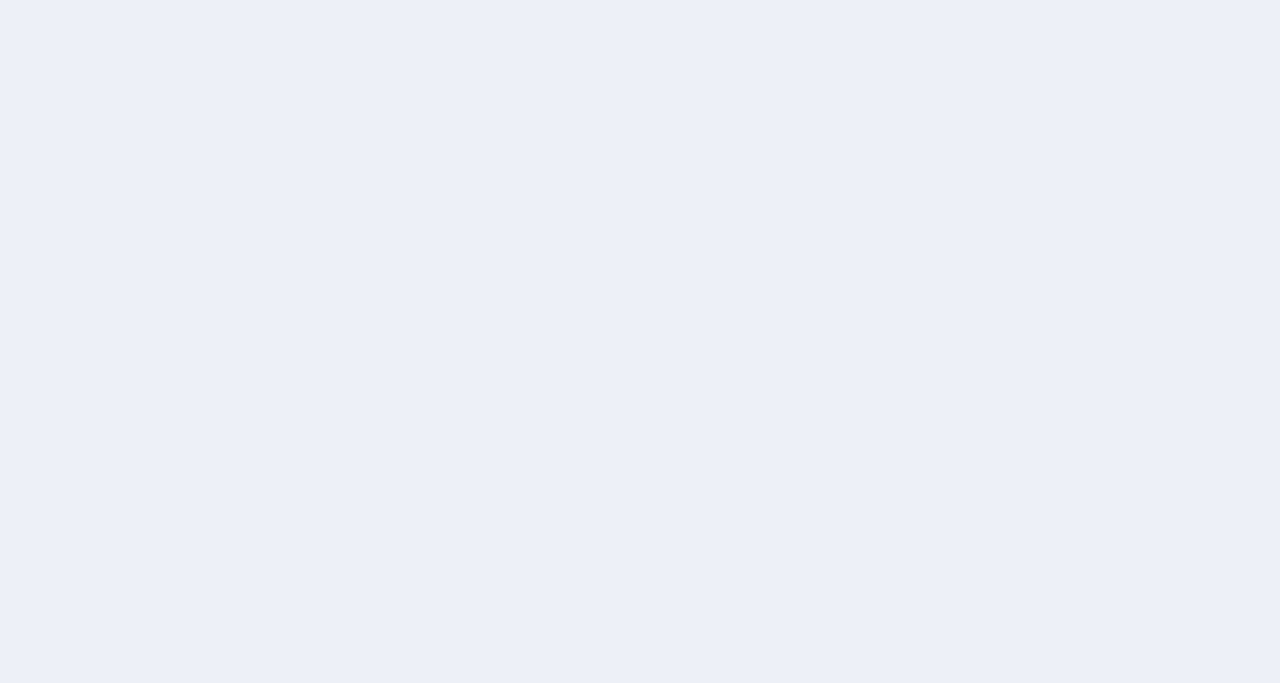 scroll, scrollTop: 0, scrollLeft: 0, axis: both 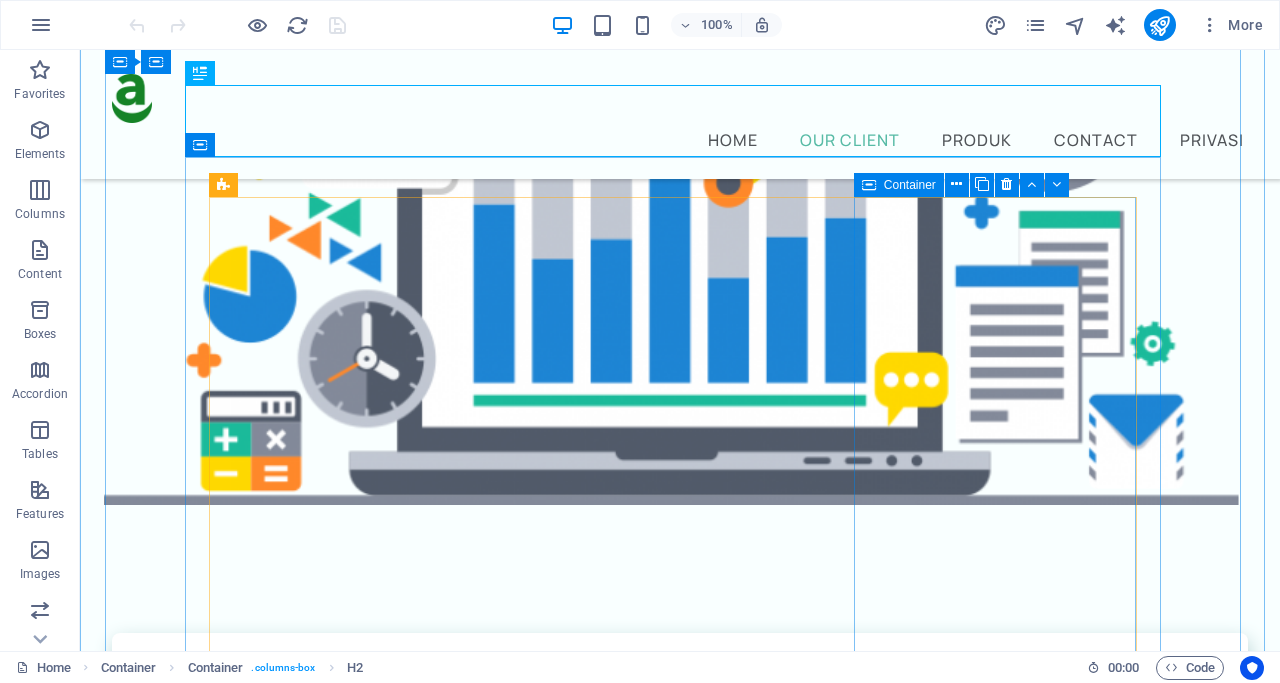 click on "PT Esta Dana Ventura - Tangerang Selatan Aplikasi Sistem Dokumen Manajemen Mutu ISO 9001:2015 Aplikasi Reporting And Analitik" at bounding box center [357, 1962] 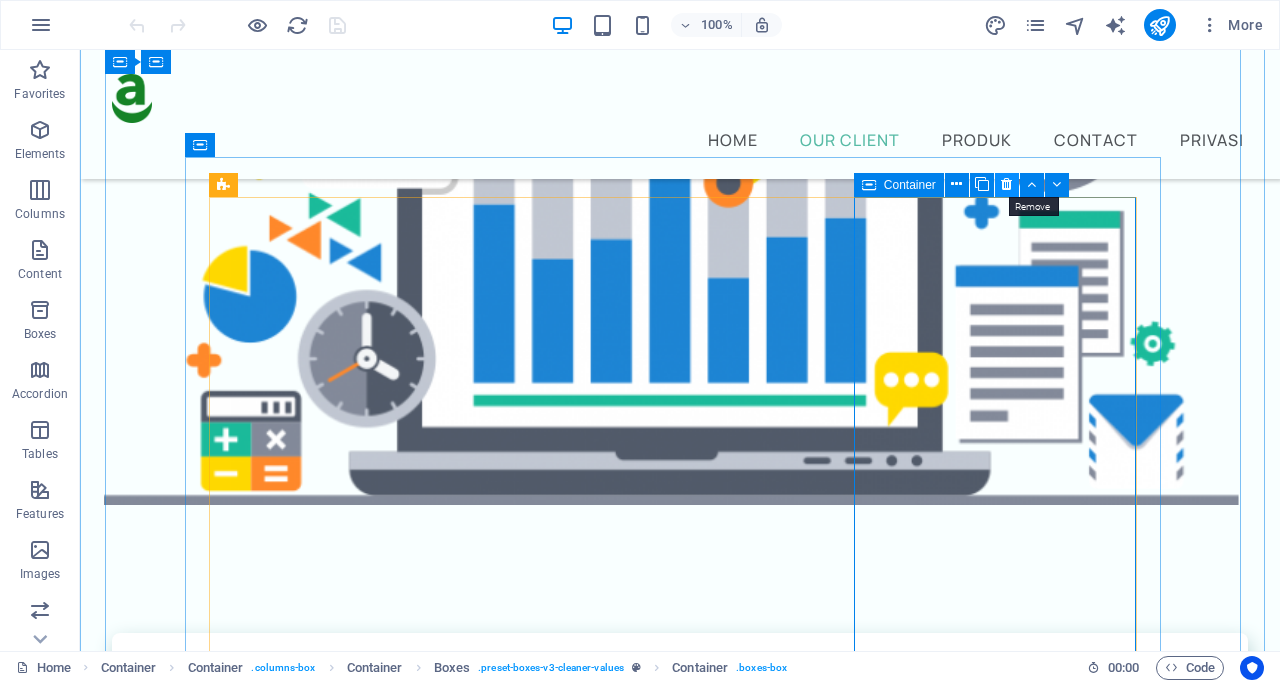 click at bounding box center (1006, 184) 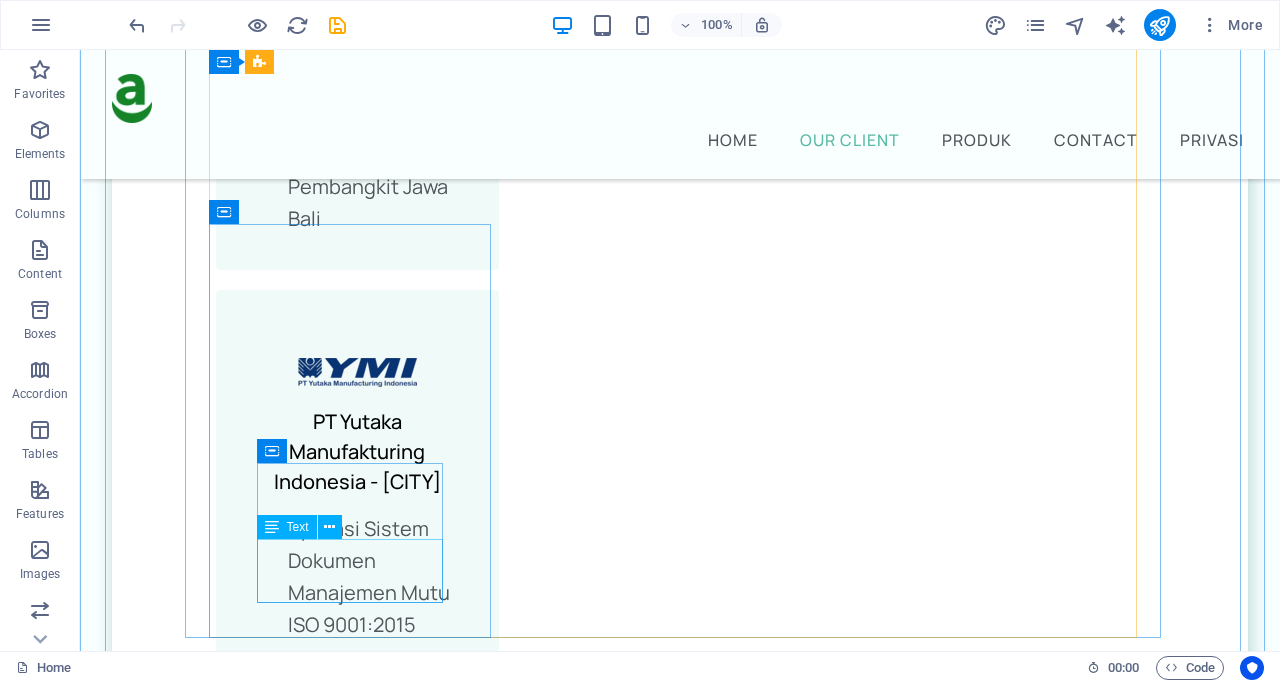 scroll, scrollTop: 1644, scrollLeft: 0, axis: vertical 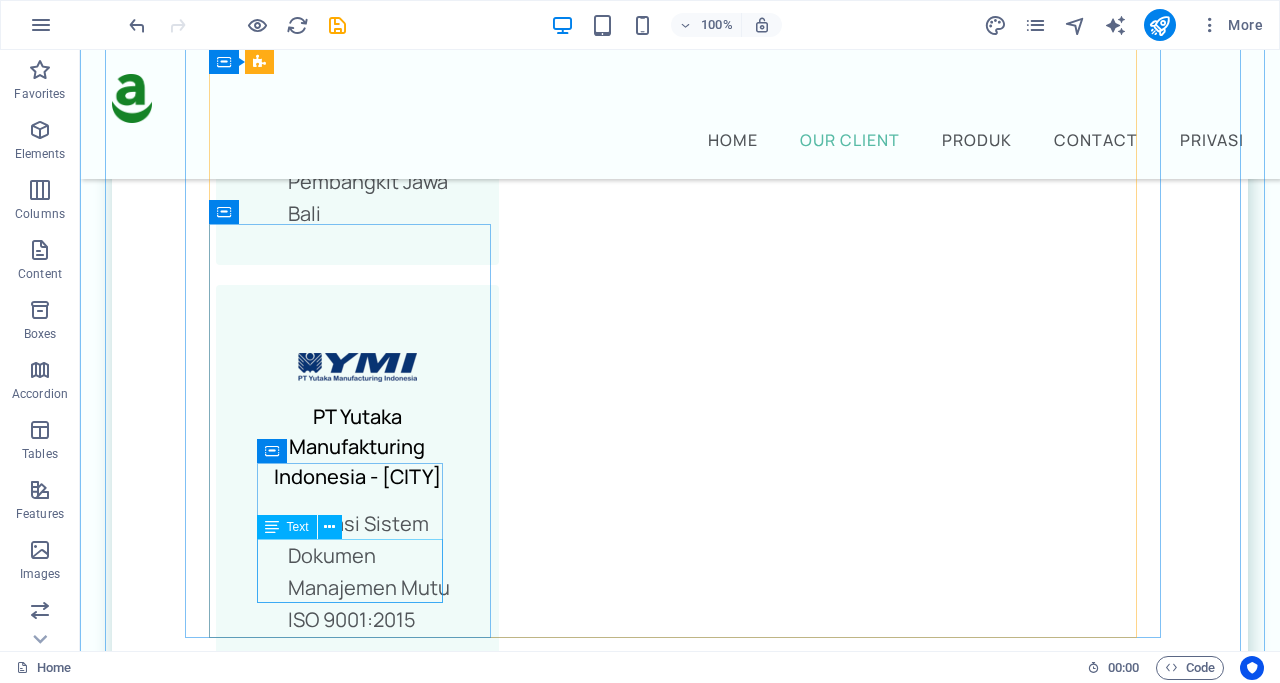 click on "Aplikasi Sistem Pembayaran" at bounding box center [357, 3114] 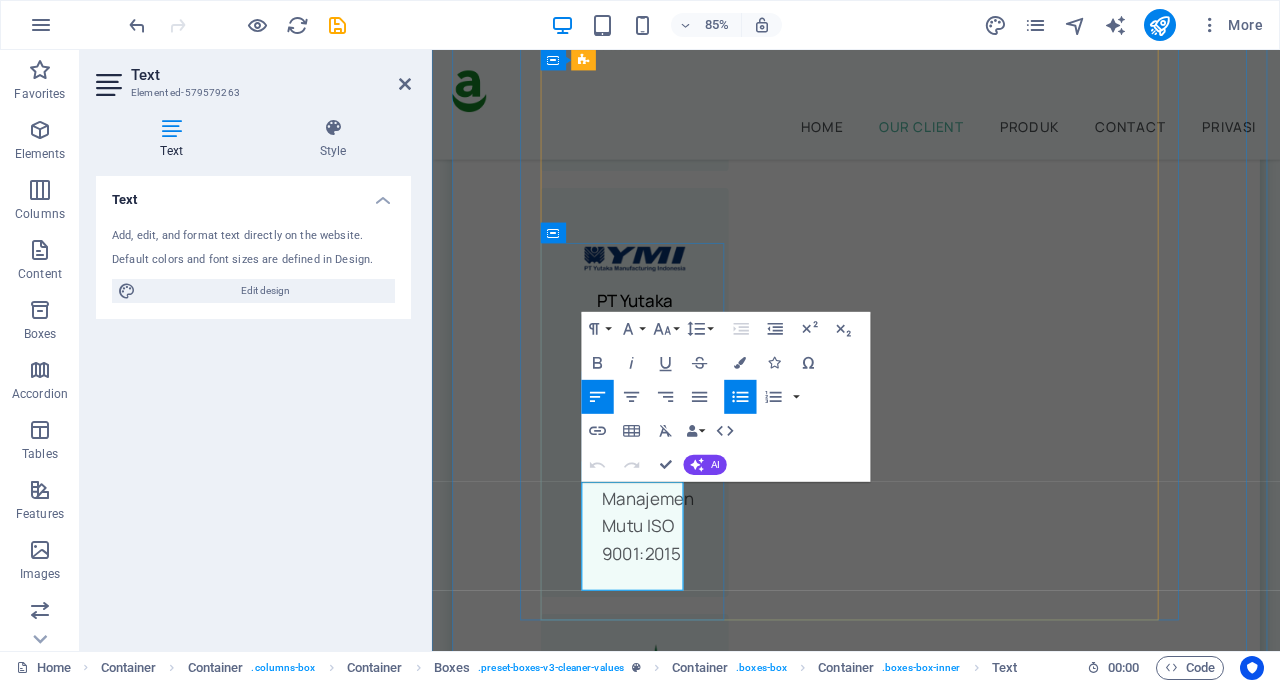 scroll, scrollTop: 1769, scrollLeft: 0, axis: vertical 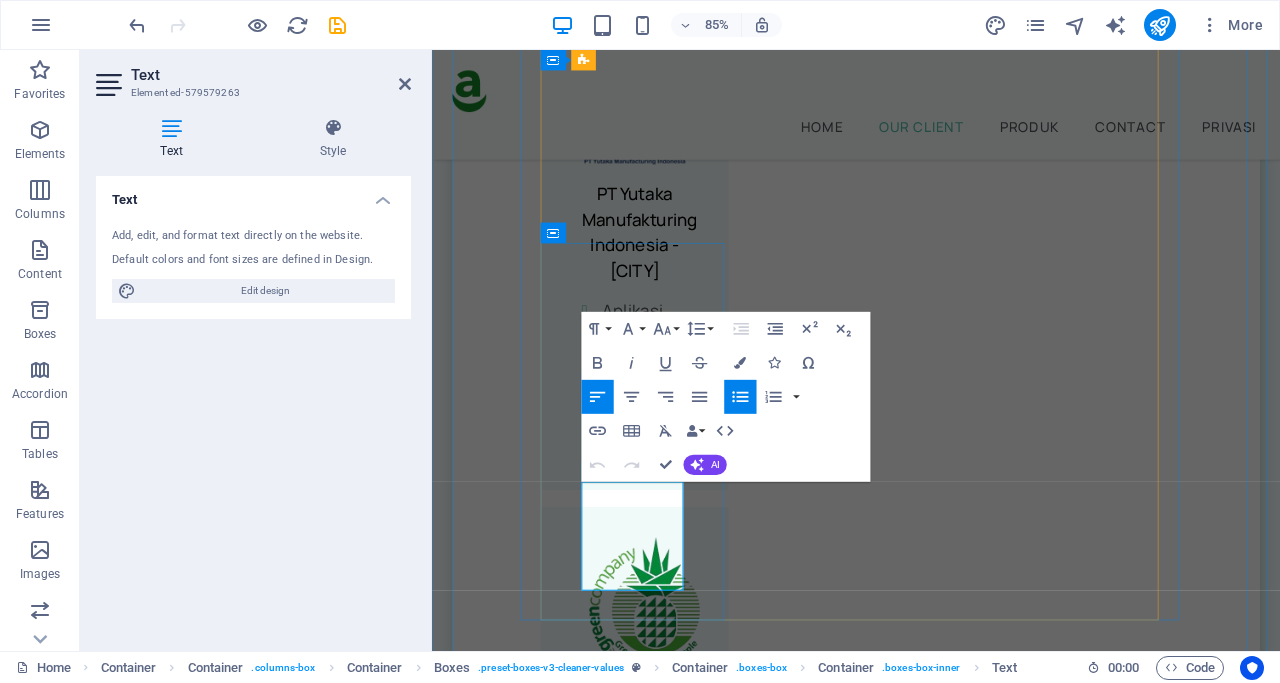 click on "Aplikasi Sistem Pembayaran" at bounding box center (682, 3415) 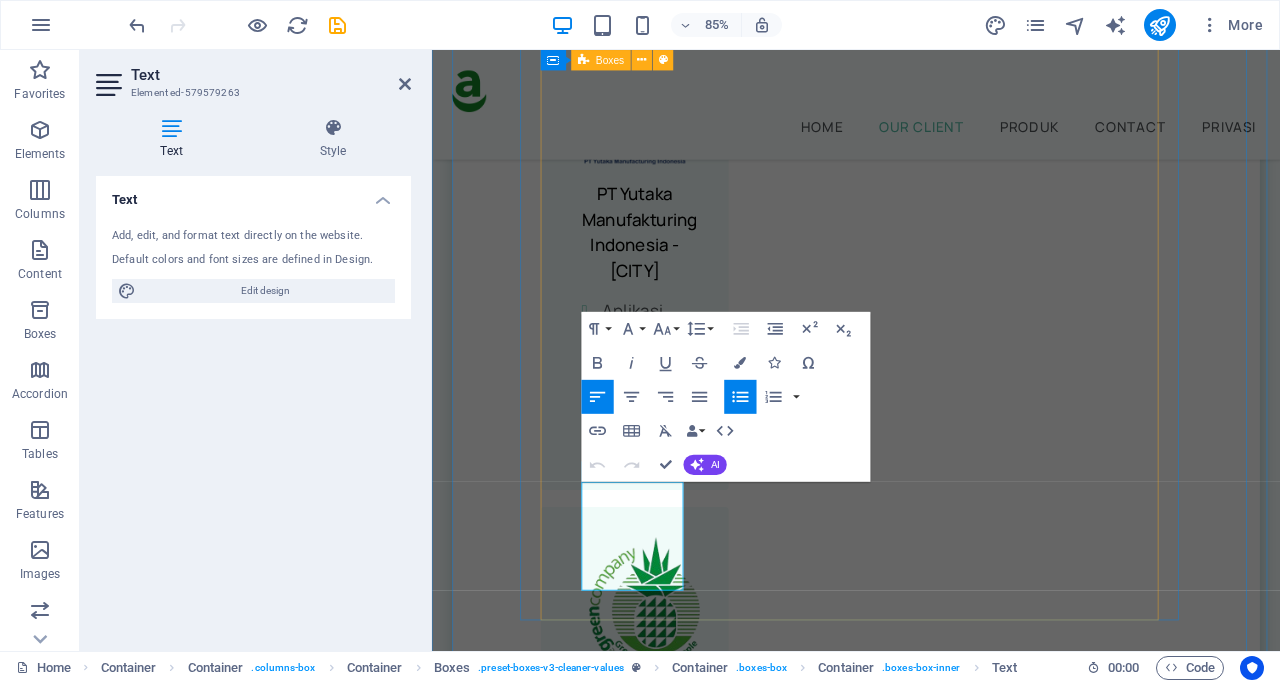 type 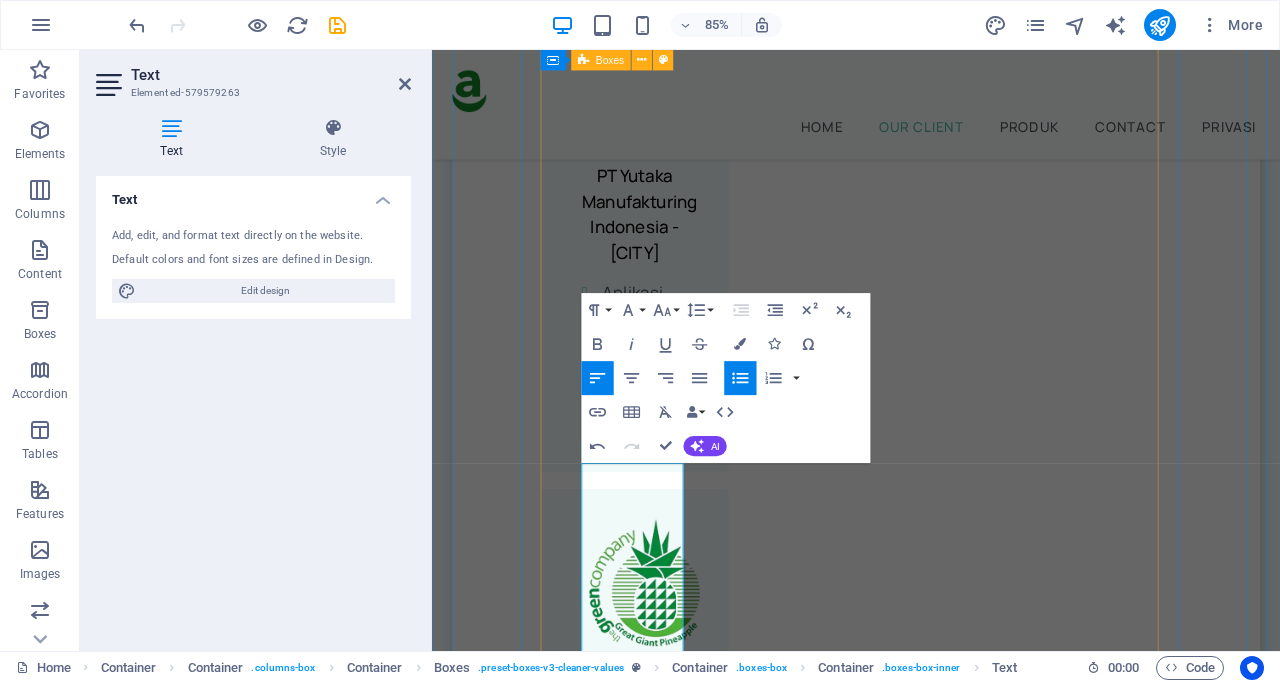 scroll, scrollTop: 2163, scrollLeft: 0, axis: vertical 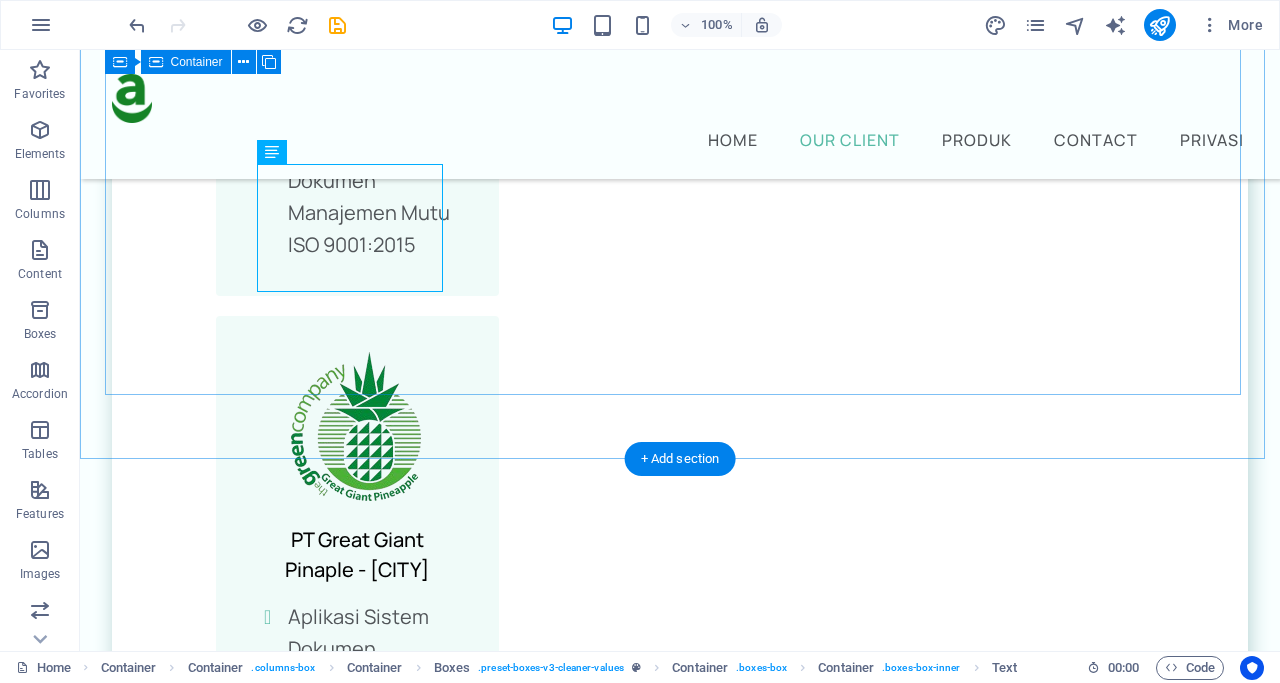 click on "Our Client PT PLN - Jakarta Aplikasi Monitoring Pembangkit Jawa Bali PT Yutaka Manufakturing Indonesia - Bekasi Aplikasi Sistem Dokumen Manajemen Mutu ISO 9001:2015 PT Great Giant Pinaple - Jakarta Aplikasi Sistem Dokumen Manajemen Mutu ISO 9001:2015 PT Krakatau Tirta Industri - Banten Aplikasi Sistem Dokumen Manajemen Mutu ISO 9001:2015 PT Pintoe Aceh Pratama - Aceh Aplikasi amabin ERP (Enterprise Resource Planning) Pusat Polisi Militer Angkatan Darat - Aceh Aplikasi Manajemen Surat Sirul Mubtadin Pidie - Aceh Aplikasi Sistem Manajemen Jamaah dan Pembayaran" at bounding box center [680, 1099] 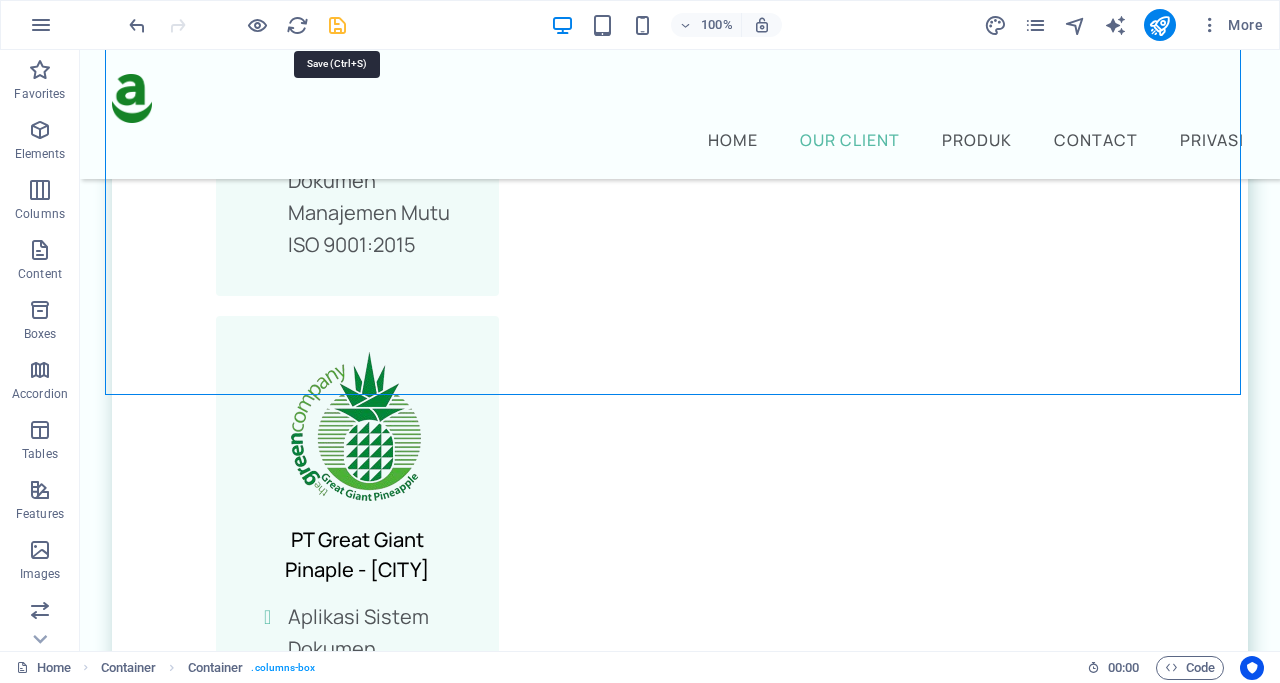 click at bounding box center (337, 25) 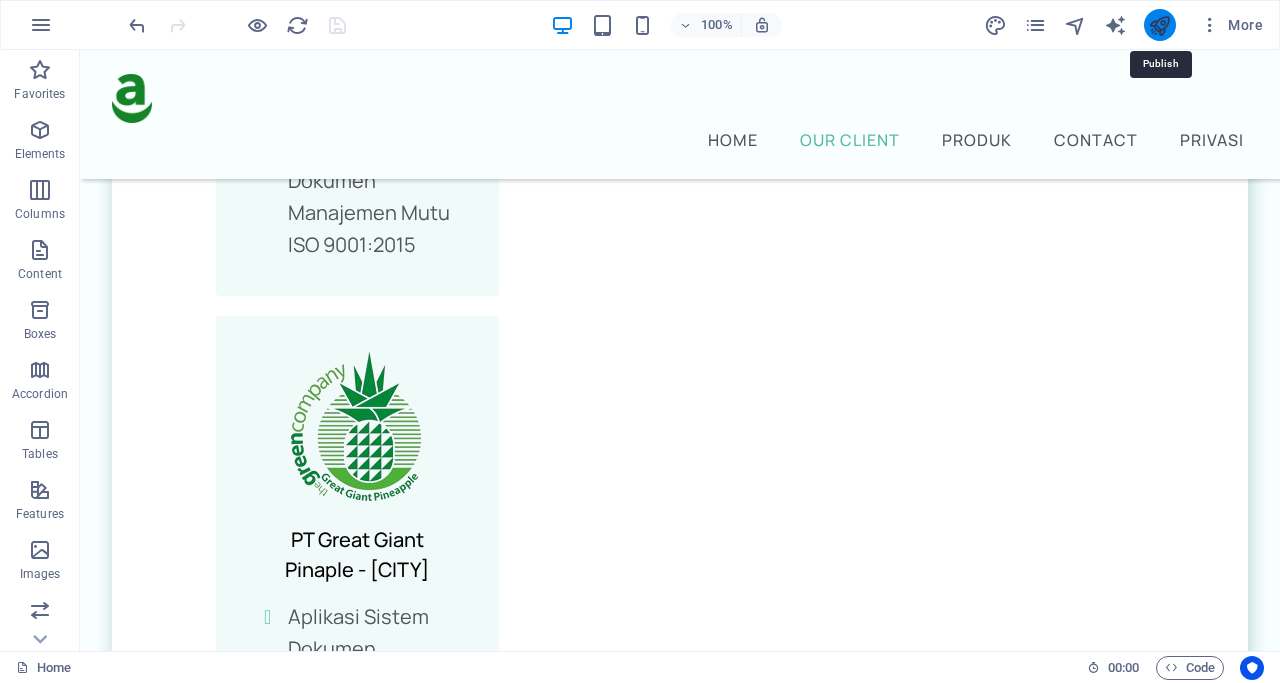 click at bounding box center (1159, 25) 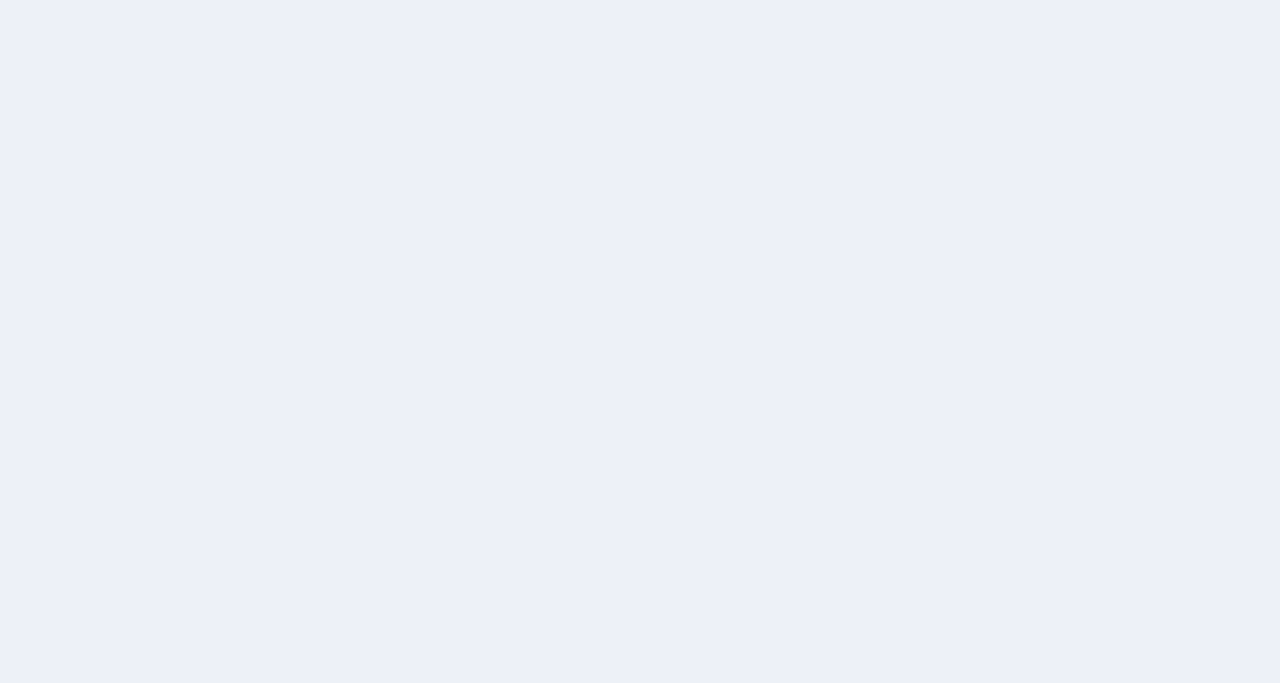 scroll, scrollTop: 0, scrollLeft: 0, axis: both 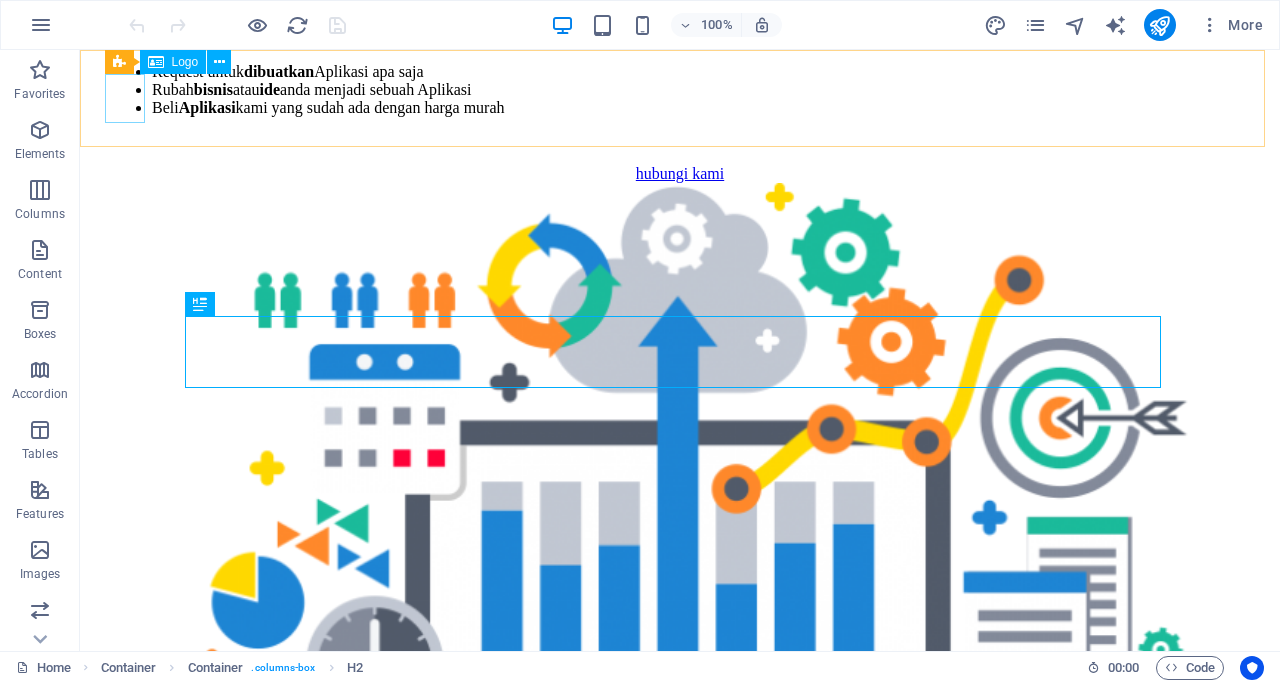click at bounding box center (680, -308) 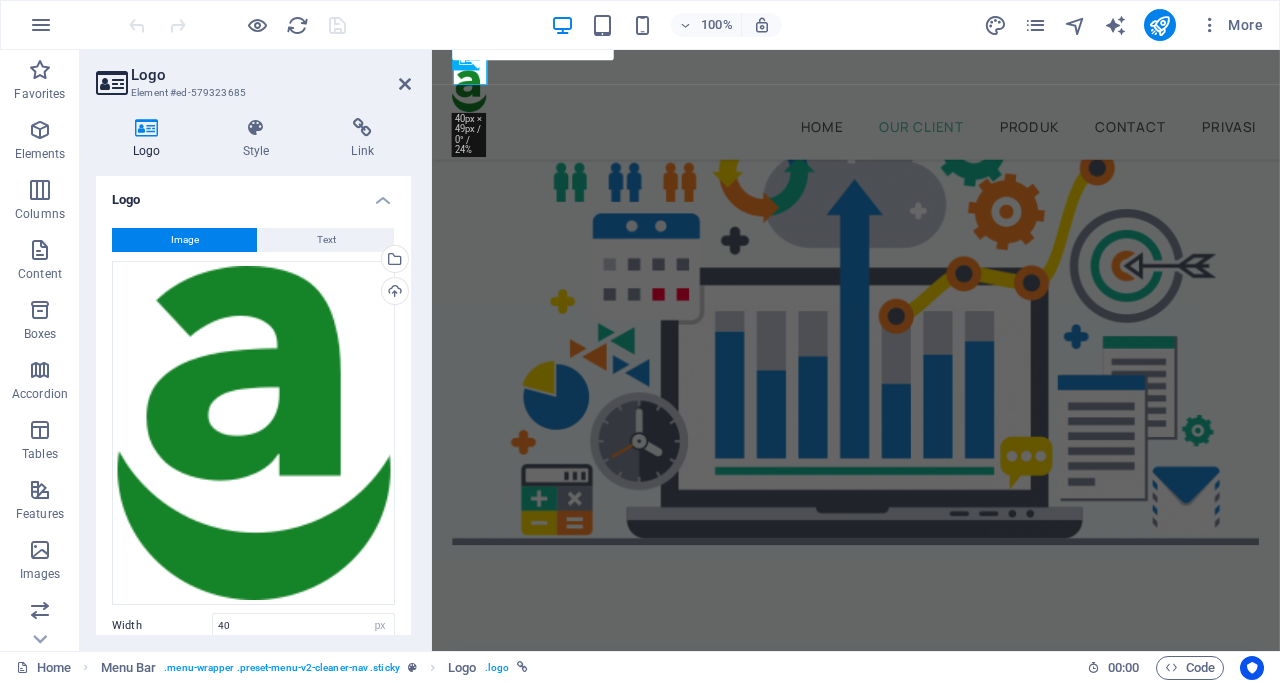scroll, scrollTop: 448, scrollLeft: 0, axis: vertical 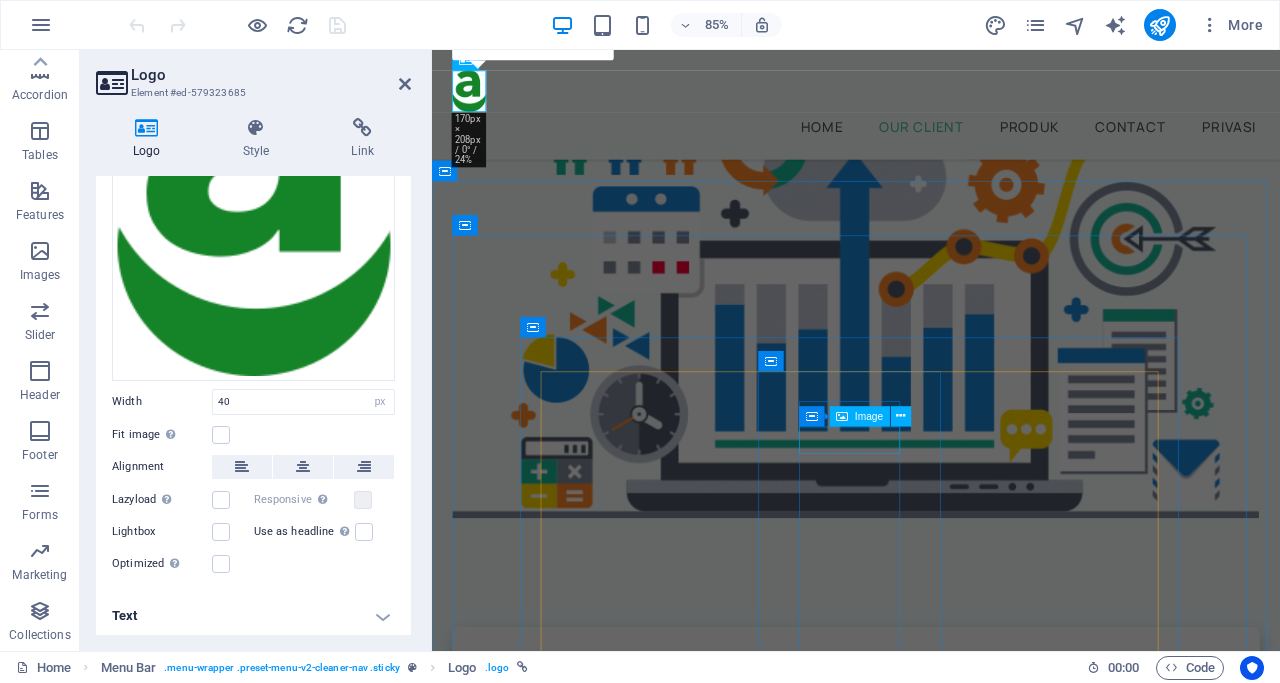 click at bounding box center [670, 1519] 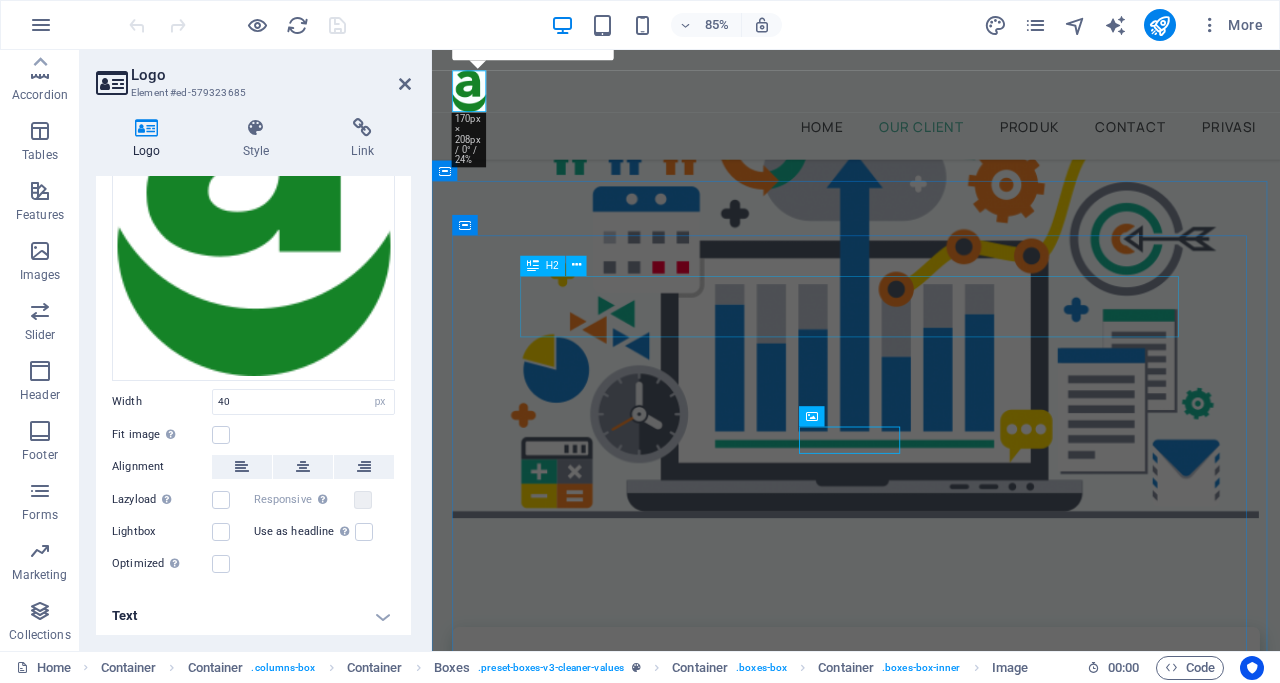 scroll, scrollTop: 416, scrollLeft: 0, axis: vertical 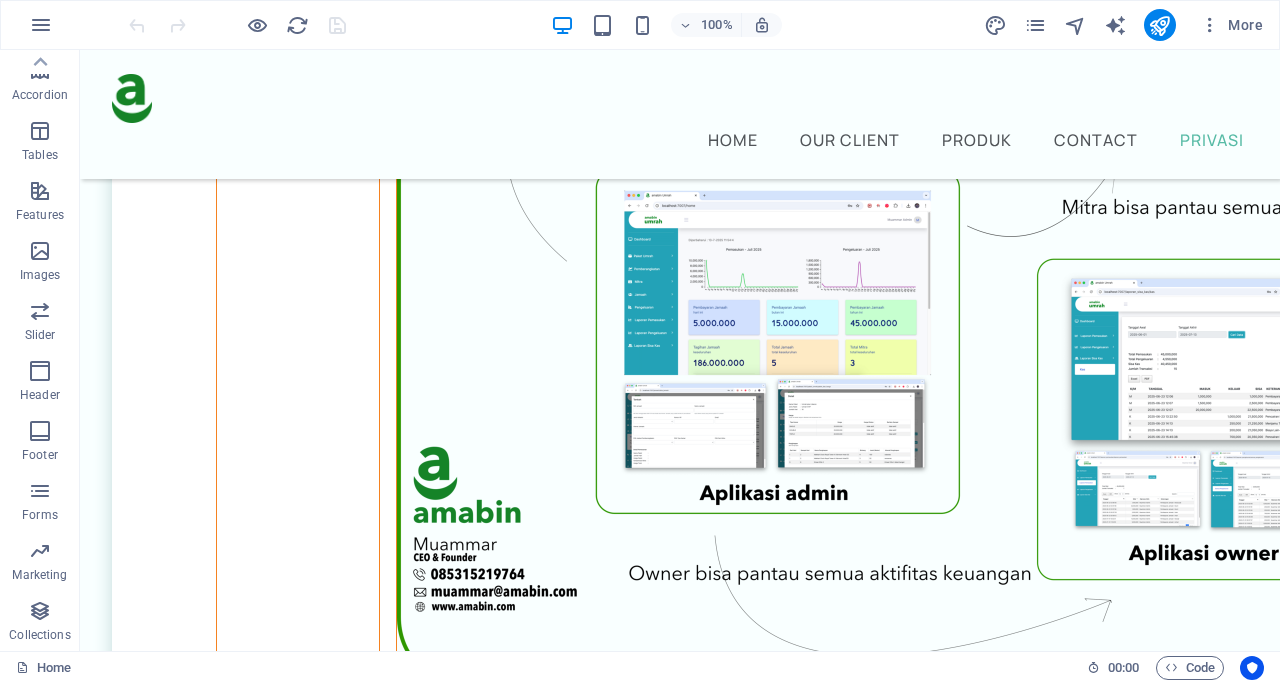 drag, startPoint x: 1276, startPoint y: 250, endPoint x: 1070, endPoint y: 701, distance: 495.81952 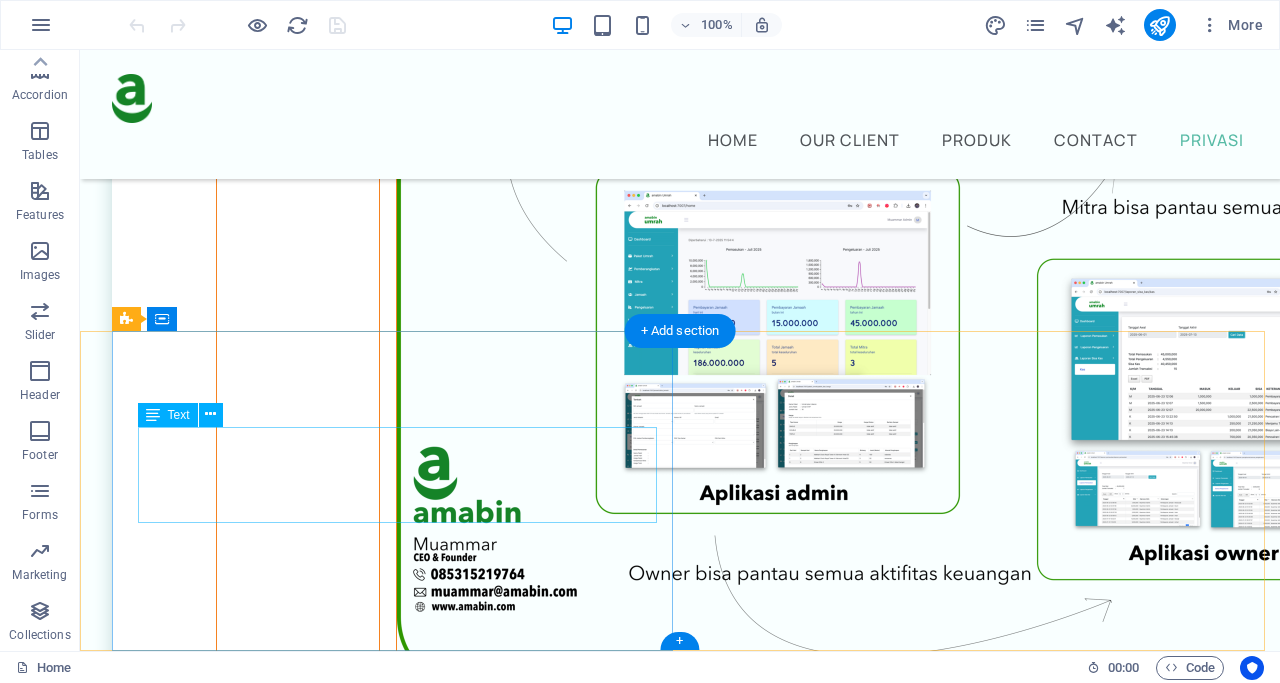 click on "[APARTMENT_NAME] [BUILDING_NAME] [FLOOR_UNIT], [DISTRICT] - [DISTRICT]" at bounding box center [506, 3665] 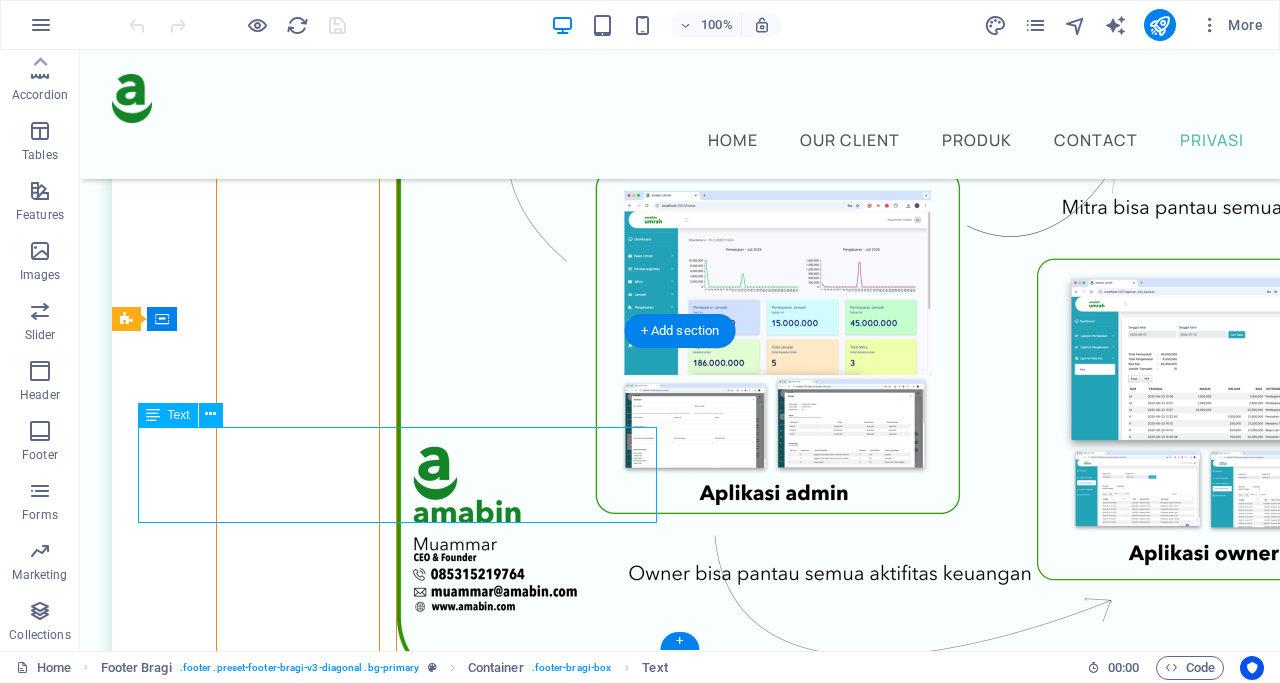 click on "[APARTMENT_NAME] [BUILDING_NAME] [FLOOR_UNIT], [DISTRICT] - [DISTRICT]" at bounding box center [506, 3665] 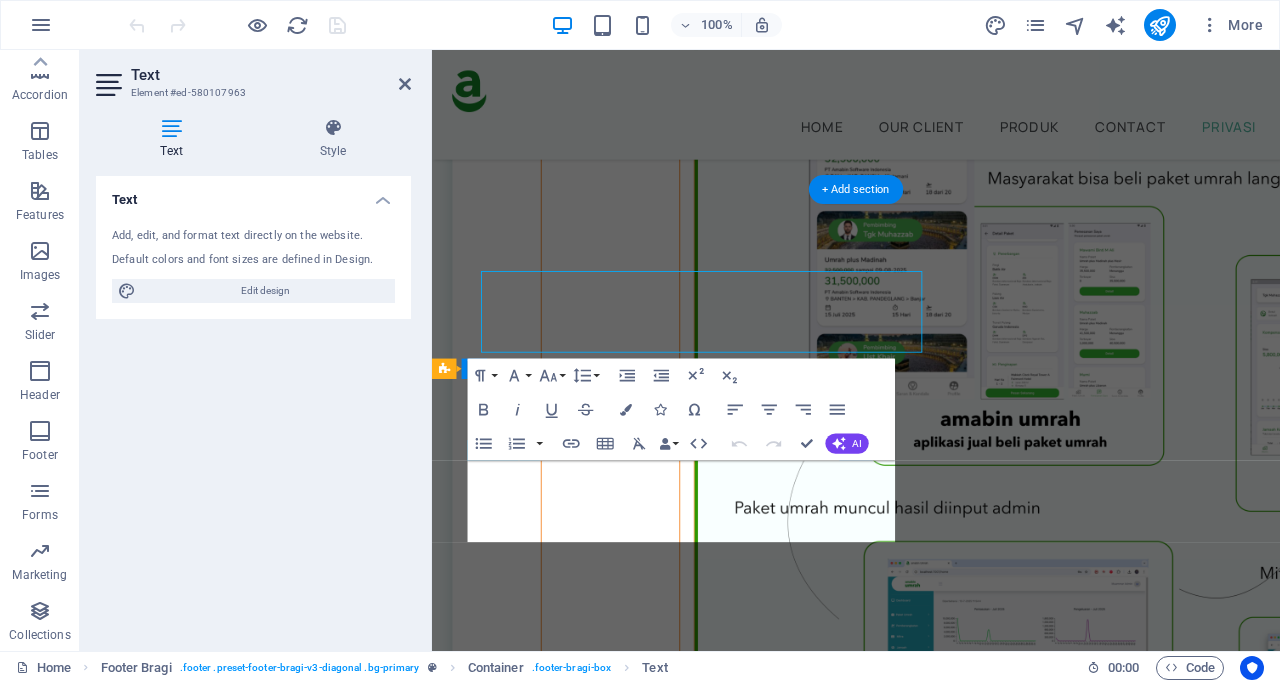 scroll, scrollTop: 6149, scrollLeft: 0, axis: vertical 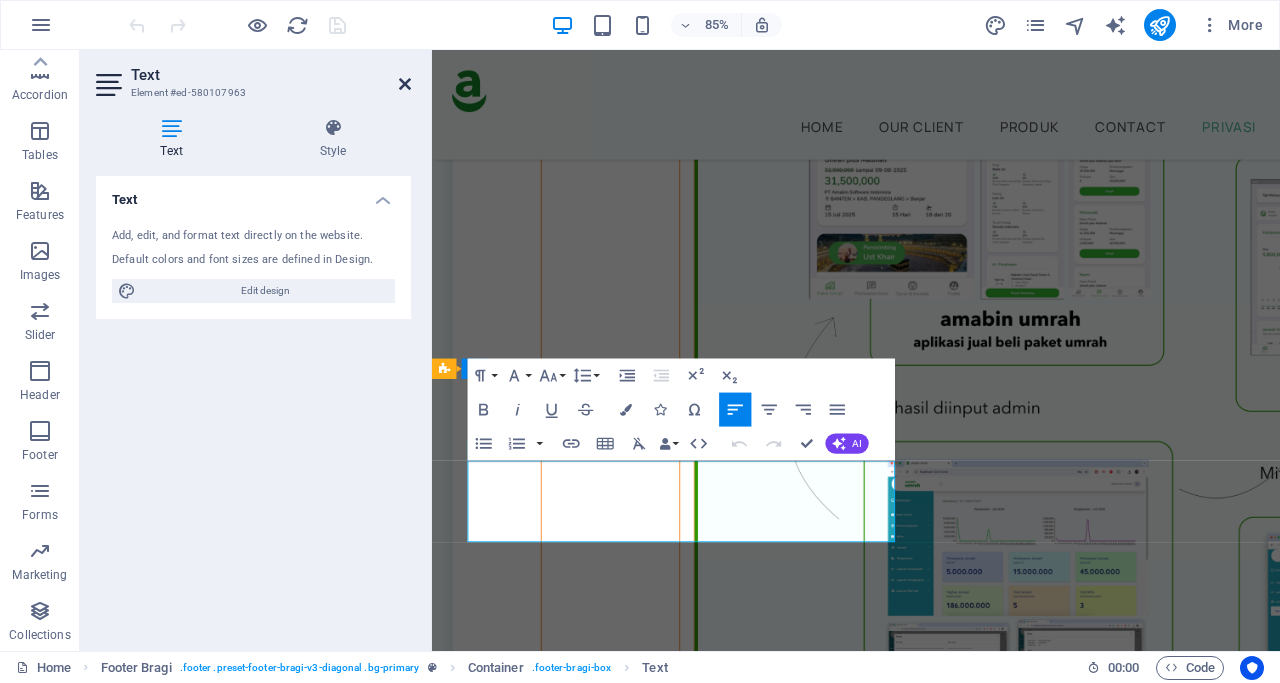 click at bounding box center (405, 84) 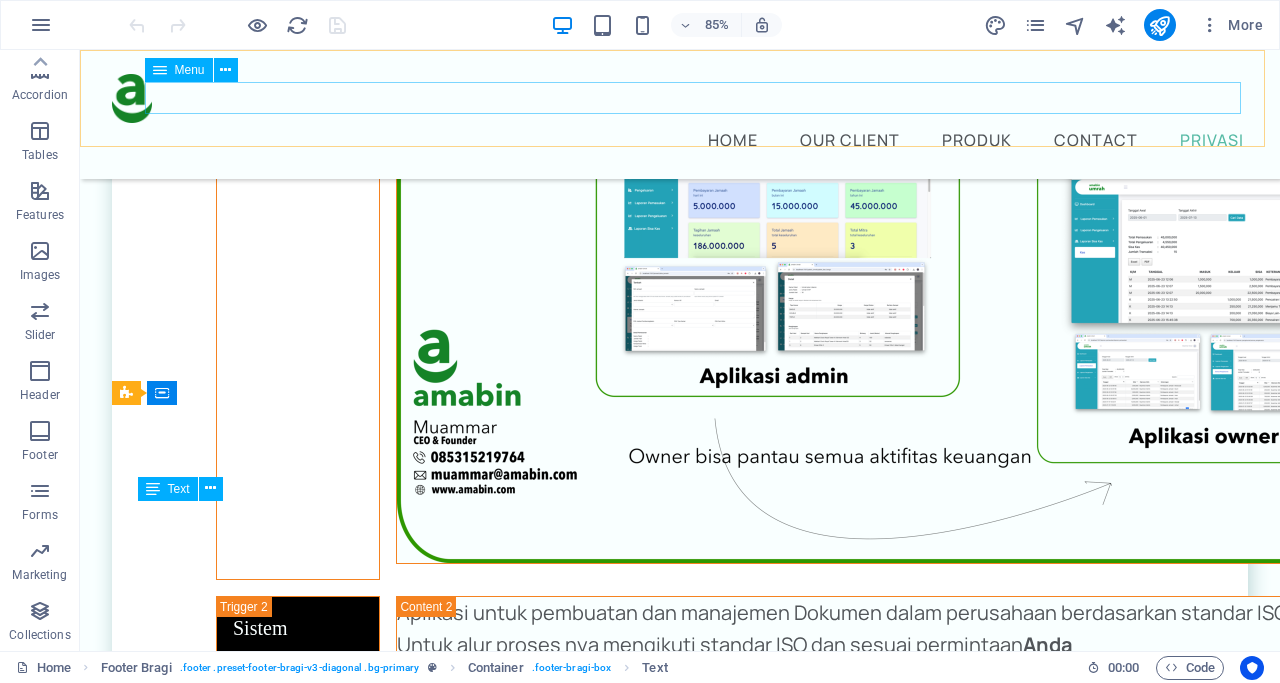 scroll, scrollTop: 5958, scrollLeft: 0, axis: vertical 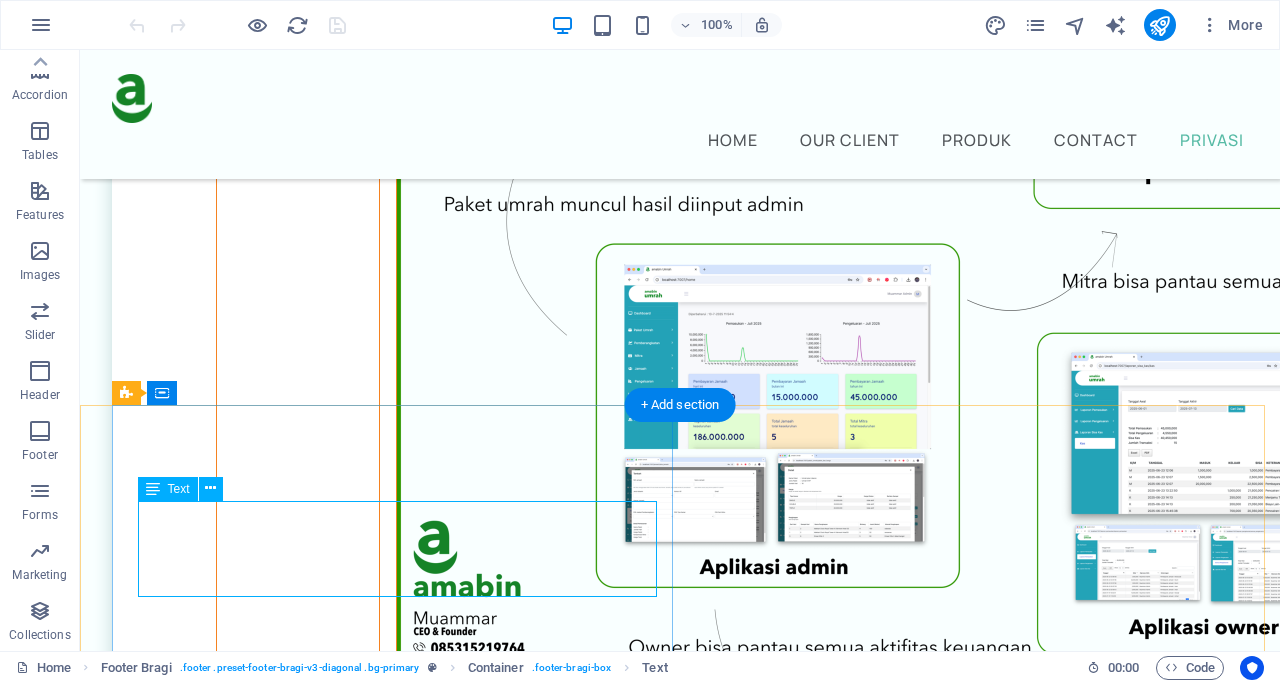 click on "[APARTMENT_NAME] [BUILDING_NAME] [FLOOR_UNIT], [DISTRICT] - [DISTRICT]" at bounding box center (506, 3739) 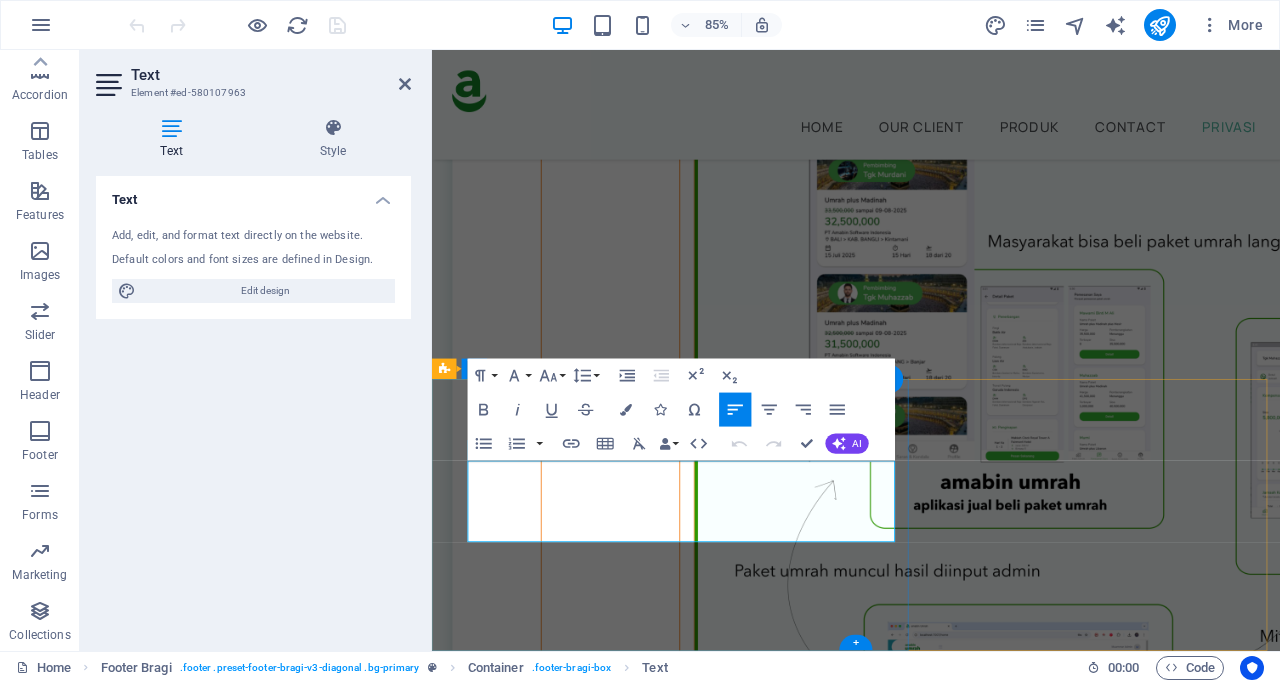 scroll, scrollTop: 6149, scrollLeft: 0, axis: vertical 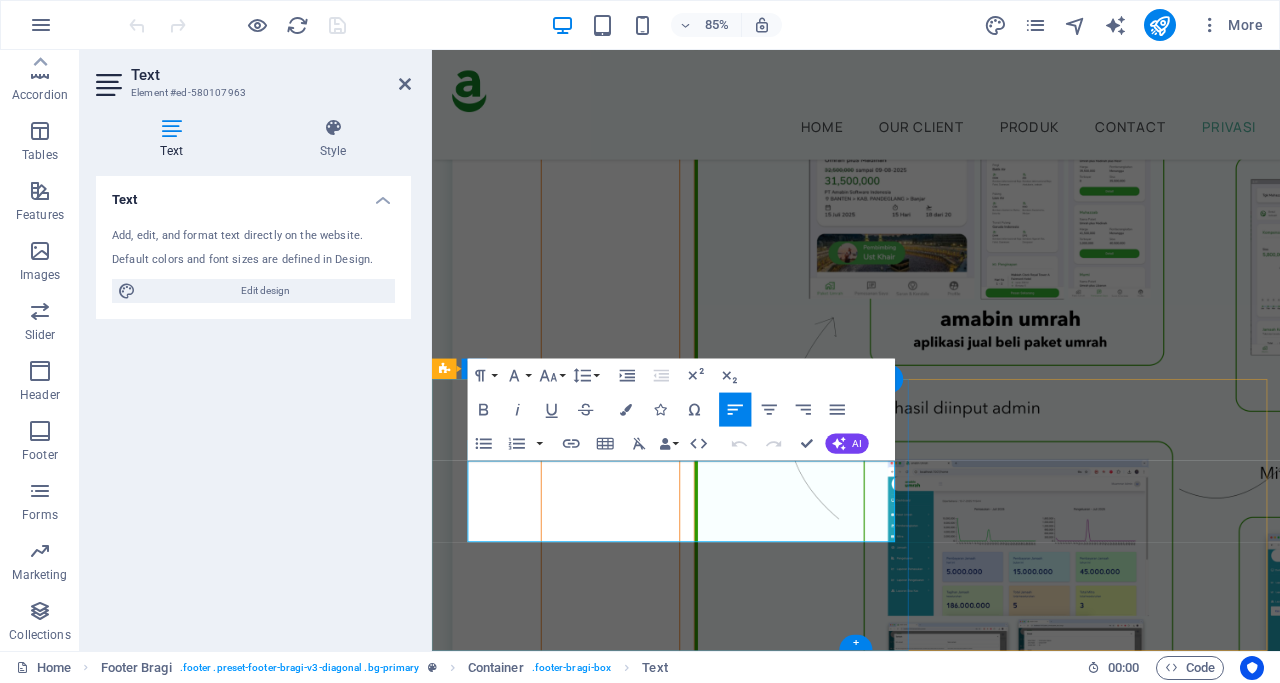 click on "Apartemen Kalibata City, Tower Mawar 16AE, Kalibata - Kecamatan Pancoran ," at bounding box center [931, 4006] 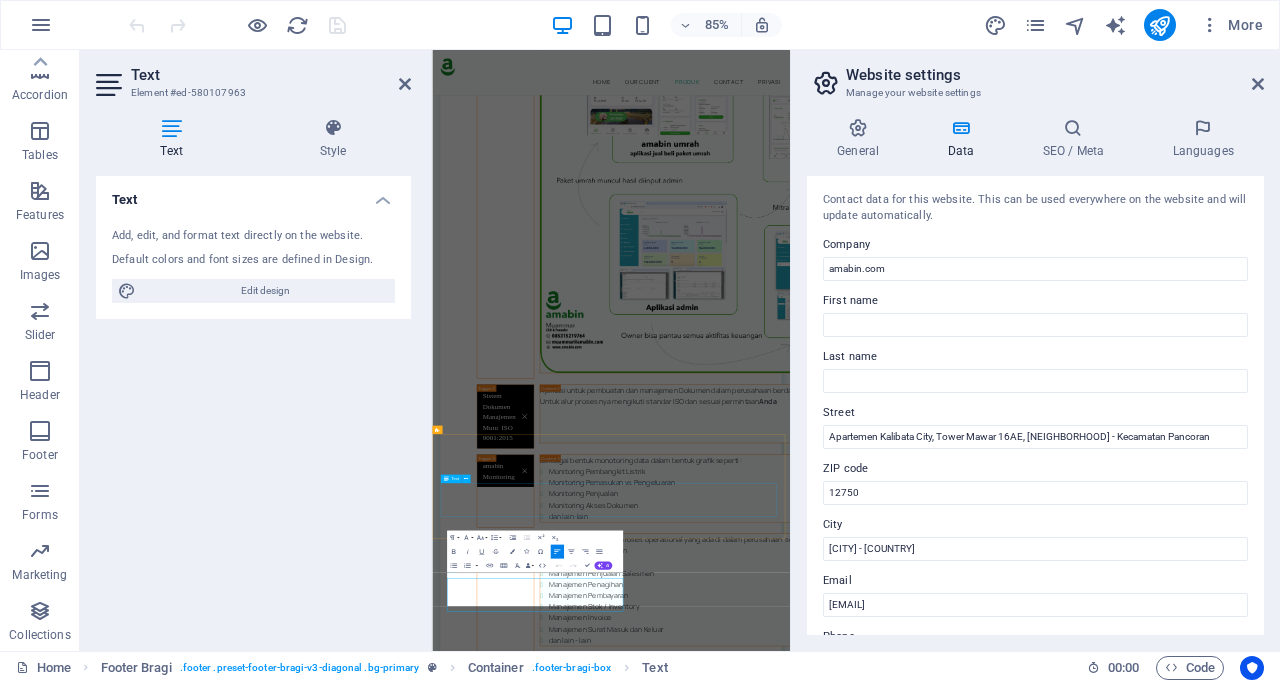 scroll, scrollTop: 5123, scrollLeft: 0, axis: vertical 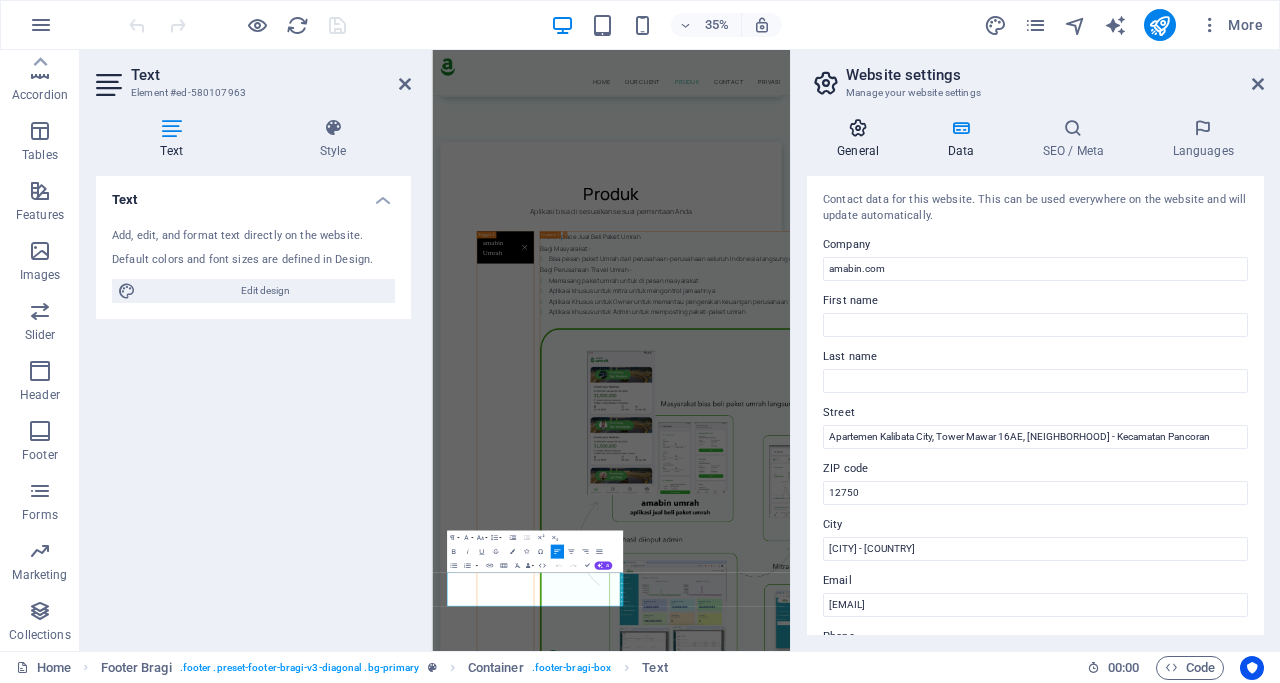 click at bounding box center [858, 128] 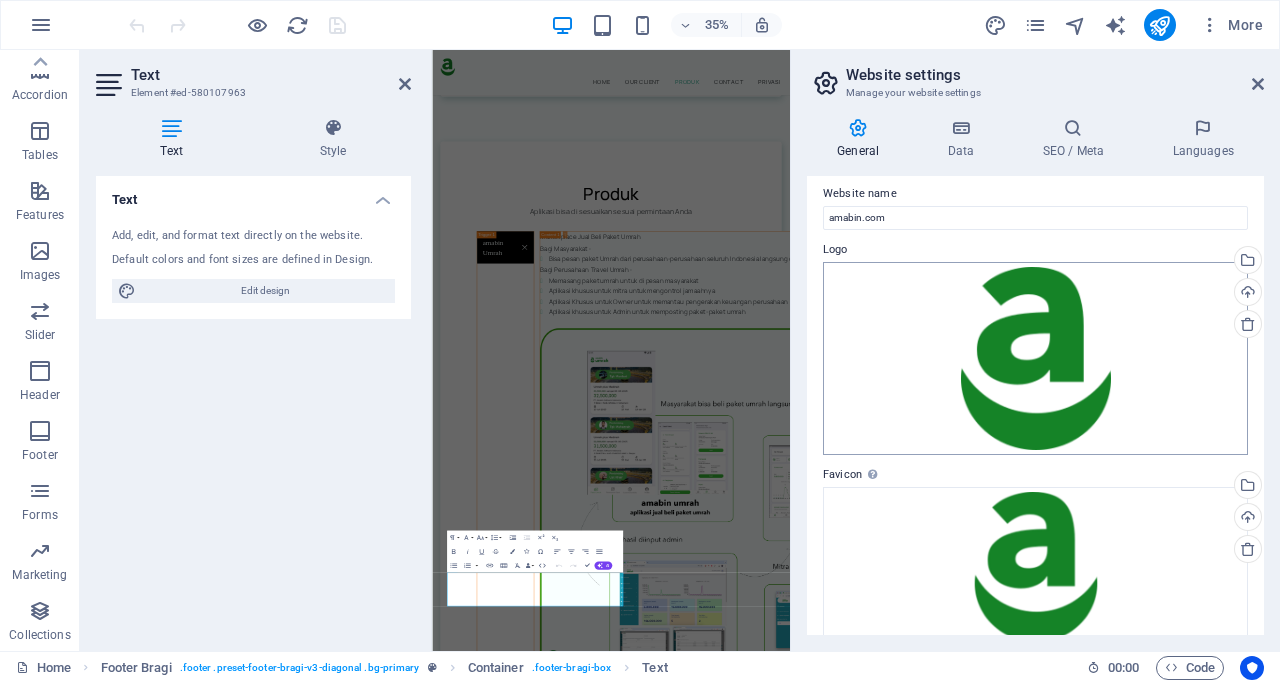 scroll, scrollTop: 0, scrollLeft: 0, axis: both 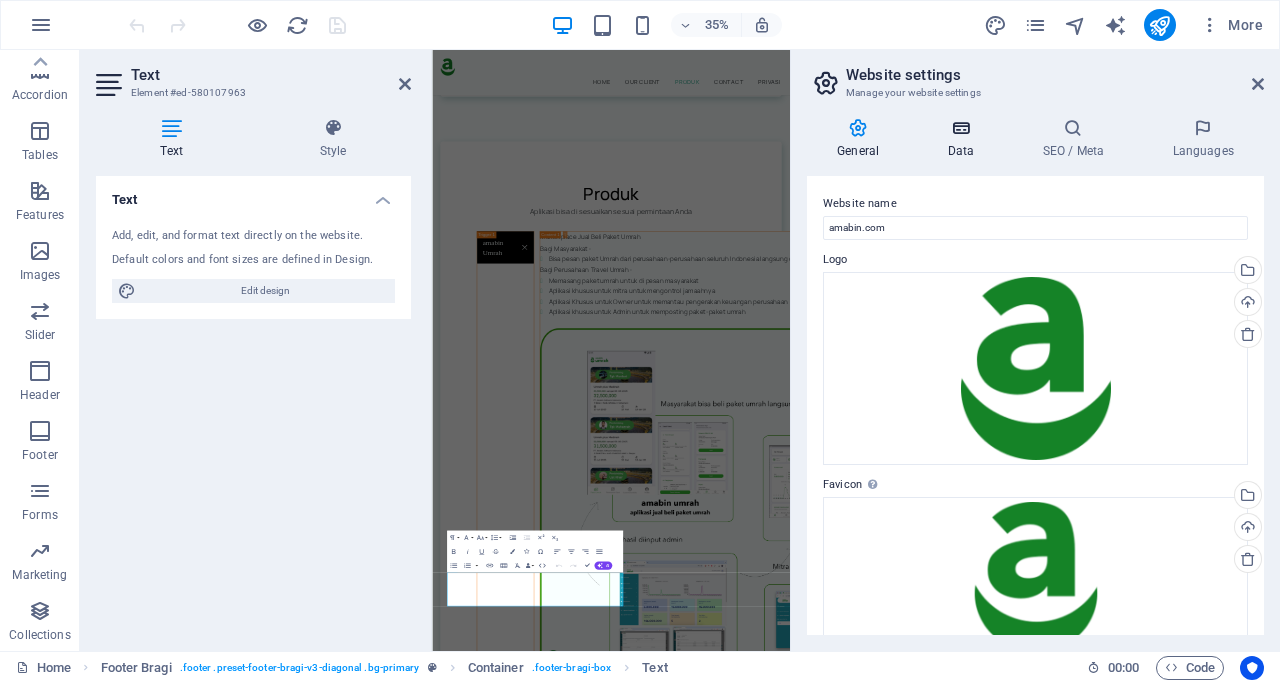 click at bounding box center (960, 128) 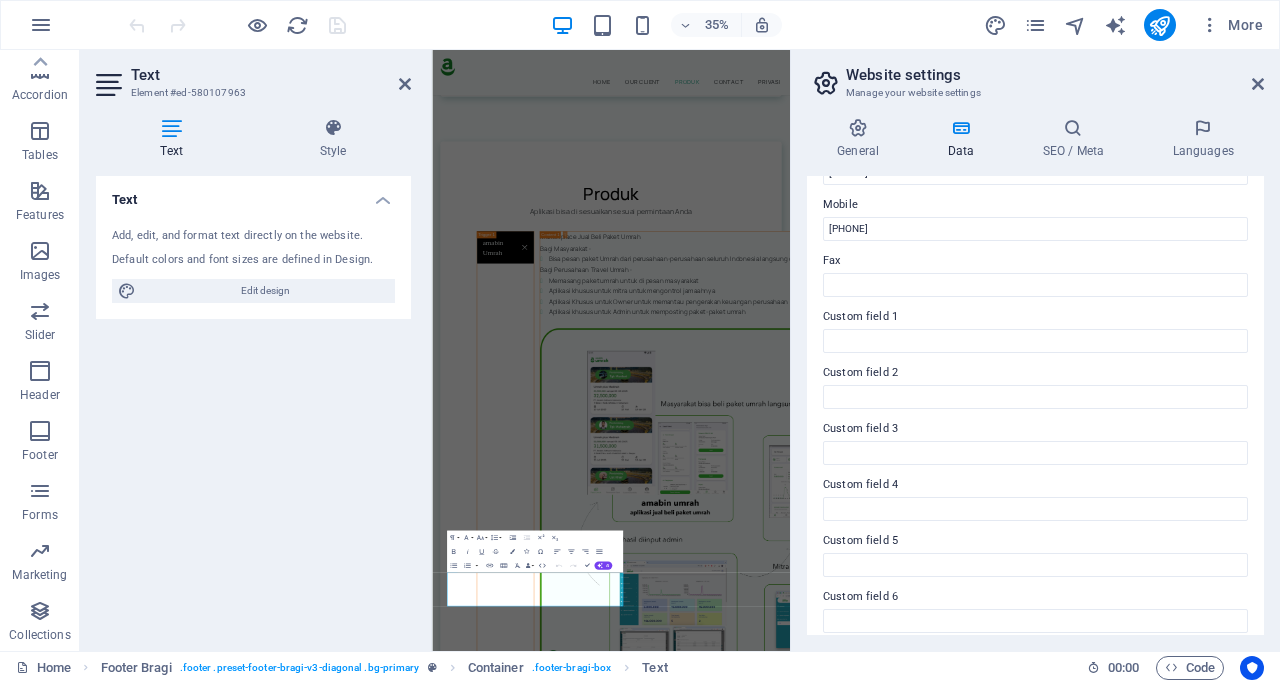 scroll, scrollTop: 502, scrollLeft: 0, axis: vertical 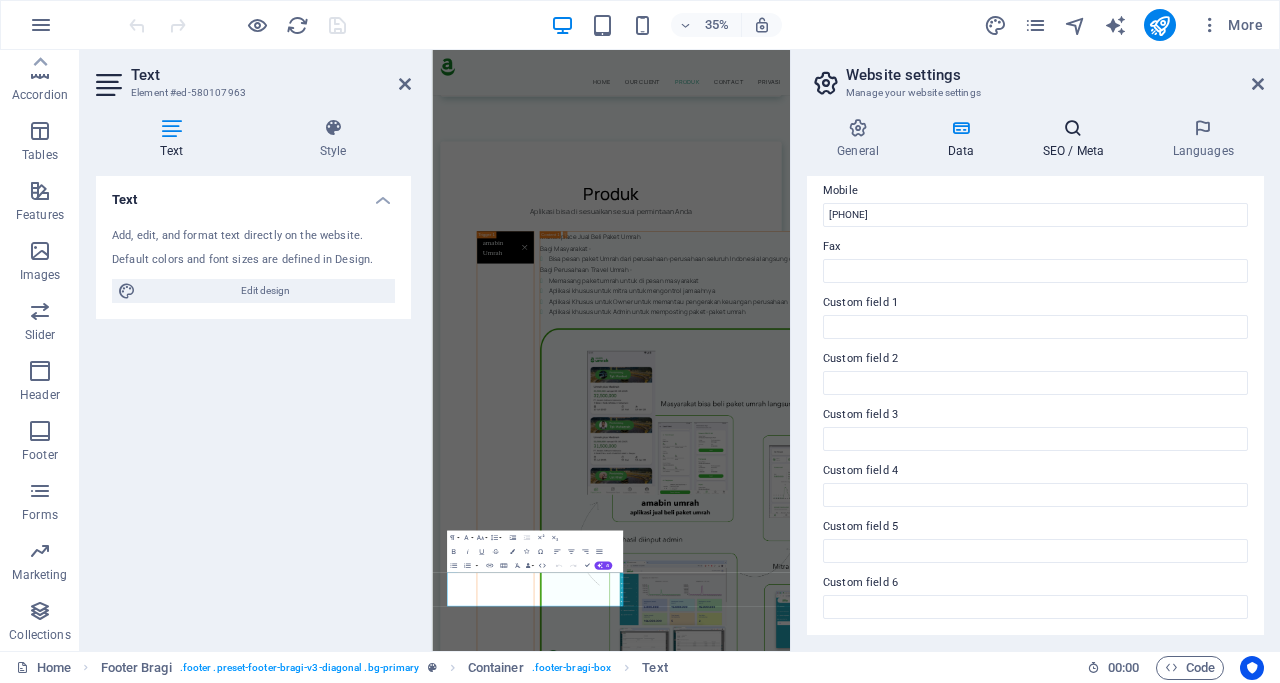 click at bounding box center (1073, 128) 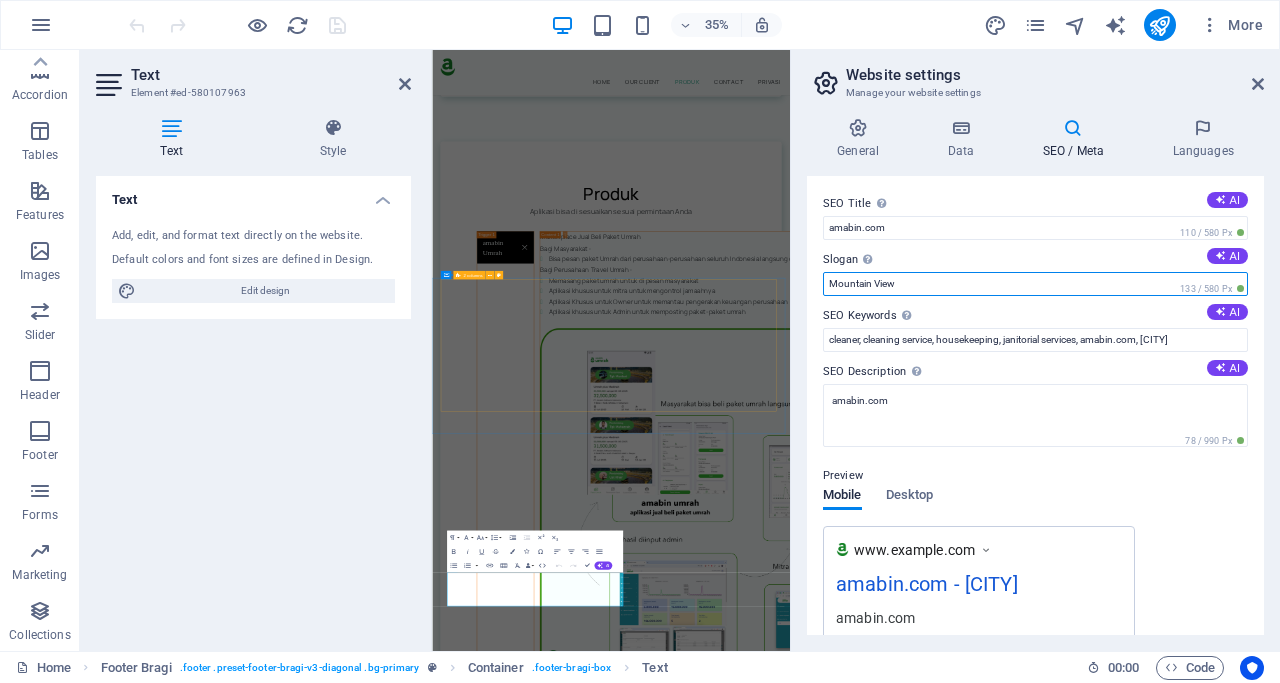 drag, startPoint x: 1335, startPoint y: 336, endPoint x: 1392, endPoint y: 724, distance: 392.16452 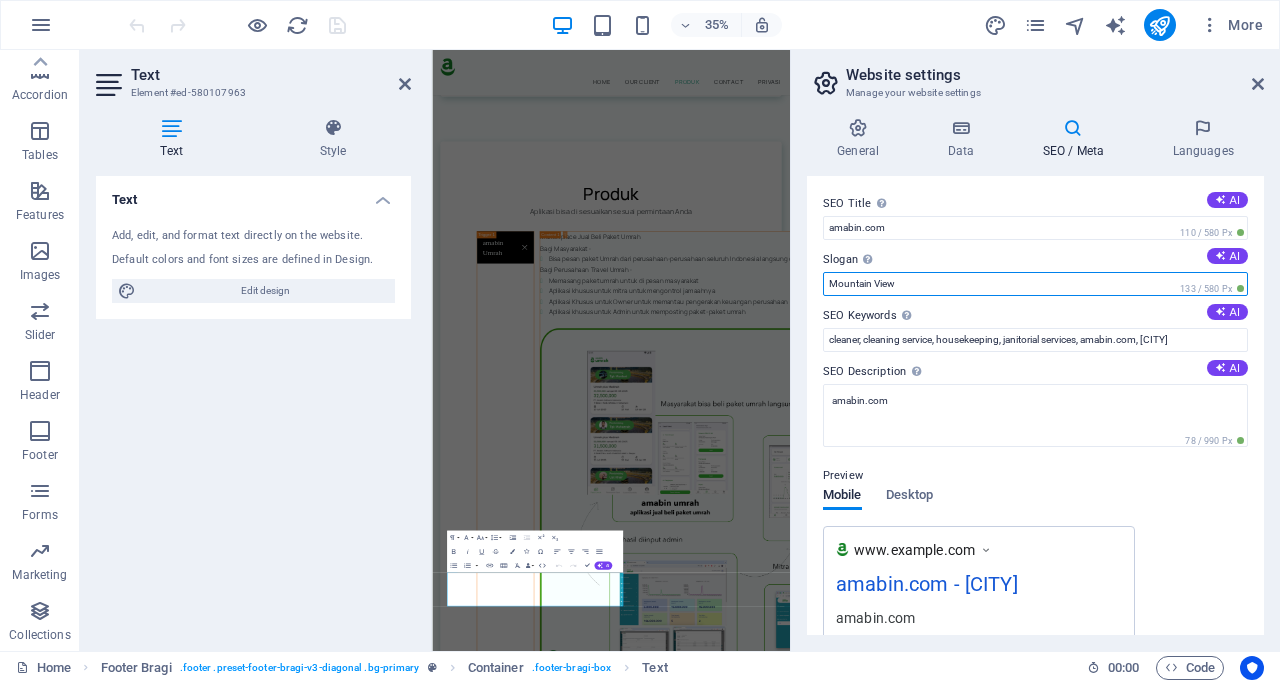 drag, startPoint x: 897, startPoint y: 280, endPoint x: 829, endPoint y: 284, distance: 68.117546 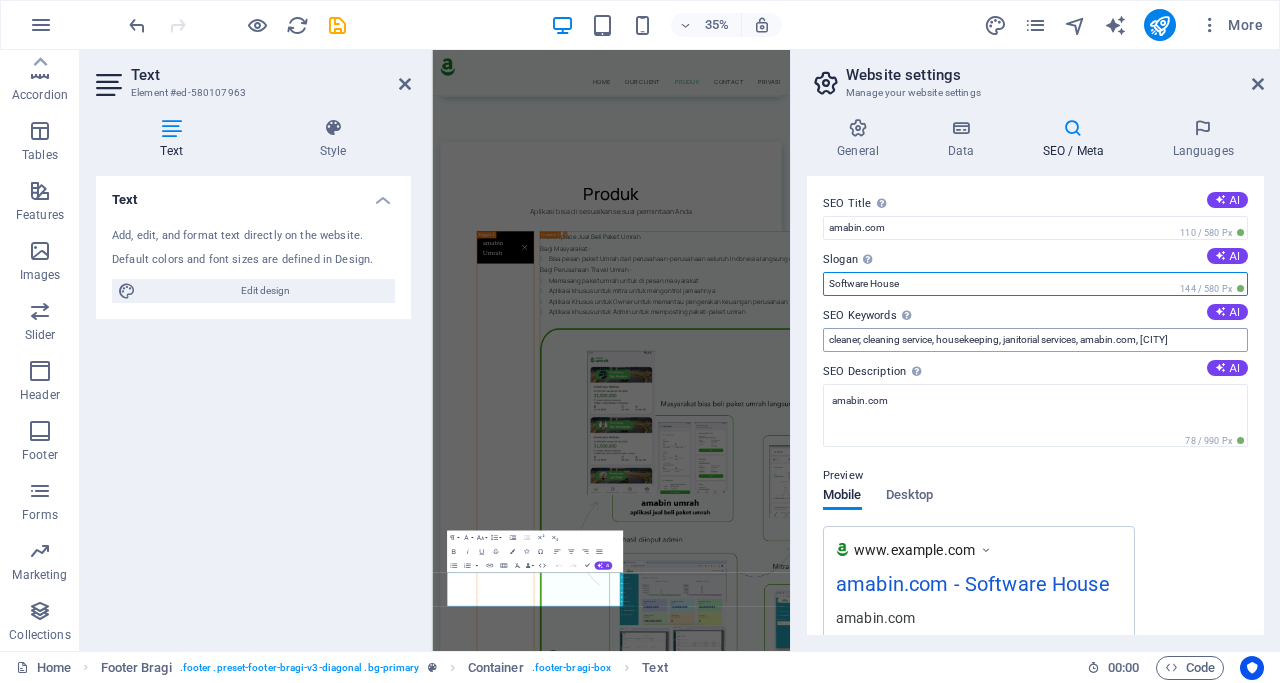 type on "Software House" 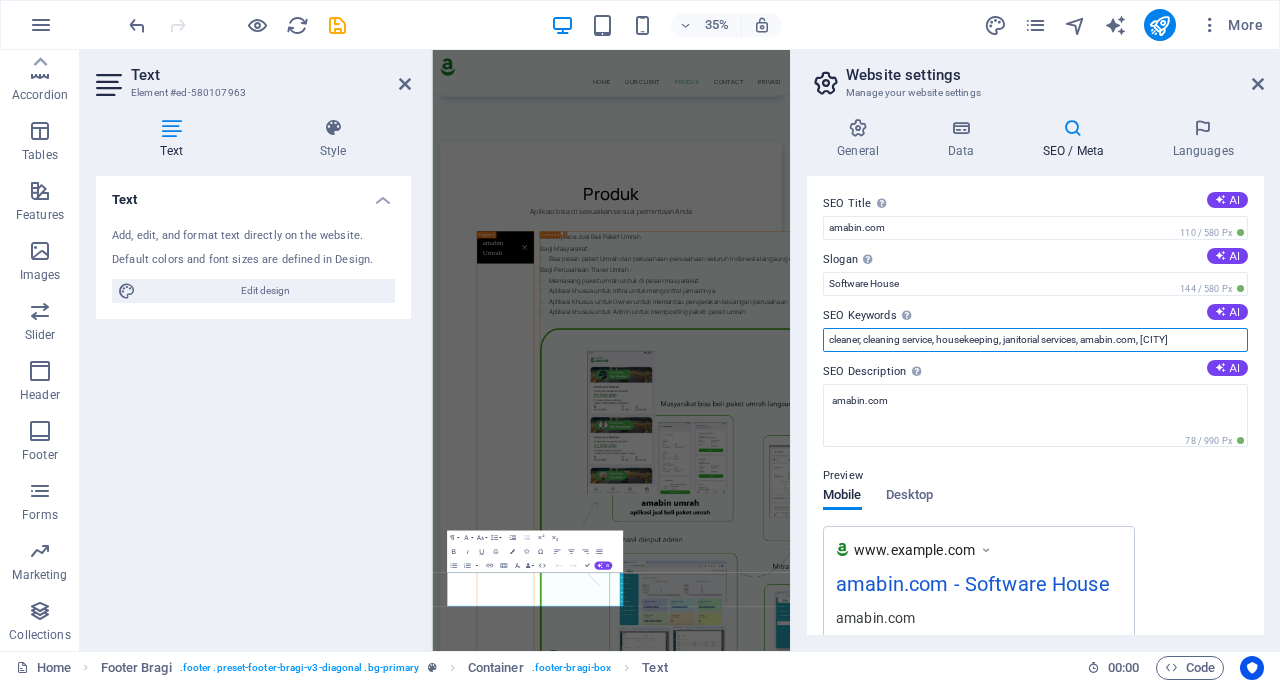 click on "cleaner, cleaning service, housekeeping, janitorial services, amabin.com, Mountain View" at bounding box center (1035, 340) 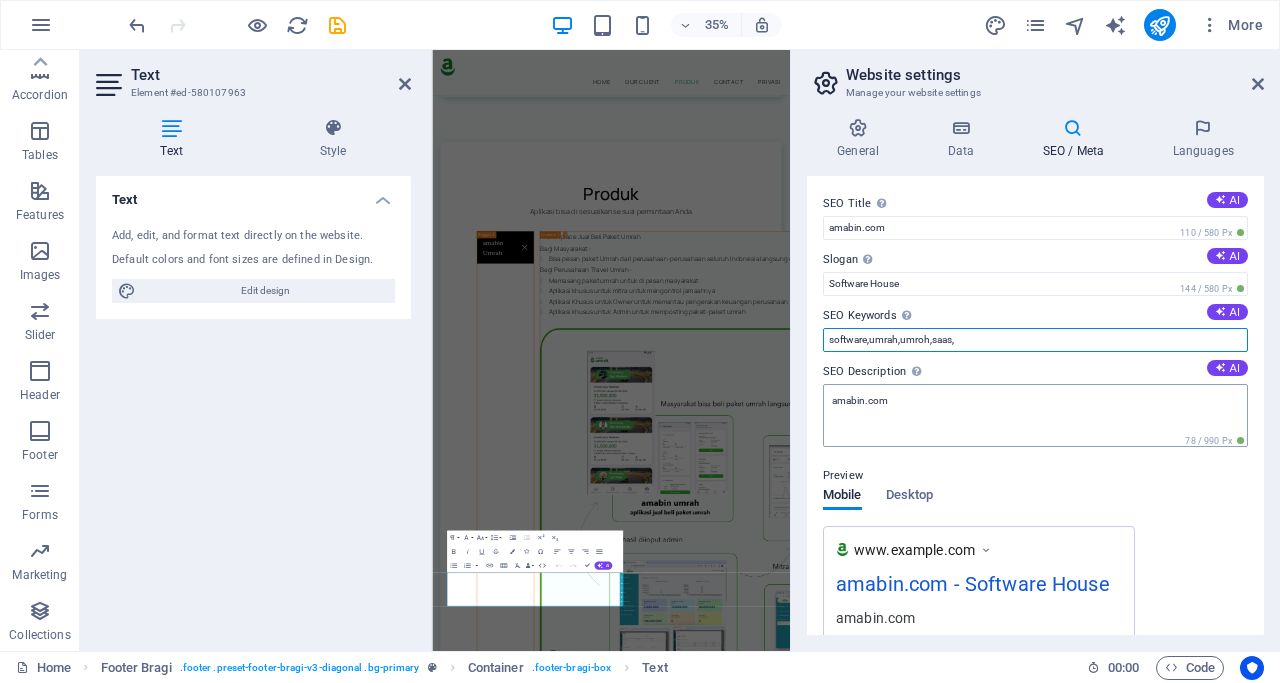 type on "software,umrah,umroh,saas," 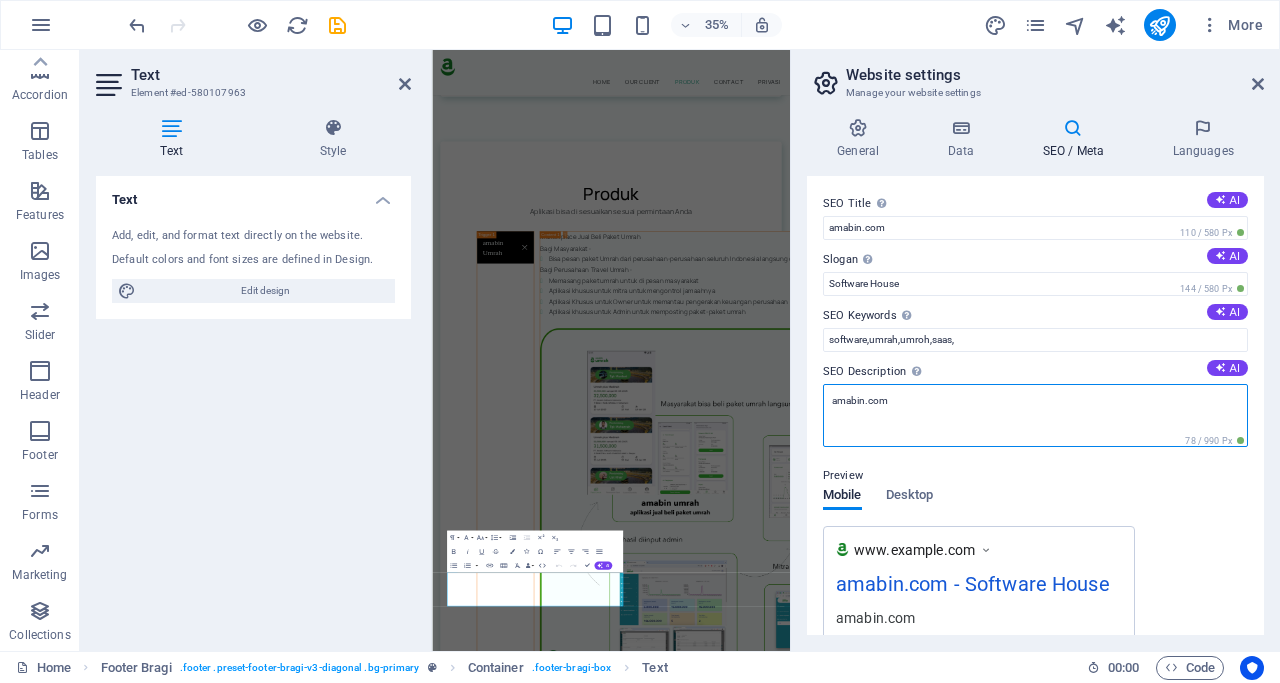 click on "amabin.com" at bounding box center (1035, 415) 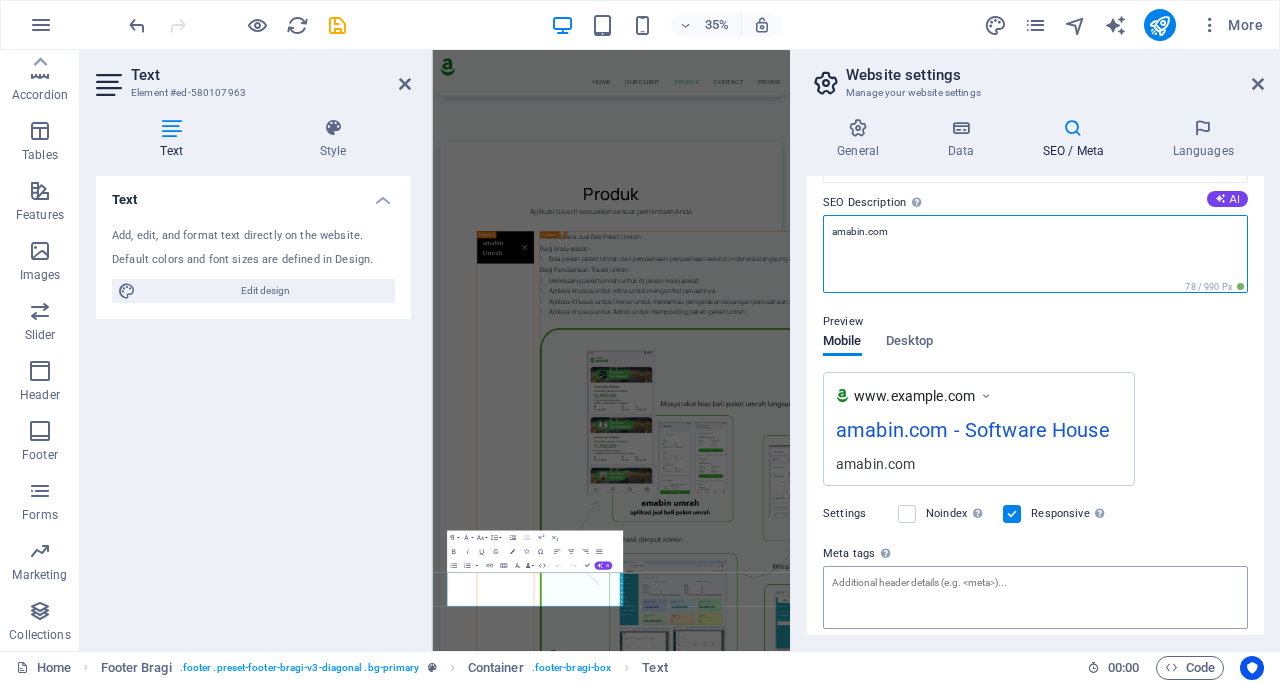 scroll, scrollTop: 0, scrollLeft: 0, axis: both 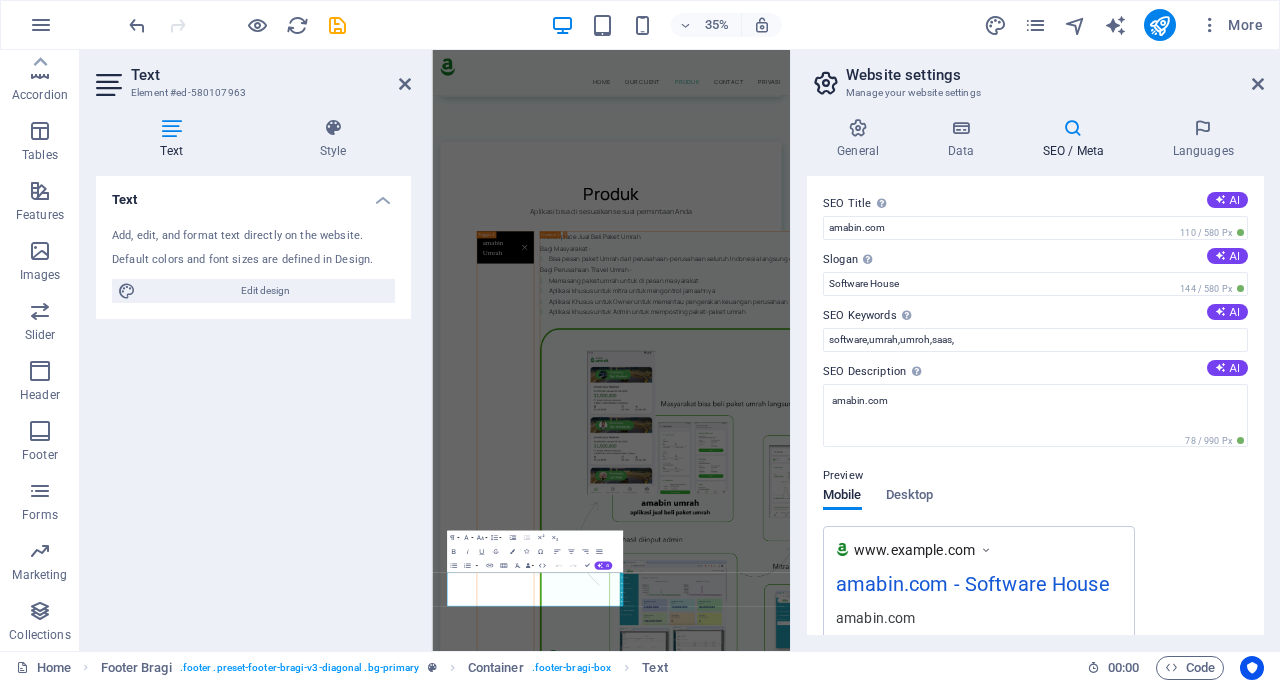 type 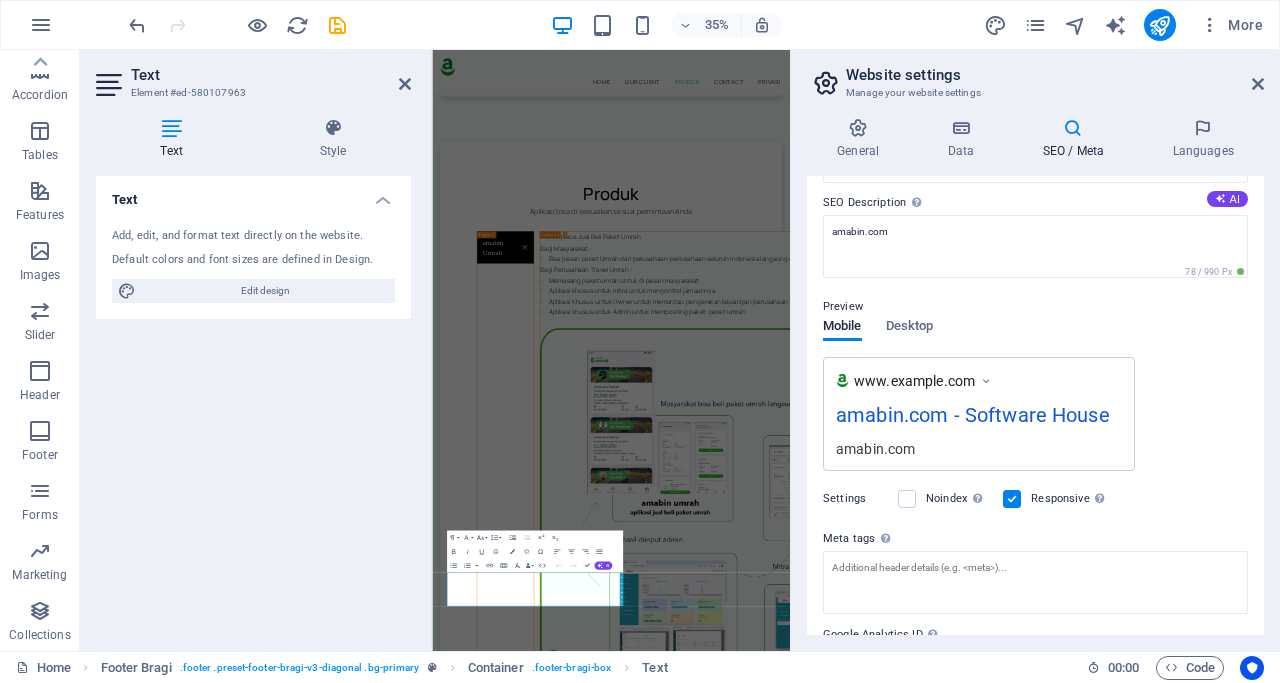 scroll, scrollTop: 0, scrollLeft: 0, axis: both 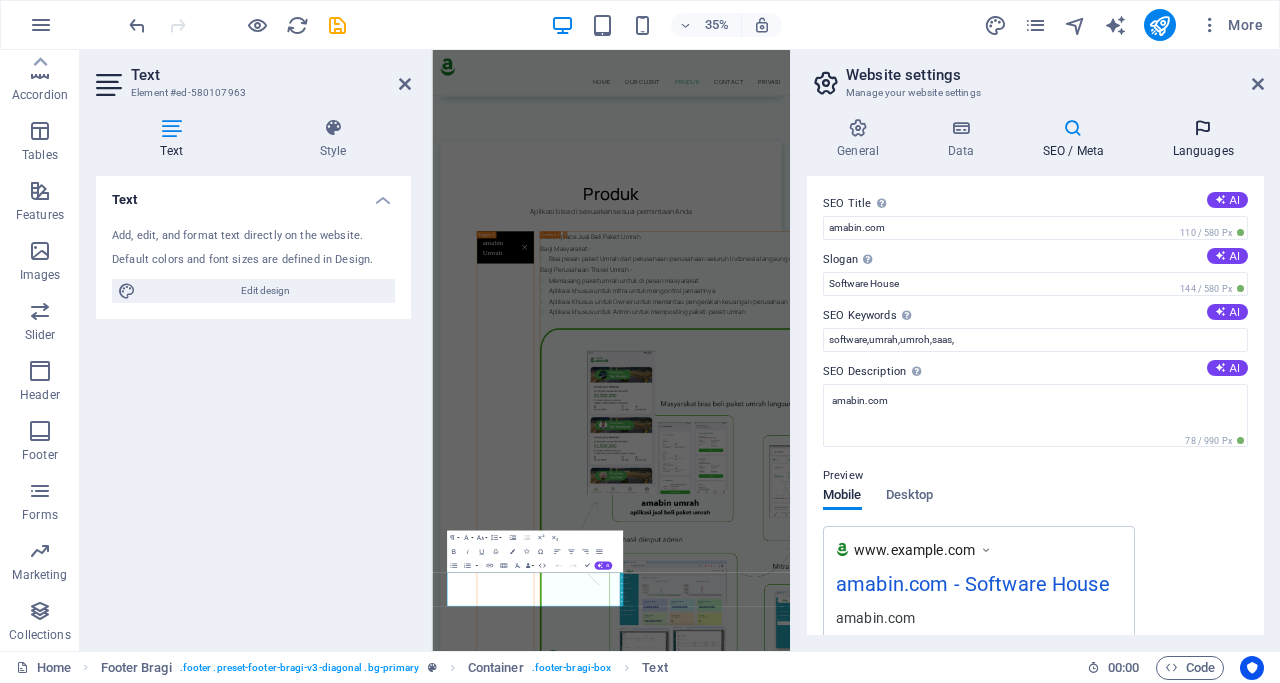 click on "Languages" at bounding box center (1203, 139) 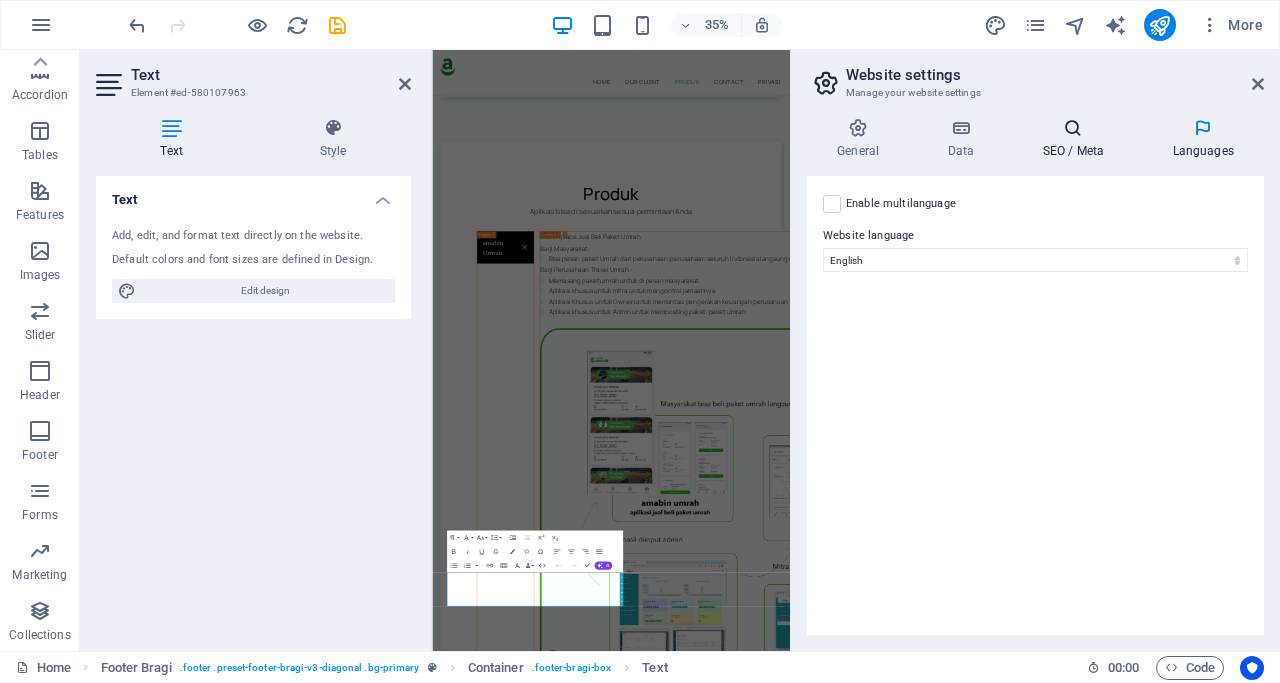 click on "SEO / Meta" at bounding box center [1077, 139] 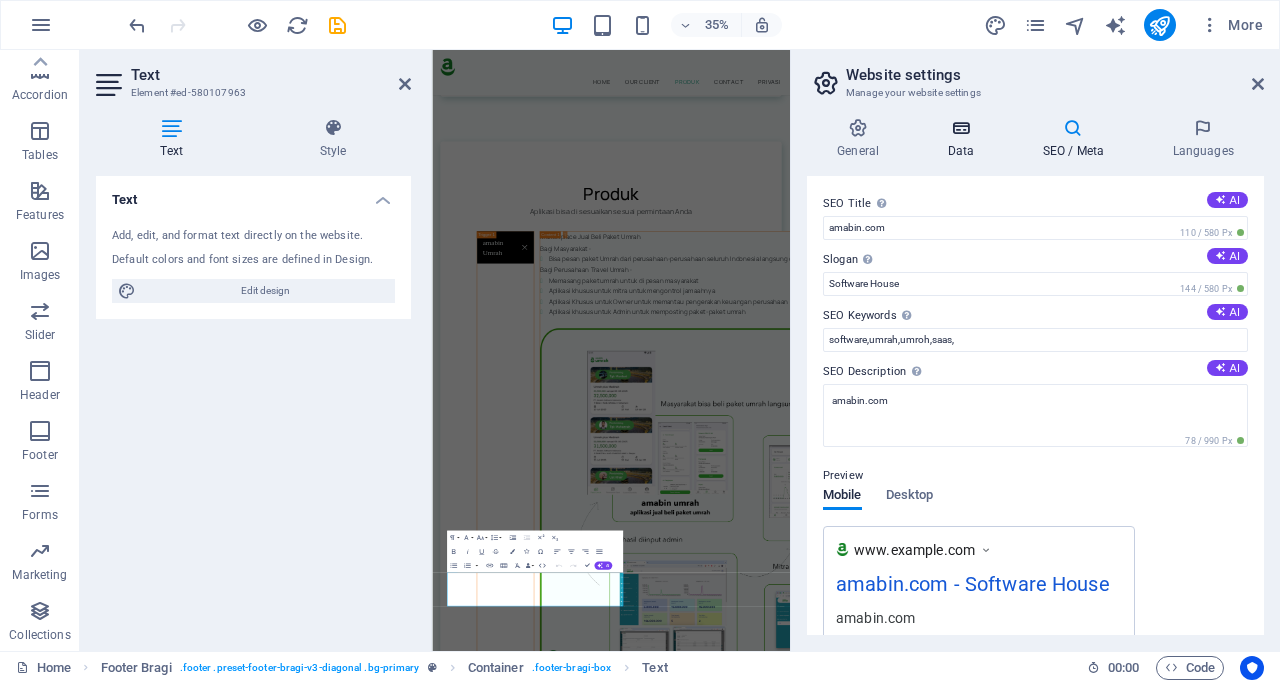click on "Data" at bounding box center [964, 139] 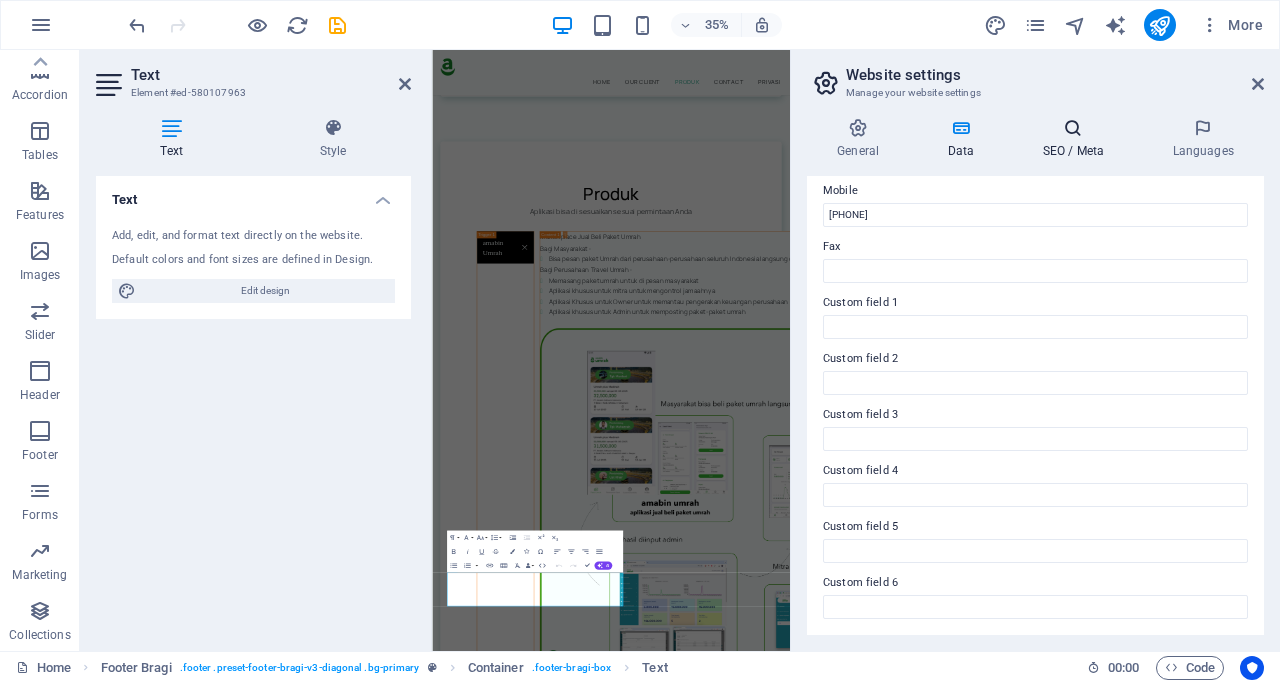 click on "SEO / Meta" at bounding box center (1077, 139) 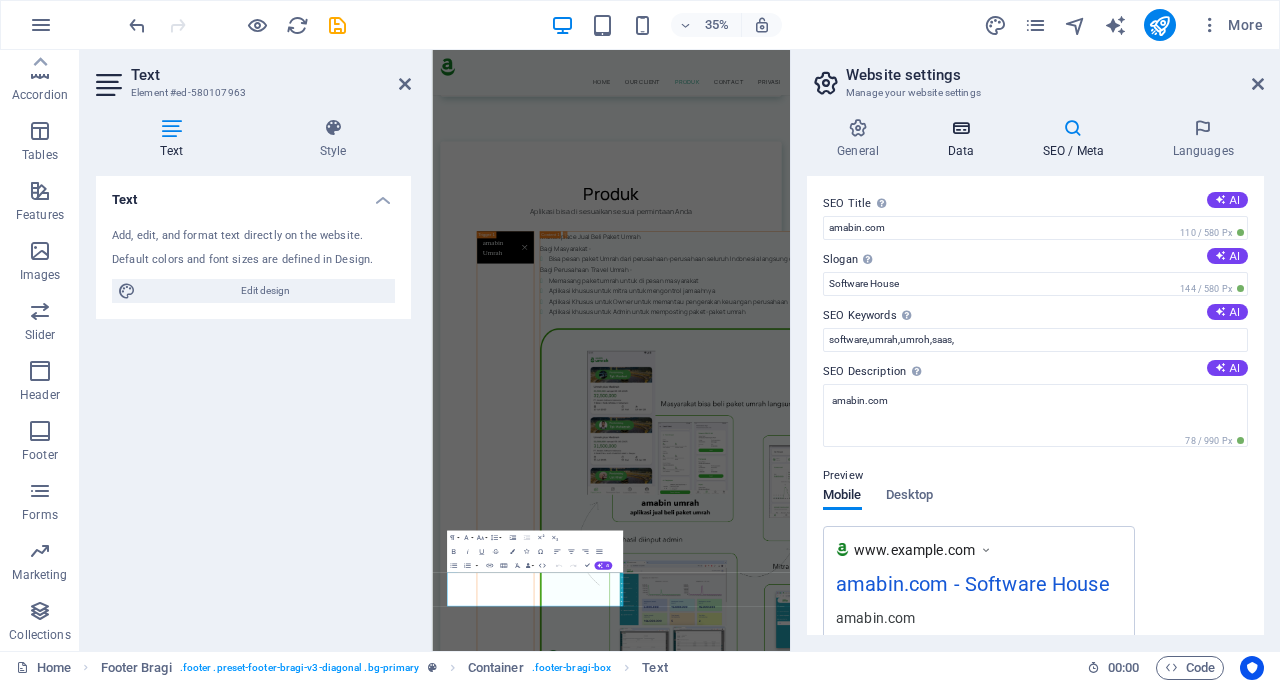 click at bounding box center (960, 128) 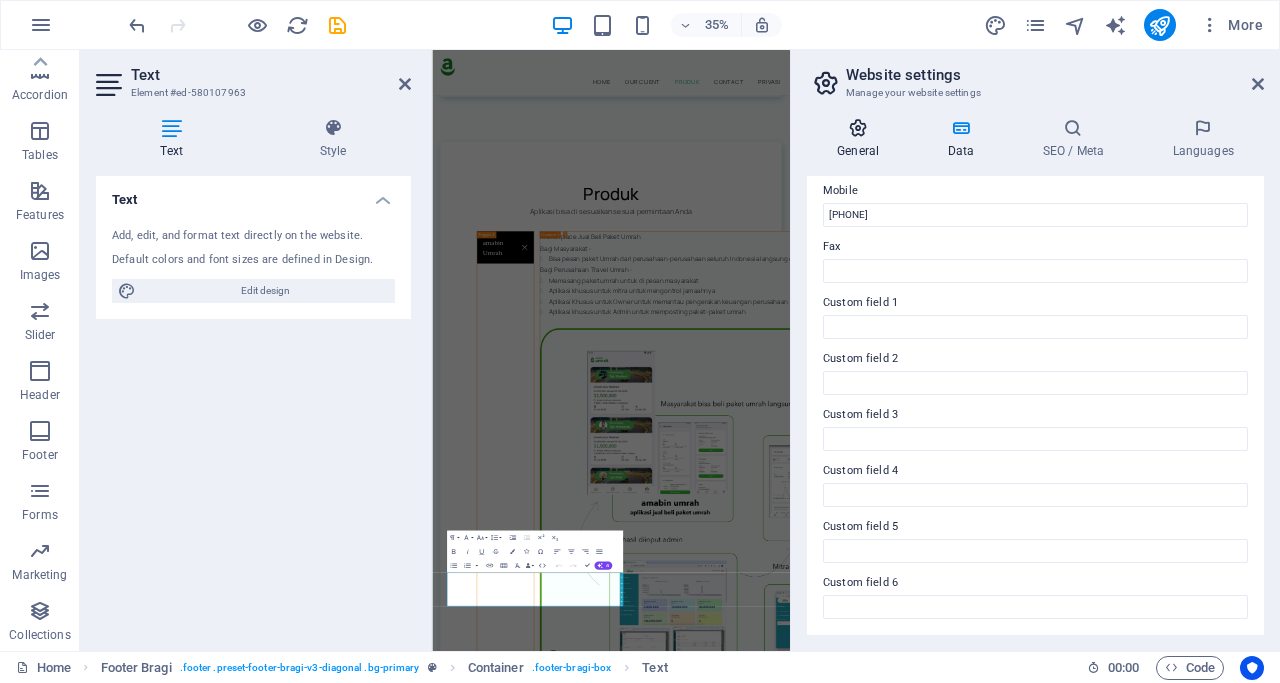 click on "General" at bounding box center (862, 139) 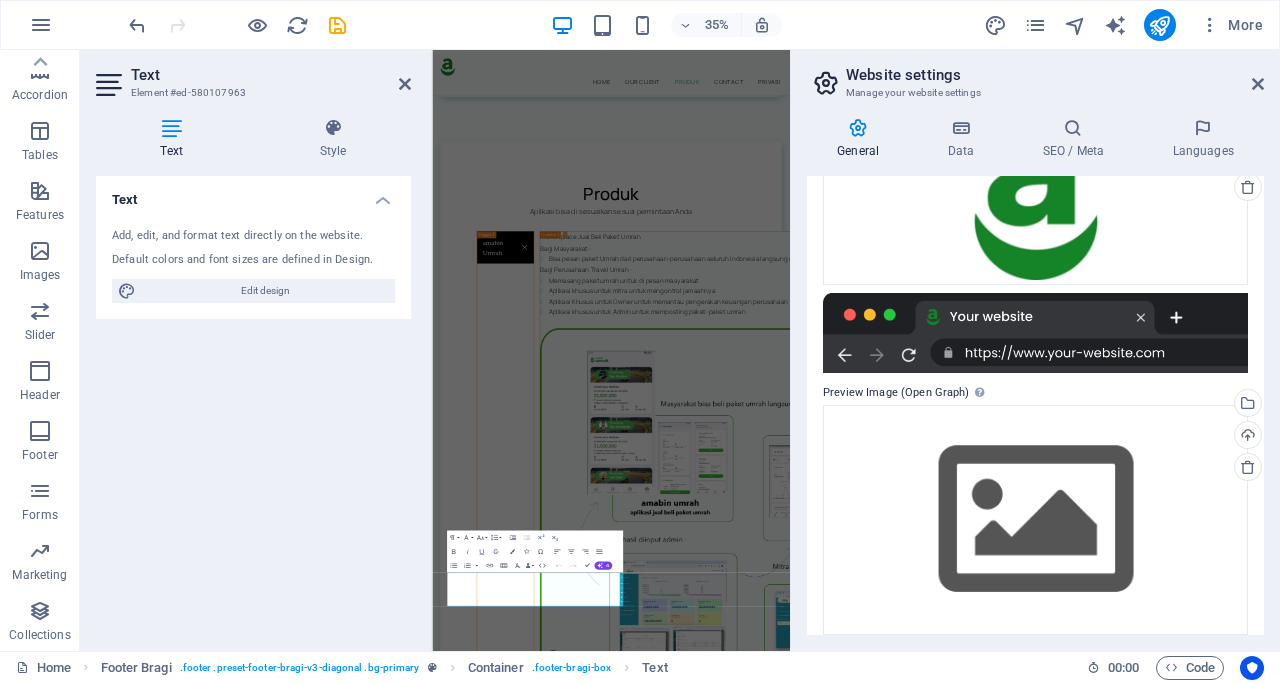 scroll, scrollTop: 355, scrollLeft: 0, axis: vertical 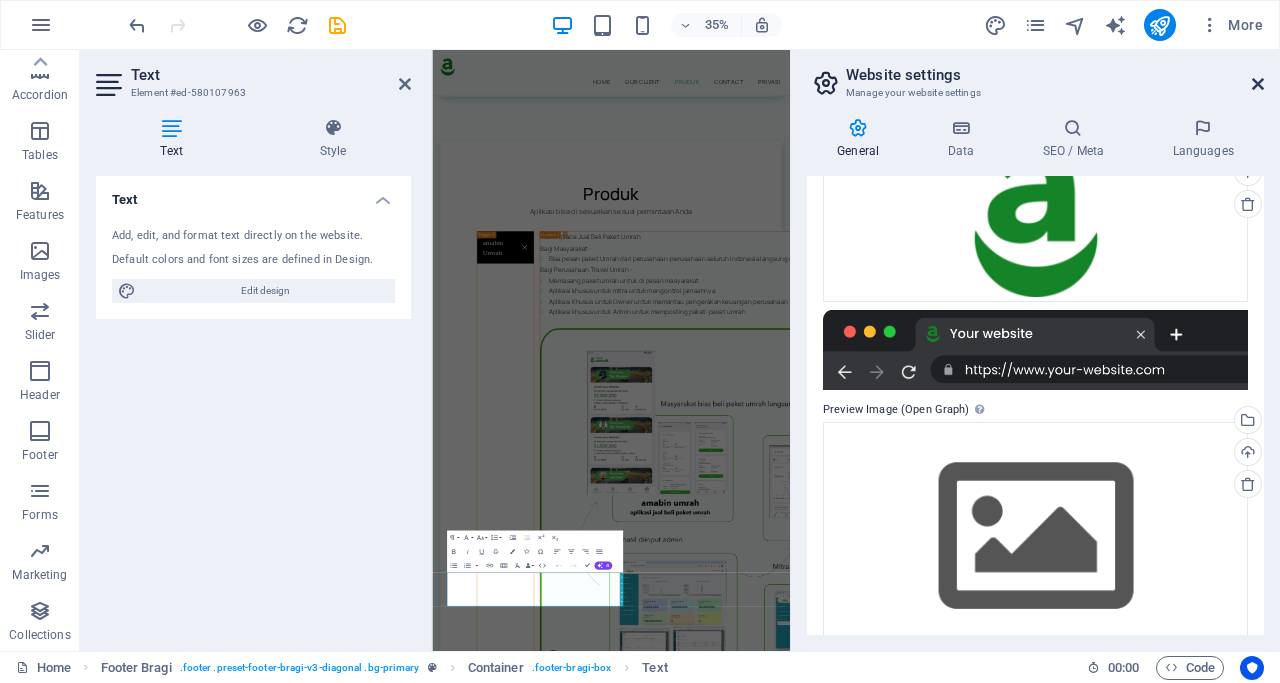 click at bounding box center [1258, 84] 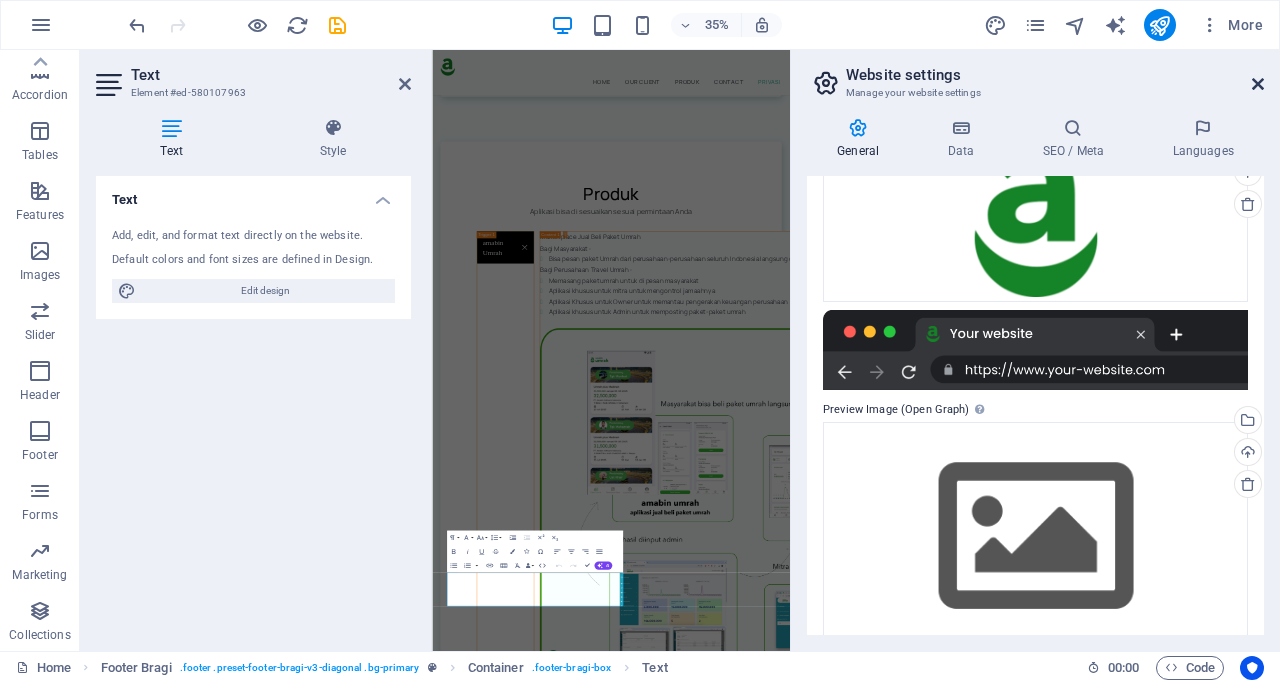 scroll, scrollTop: 6149, scrollLeft: 0, axis: vertical 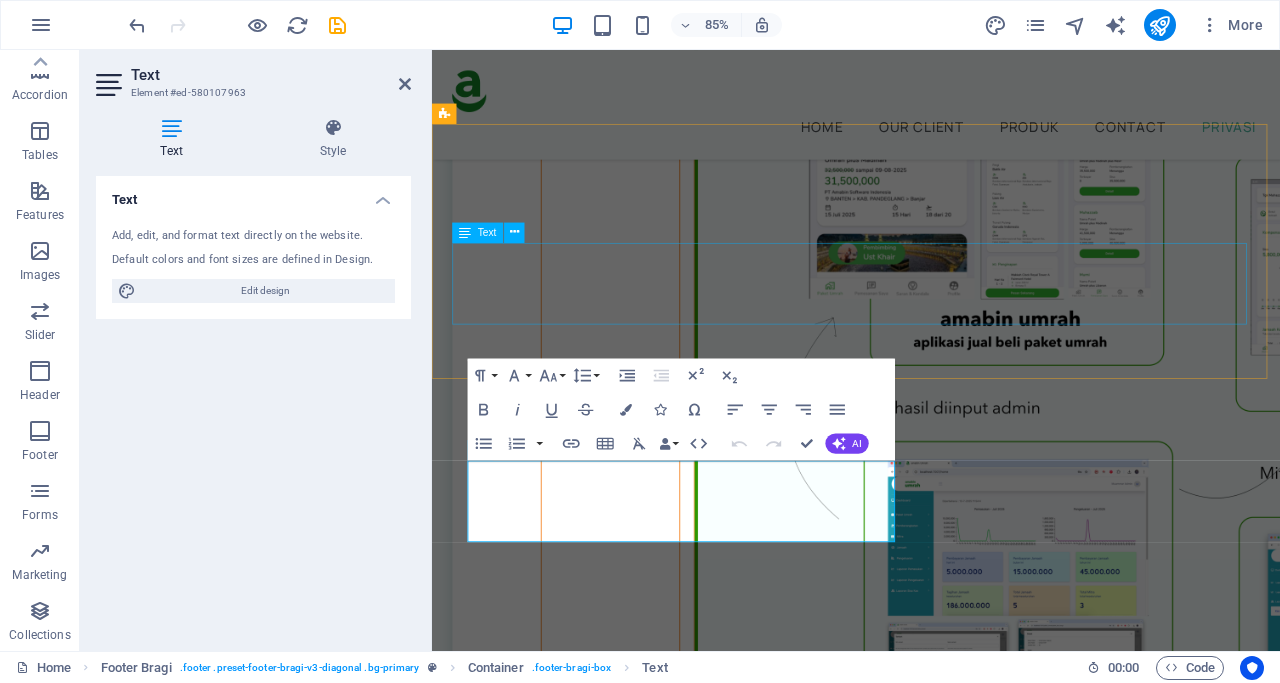 click on "Data yang perusahaan Umrah masukkan tidak kami perjual belikan. Begitu pula dan masyarakat yang melakukan transaksi pada aplikasi amabin Umrah. Data kami enkripsikan sehingga tidak bisa di baca oleh pihak yang tidak berwenang." at bounding box center (931, 3718) 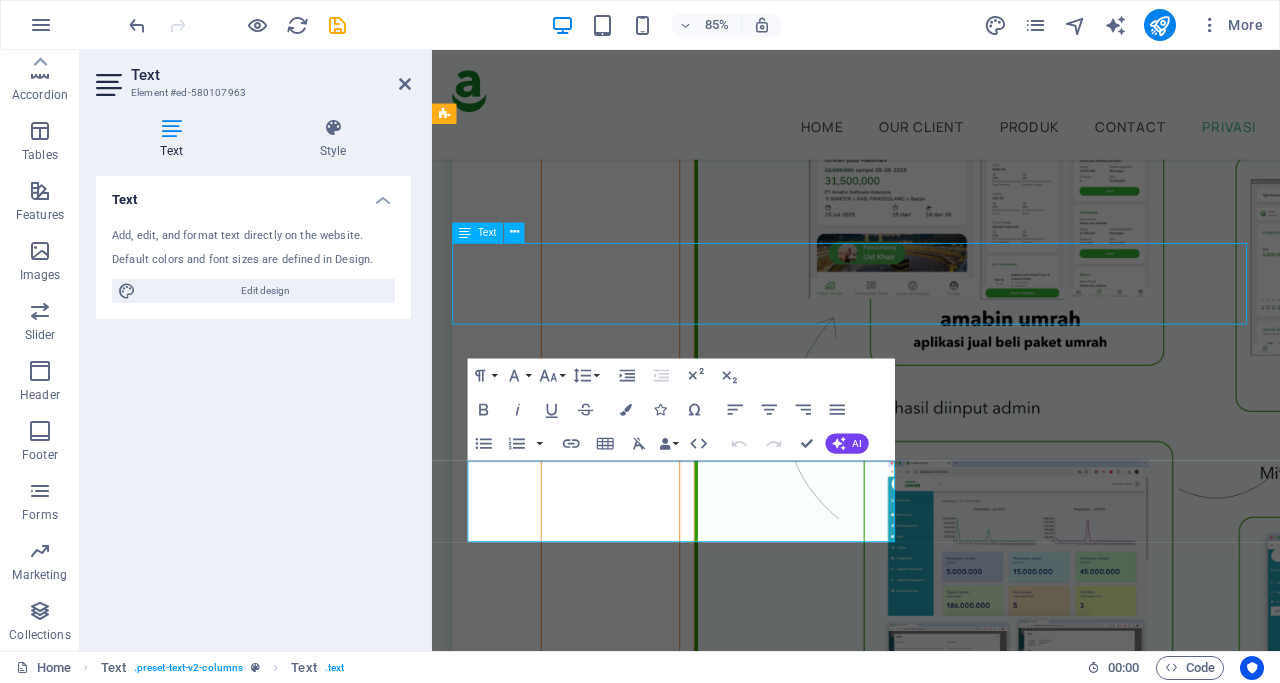 scroll, scrollTop: 5958, scrollLeft: 0, axis: vertical 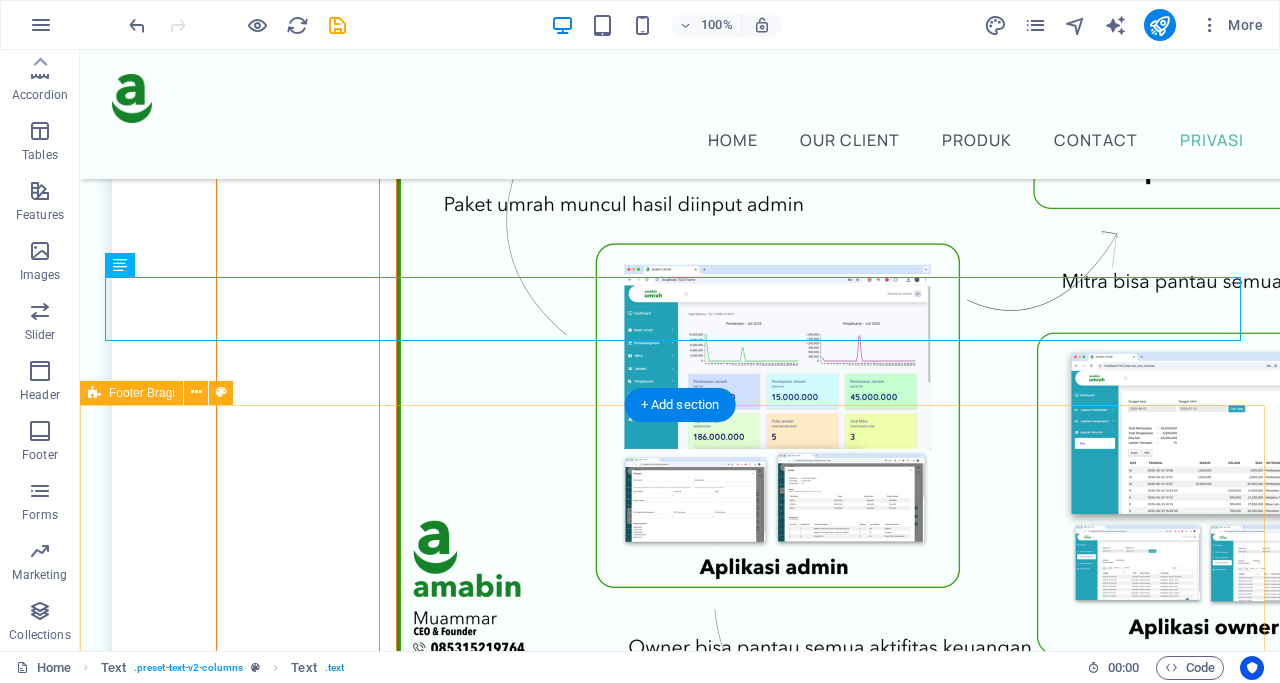 click on "amabin.com Apartemen Kalibata City, Tower Mawar 16AE, Kalibata - Kecamatan Pancoran , 12750   Jakarta Selatan - Jakarta - Indonesia +6285315219764 muammar@amabin.com" at bounding box center (680, 3772) 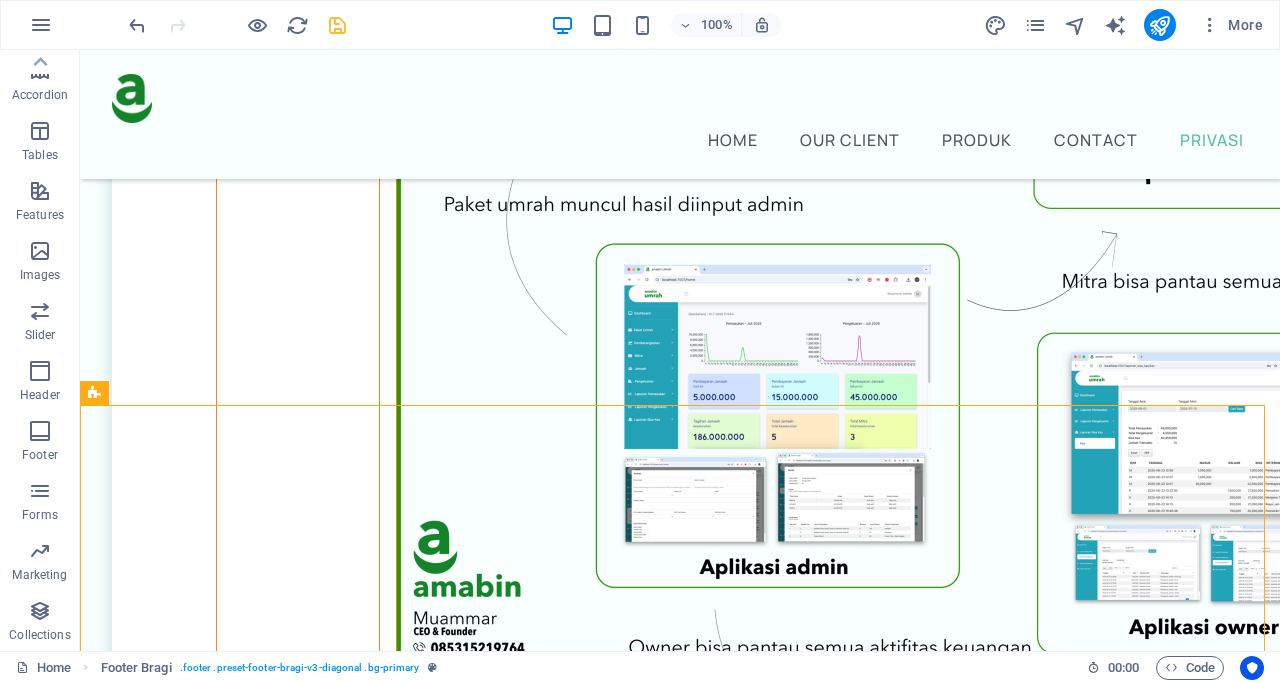 click at bounding box center (337, 25) 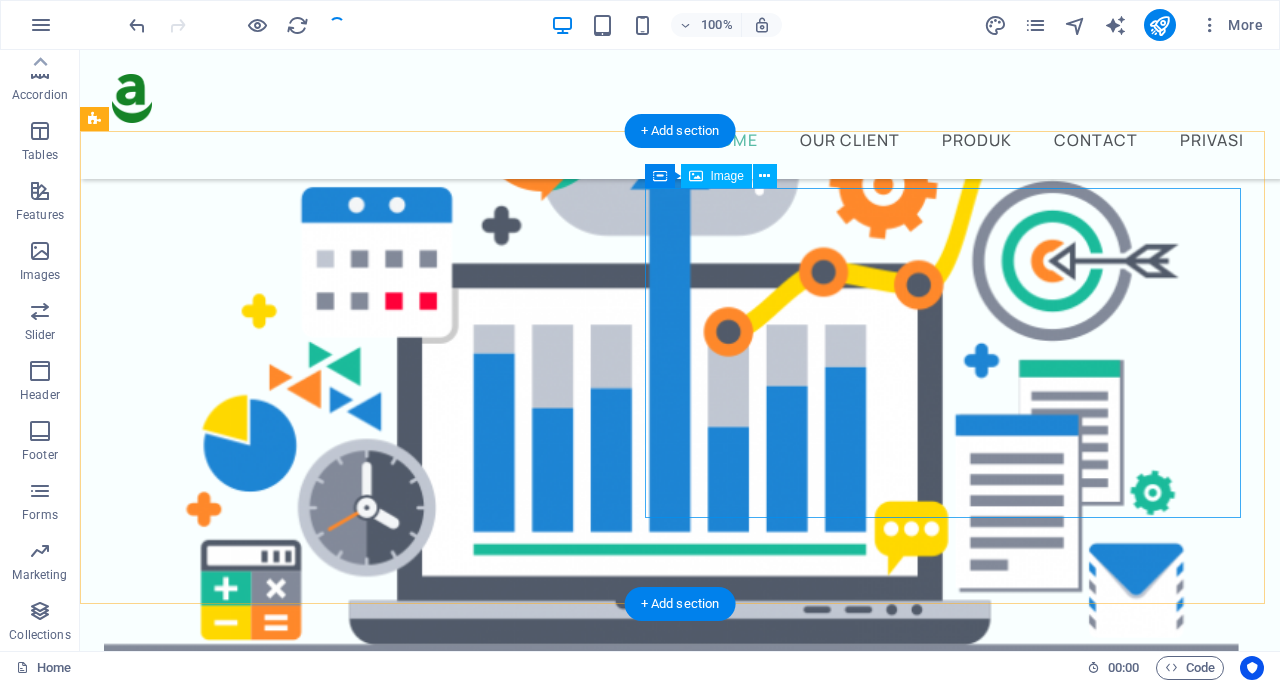 scroll, scrollTop: 0, scrollLeft: 0, axis: both 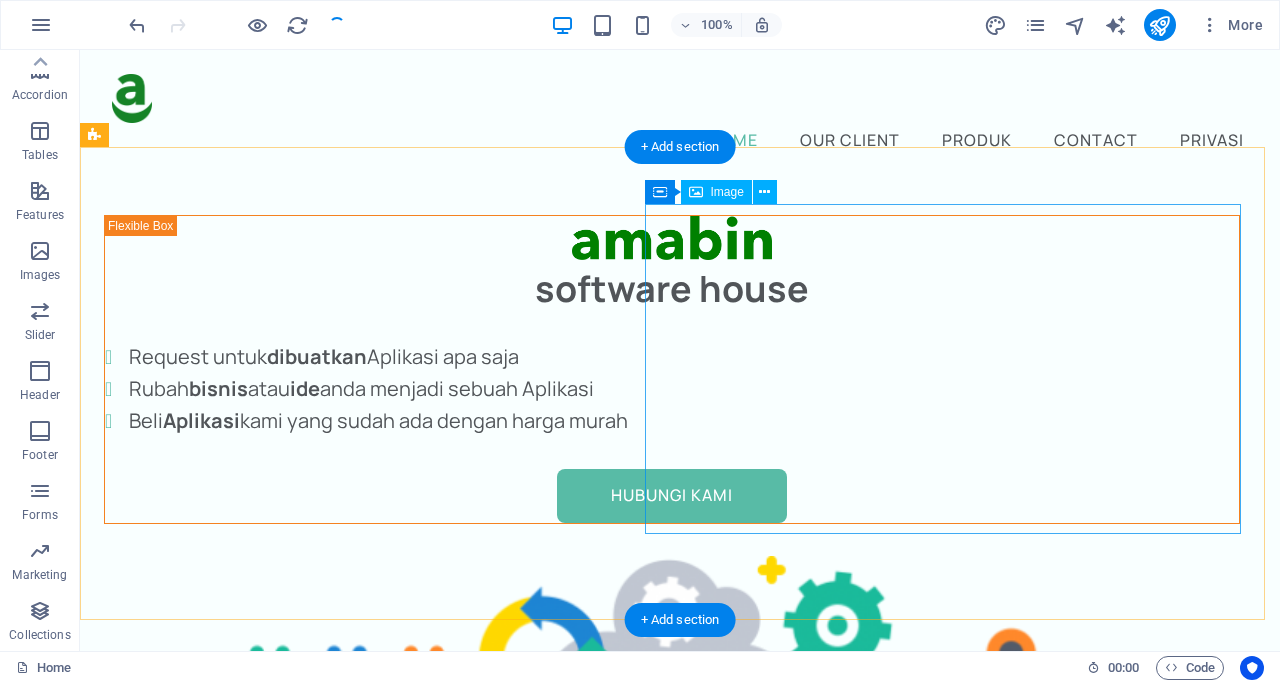 click at bounding box center [672, 870] 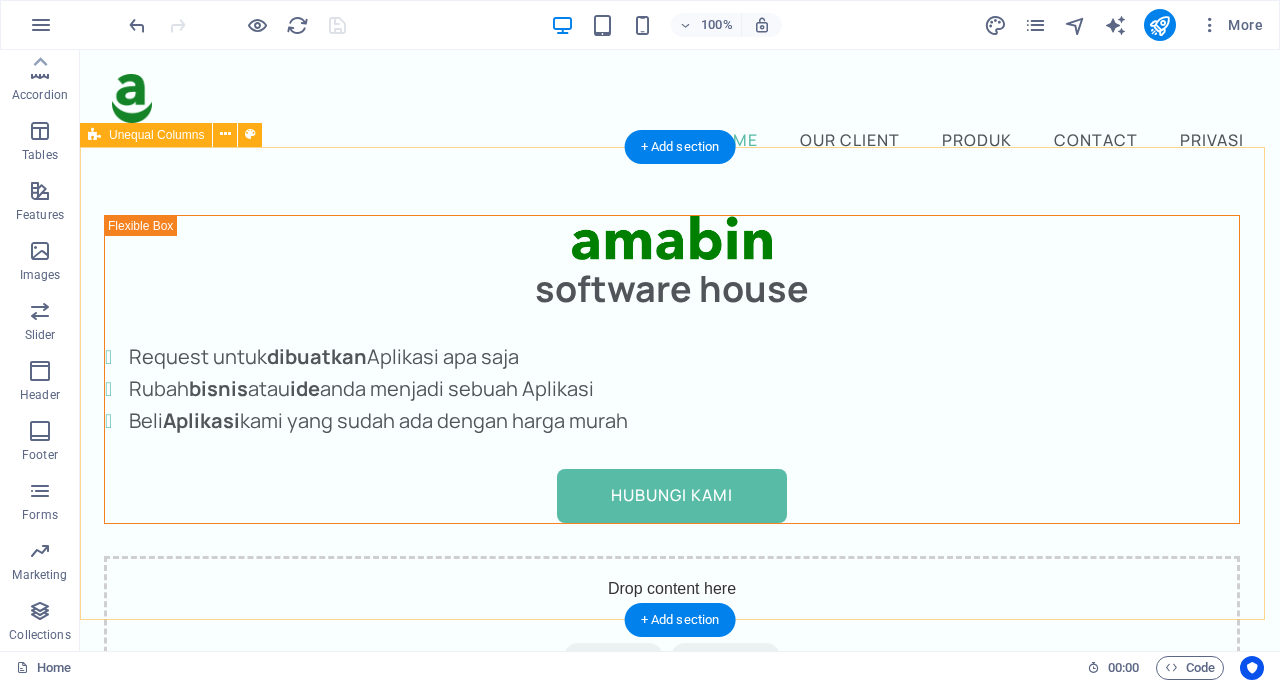click on "software house Request untuk  dibuatkan  Aplikasi apa saja Rubah  bisnis  atau  ide  anda menjadi sebuah Aplikasi Beli  A plikasi  kami yang sudah ada dengan harga murah hubungi kami Drop content here or  Add elements  Paste clipboard" at bounding box center (680, 470) 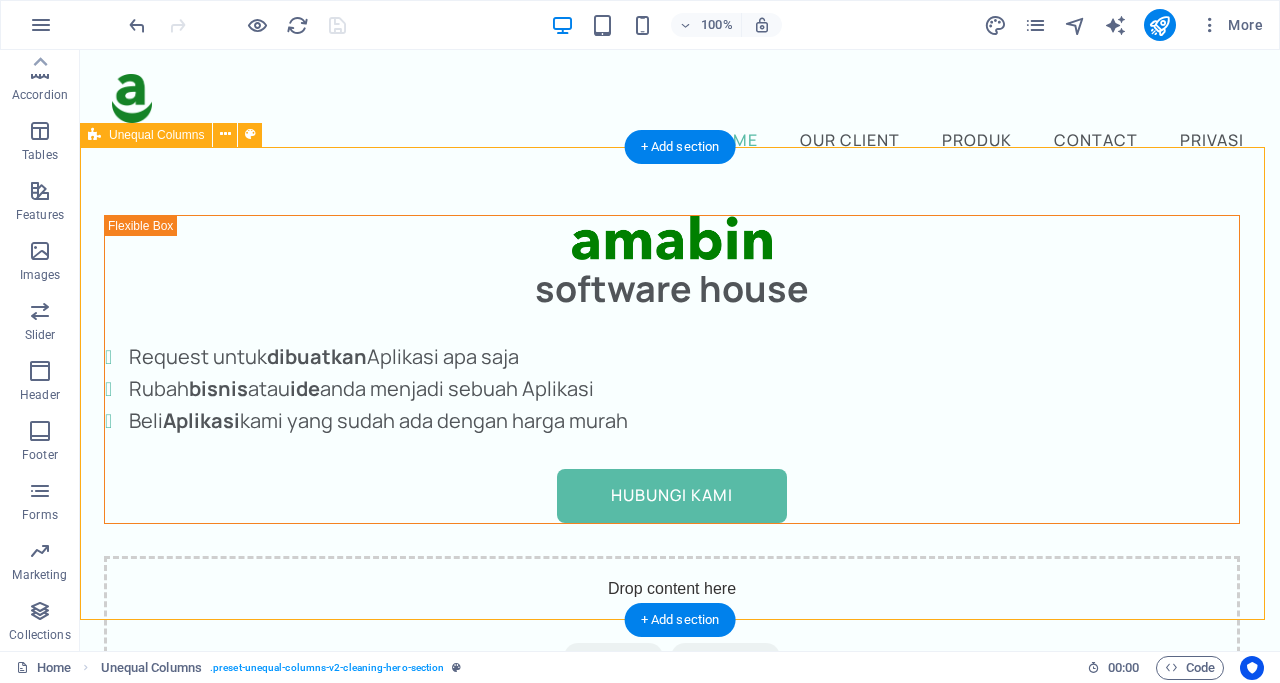 click on "Drop content here or  Add elements  Paste clipboard" at bounding box center [672, 627] 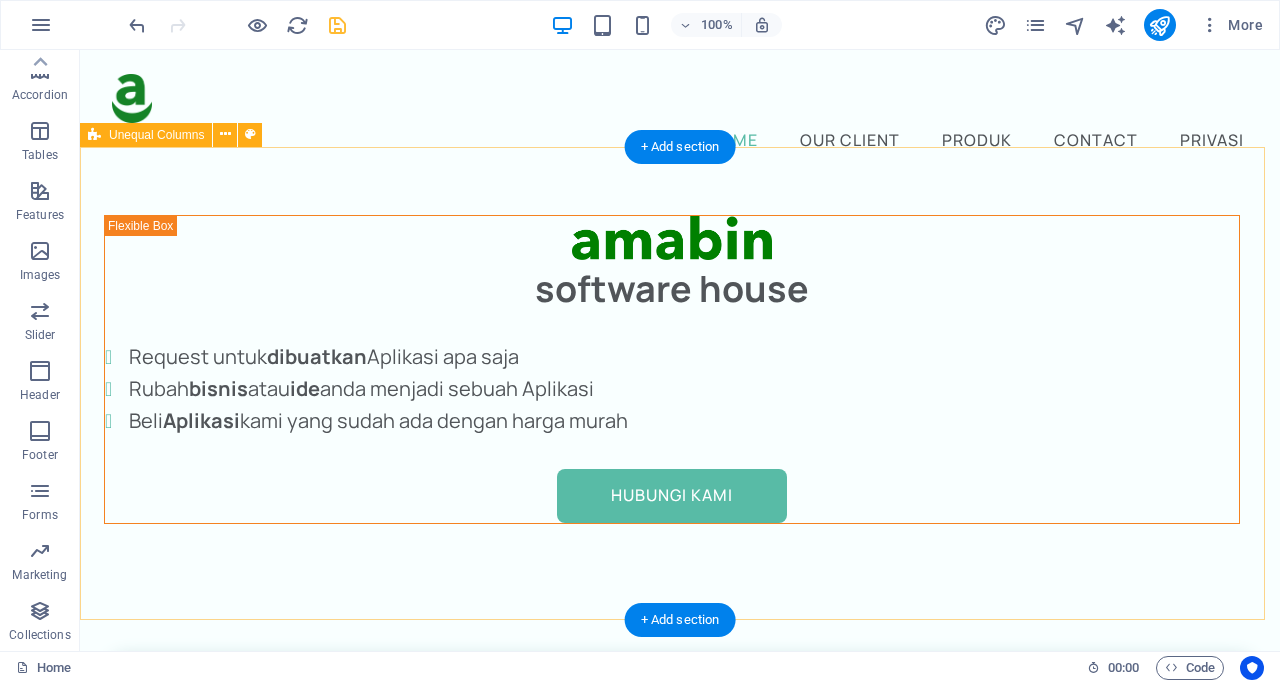 click on "software house Request untuk  dibuatkan  Aplikasi apa saja Rubah  bisnis  atau  ide  anda menjadi sebuah Aplikasi Beli  A plikasi  kami yang sudah ada dengan harga murah hubungi kami" at bounding box center [680, 383] 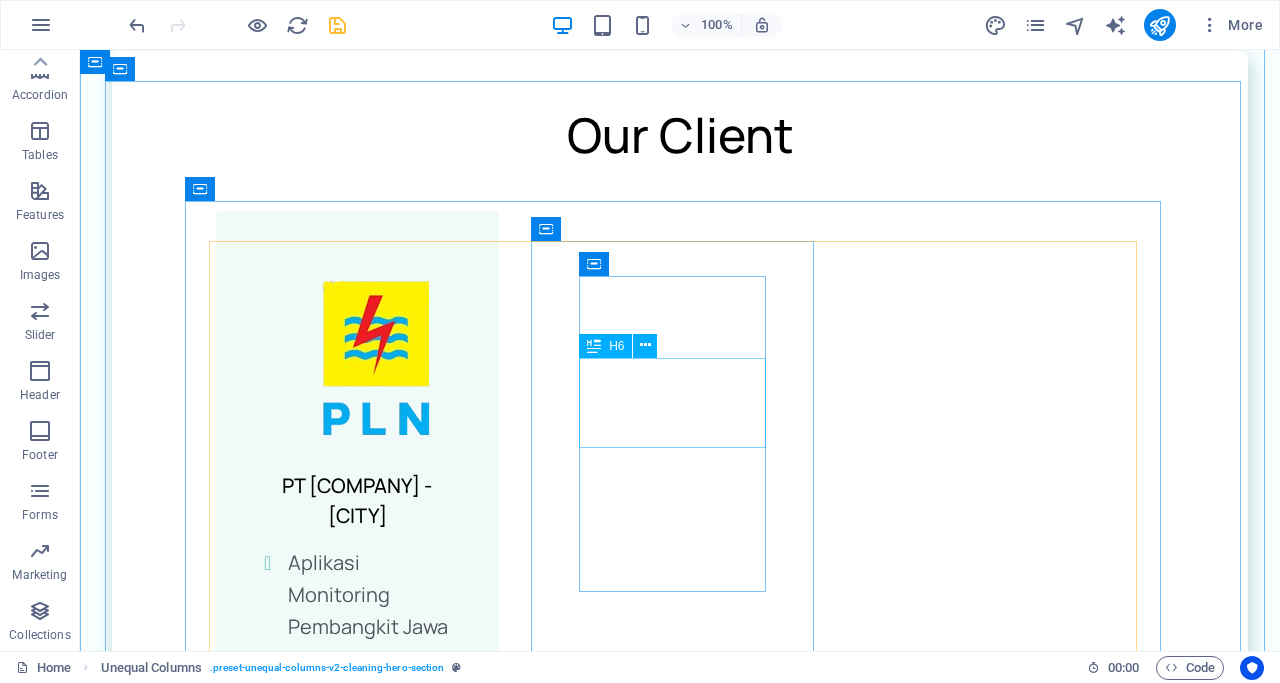 scroll, scrollTop: 0, scrollLeft: 0, axis: both 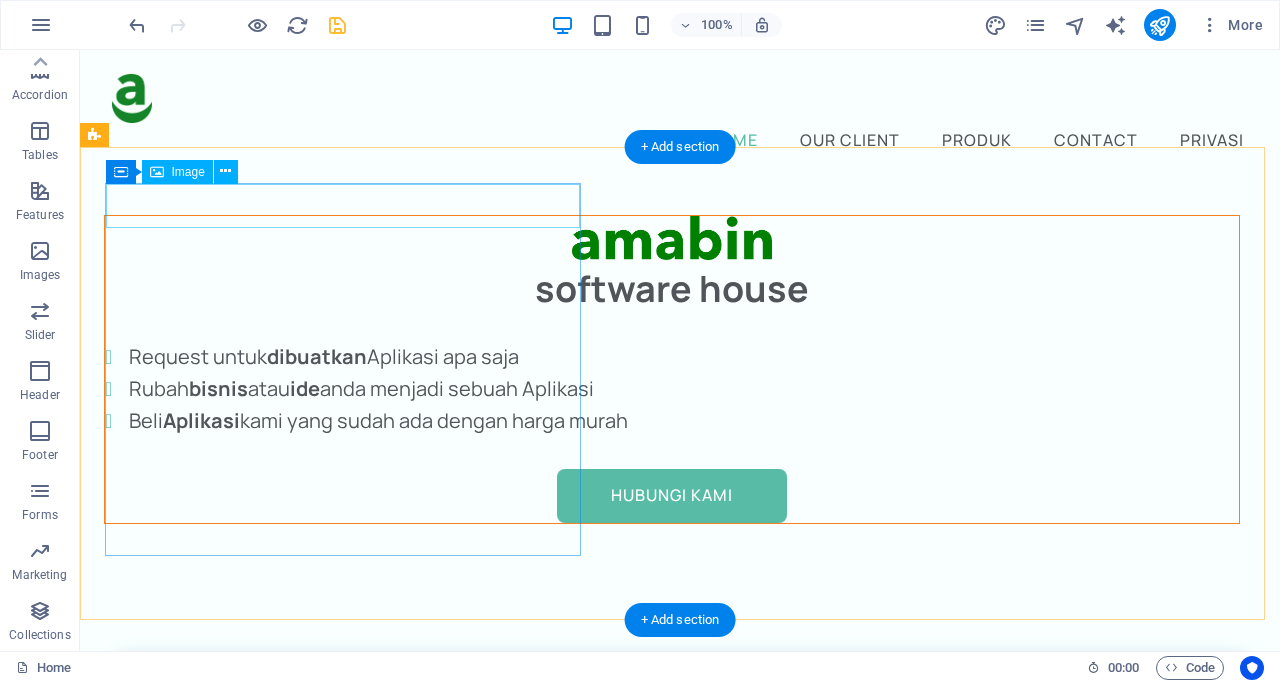 click at bounding box center [672, 238] 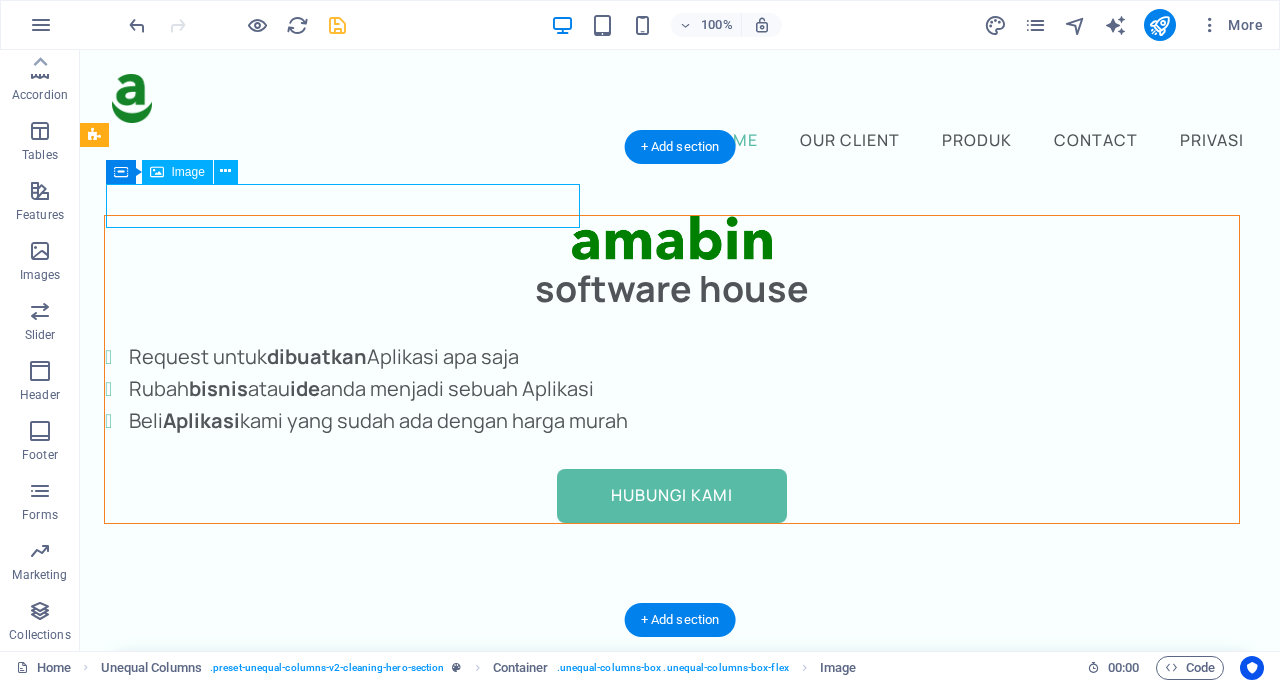 click at bounding box center (672, 238) 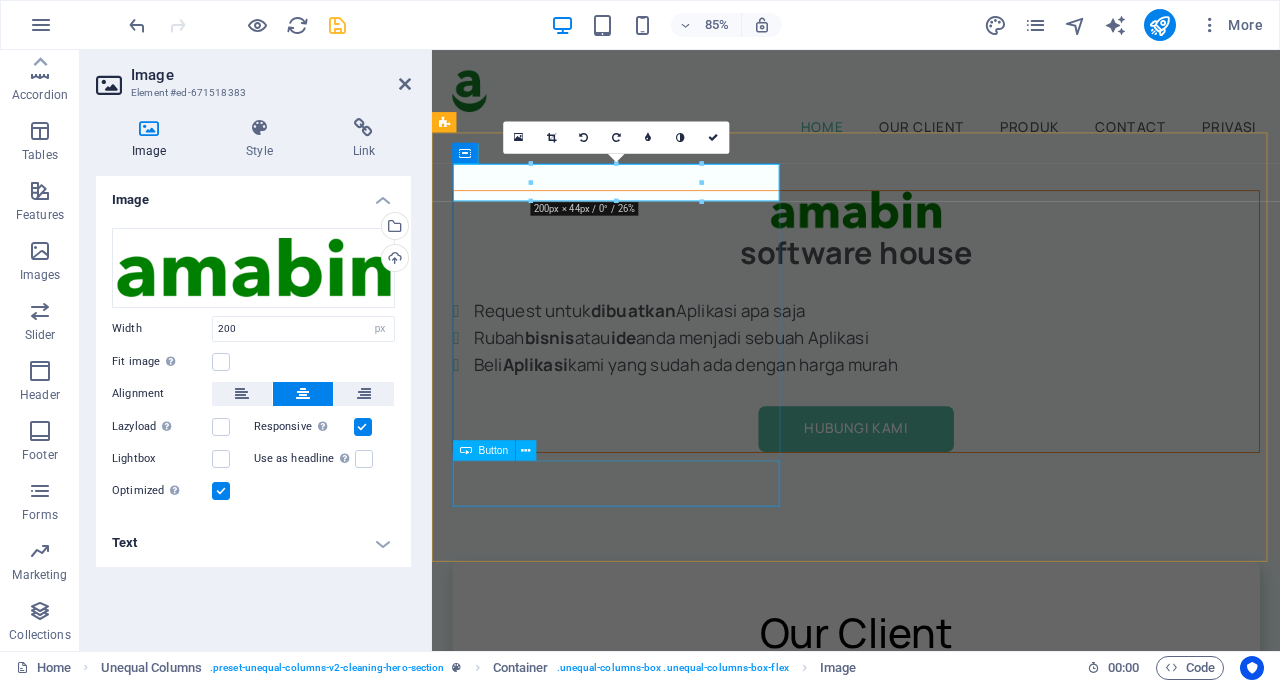 click on "hubungi kami" at bounding box center [931, 496] 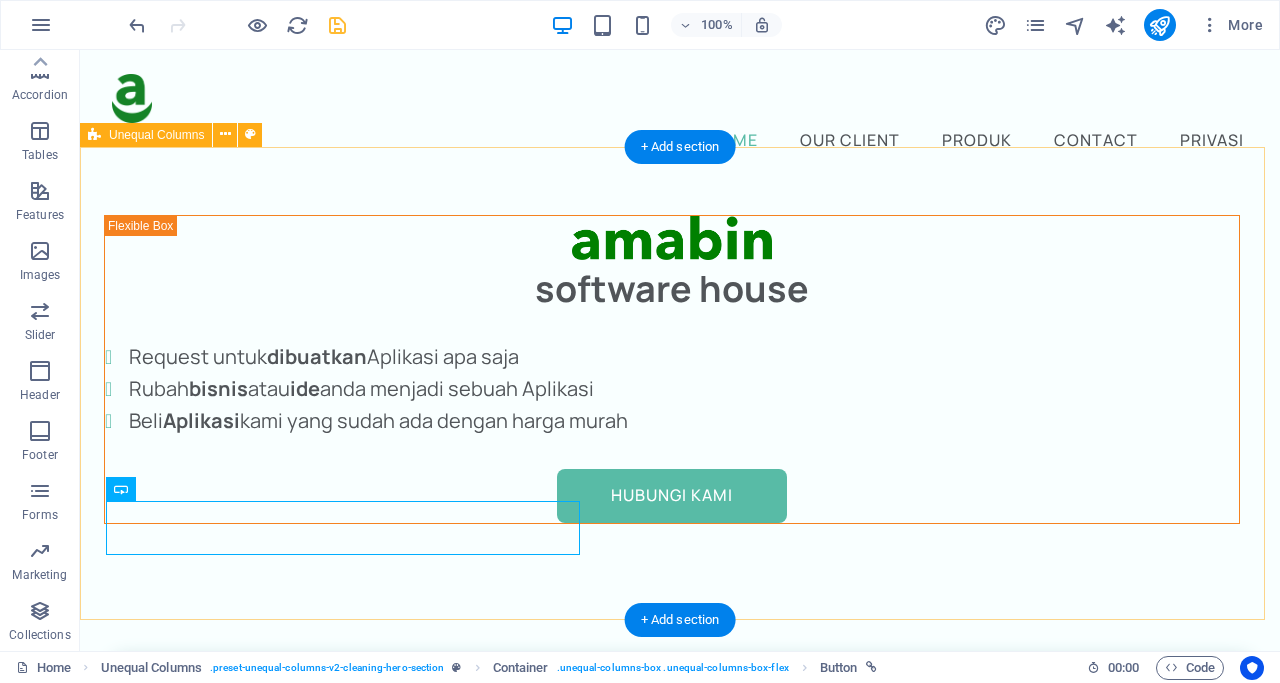 click on "software house Request untuk  dibuatkan  Aplikasi apa saja Rubah  bisnis  atau  ide  anda menjadi sebuah Aplikasi Beli  A plikasi  kami yang sudah ada dengan harga murah hubungi kami" at bounding box center (680, 383) 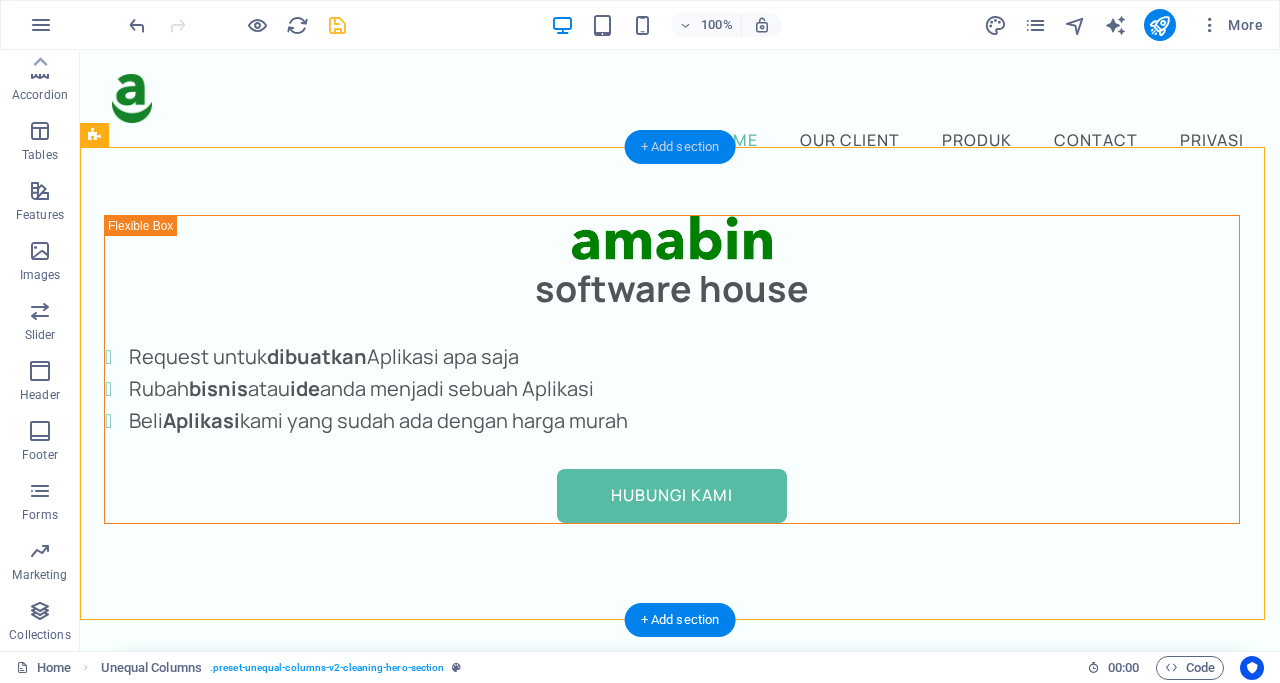 click on "+ Add section" at bounding box center (680, 147) 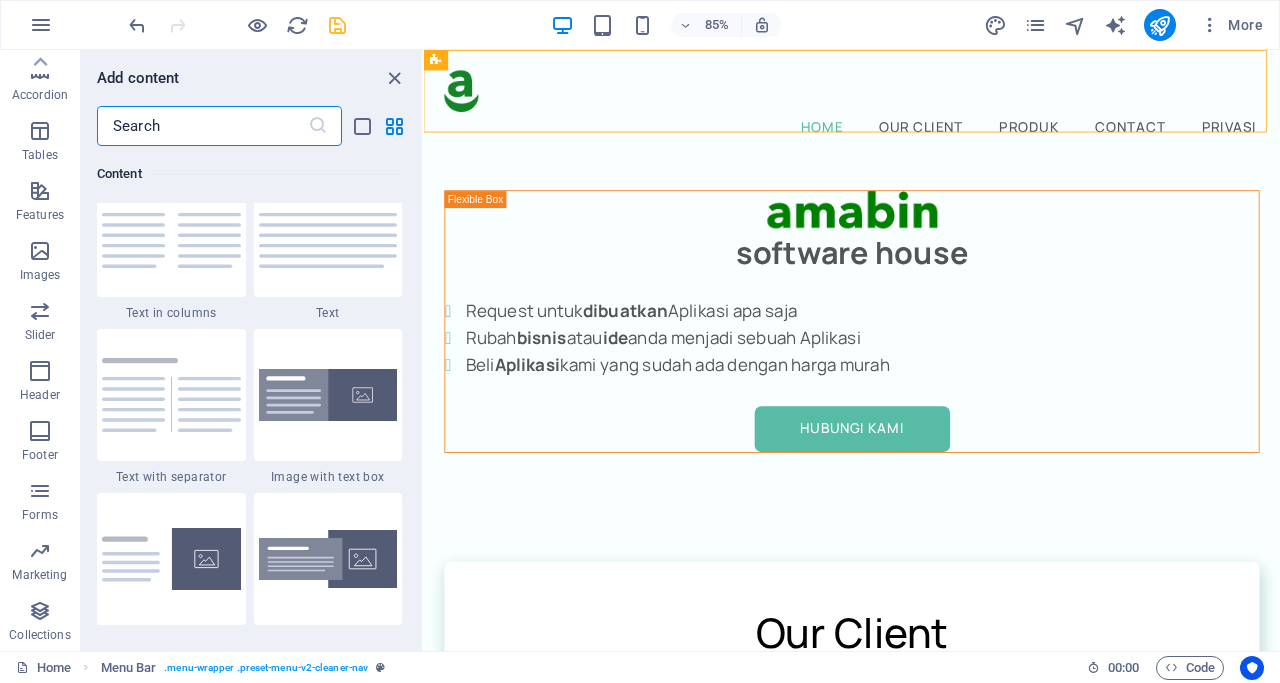 scroll, scrollTop: 3487, scrollLeft: 0, axis: vertical 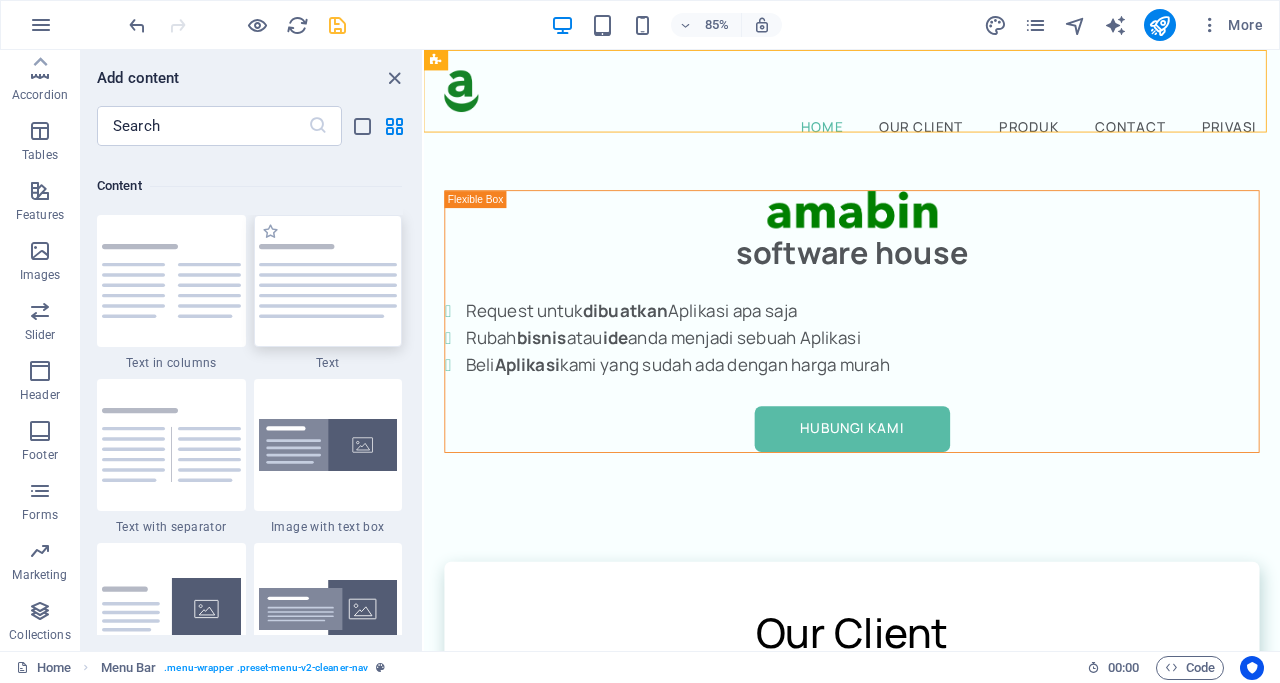 click at bounding box center (328, 281) 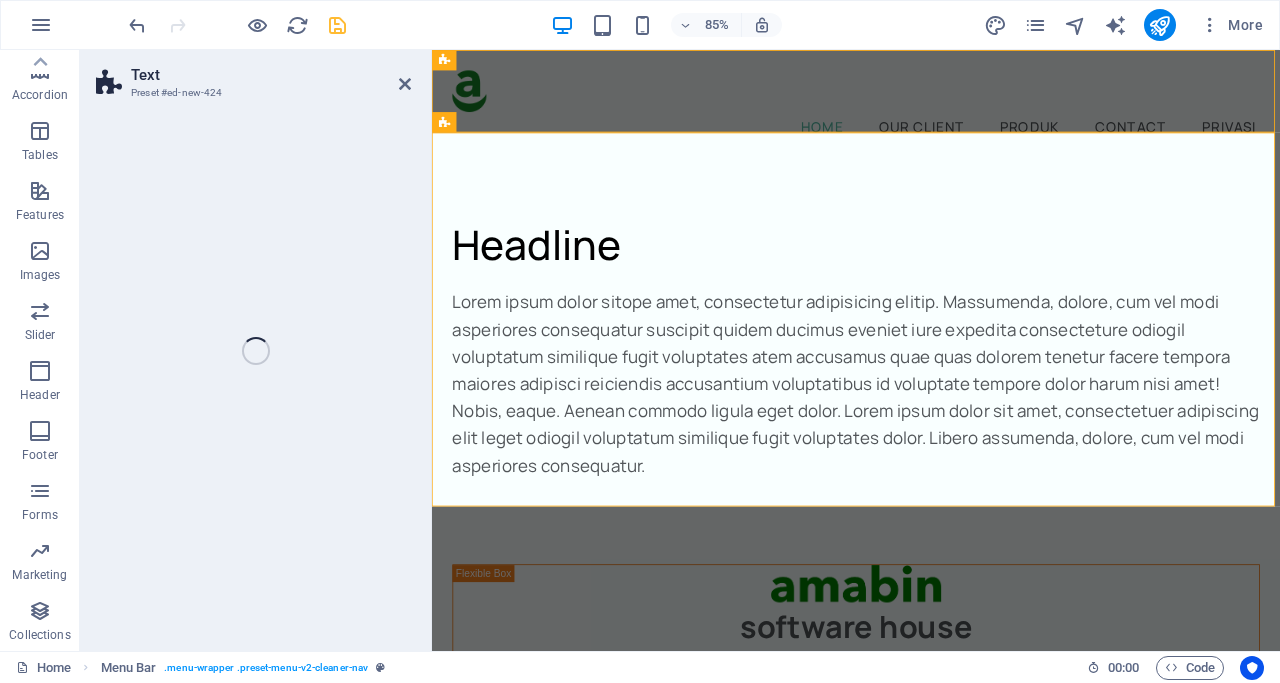 click on "Text Preset #ed-new-424
Drag here to replace the existing content. Press “Ctrl” if you want to create a new element.
H2   Container   Container   Image   Unequal Columns   Container   Menu Bar   Menu   Logo   Container   Container   Boxes   Boxes   Container   Container   Image   Container   Container   Container   Image   Footer Bragi   Container   Text   Text   Text   Text   H5   Spacer   Text   Container   Container   2 columns   Accordion   Container   Container   Container   Container   Text   Container   Container   Text   Container   Container   Text   Container   Container   Placeholder   Container   Image   Container   Text   H6   Text   Spacer   Button   Text" at bounding box center [680, 350] 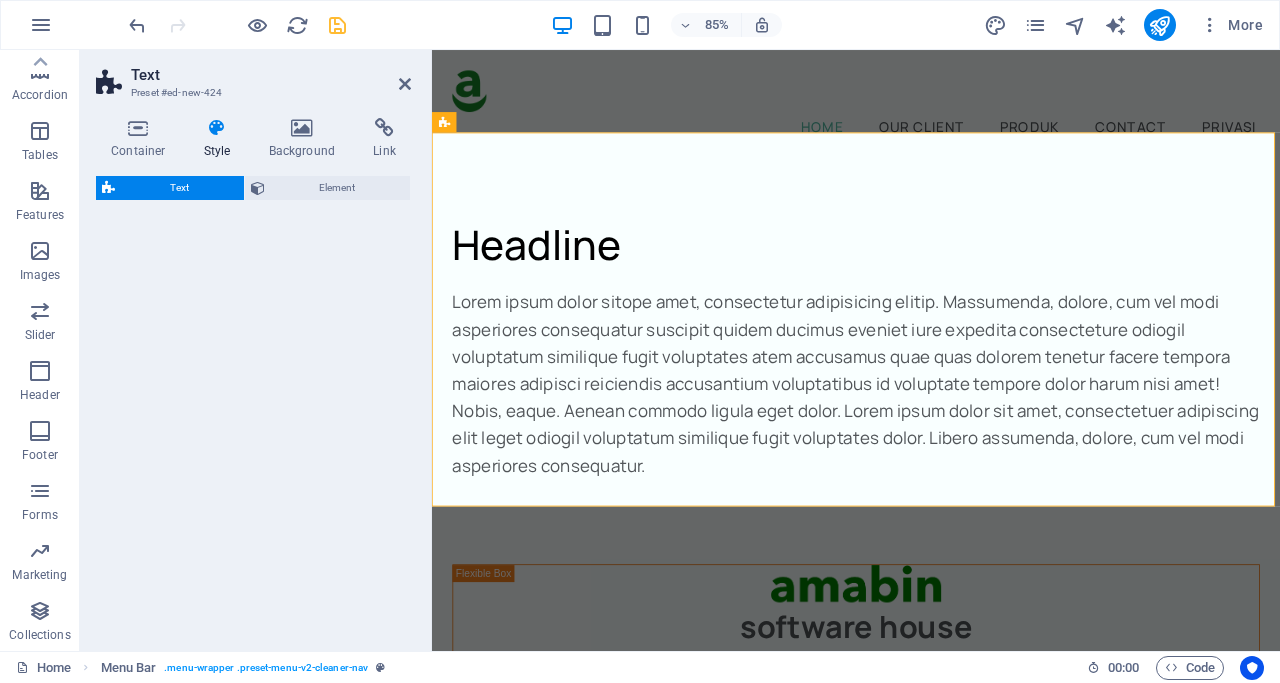 select on "preset-text-v2-default" 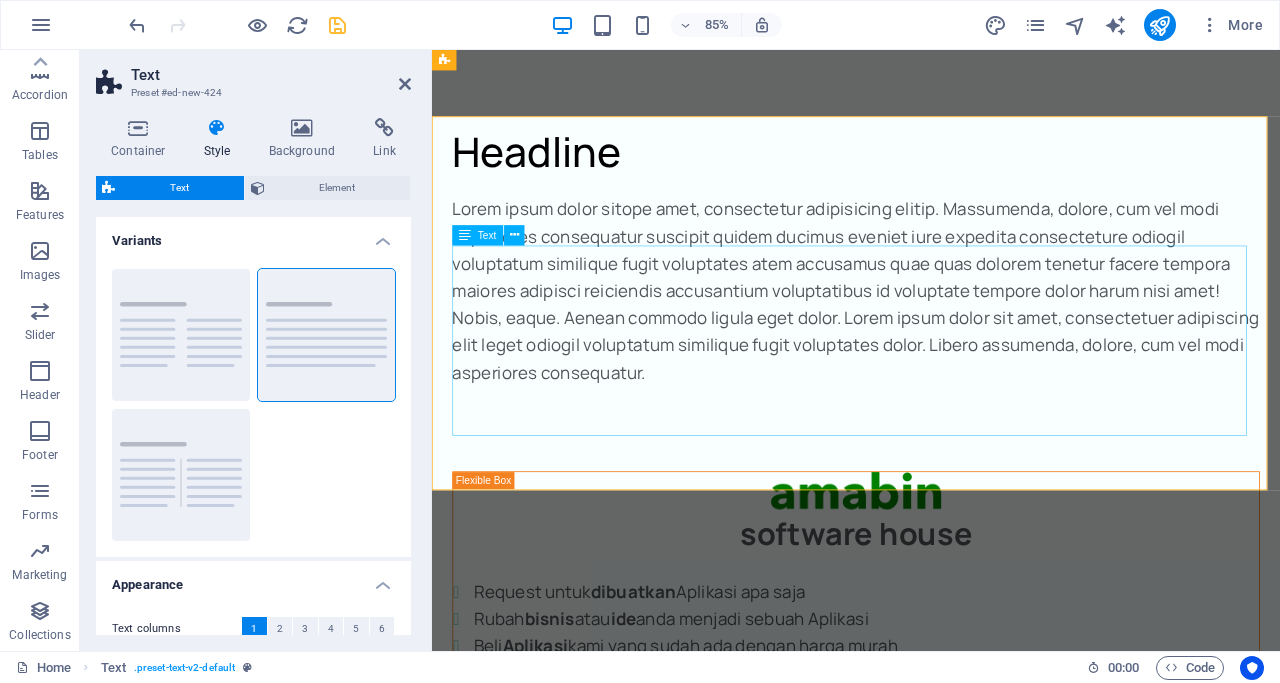 scroll, scrollTop: 0, scrollLeft: 0, axis: both 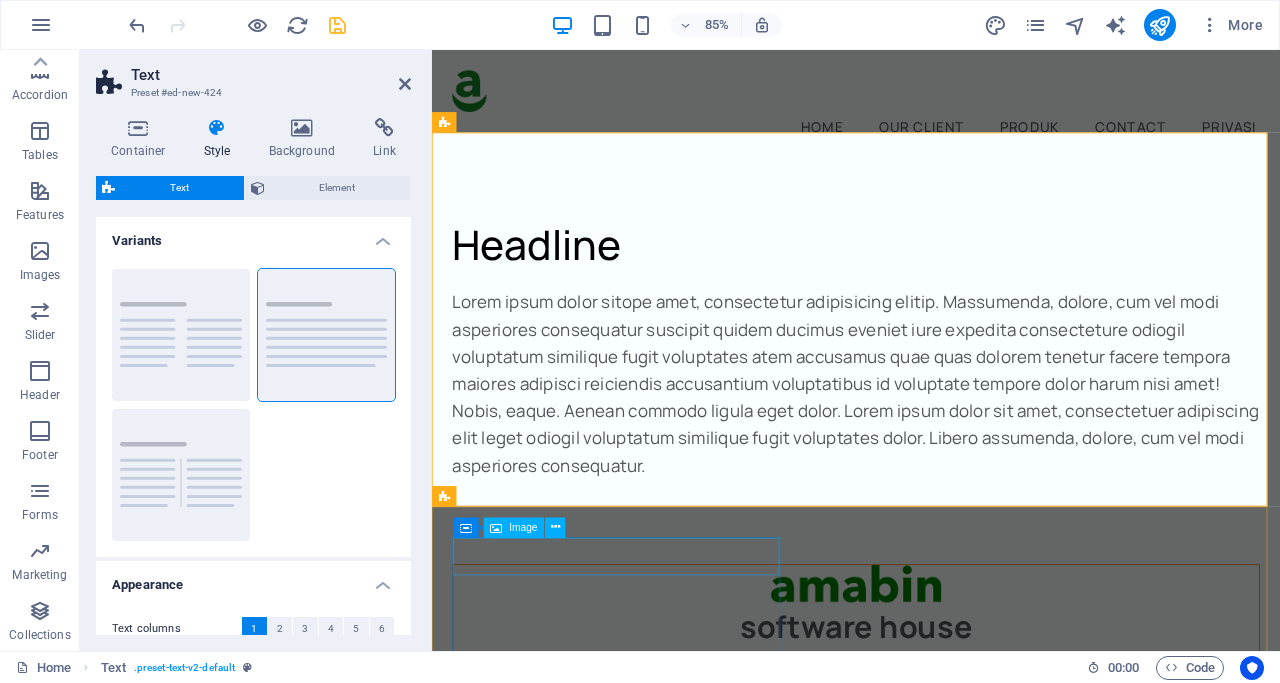 click at bounding box center [931, 678] 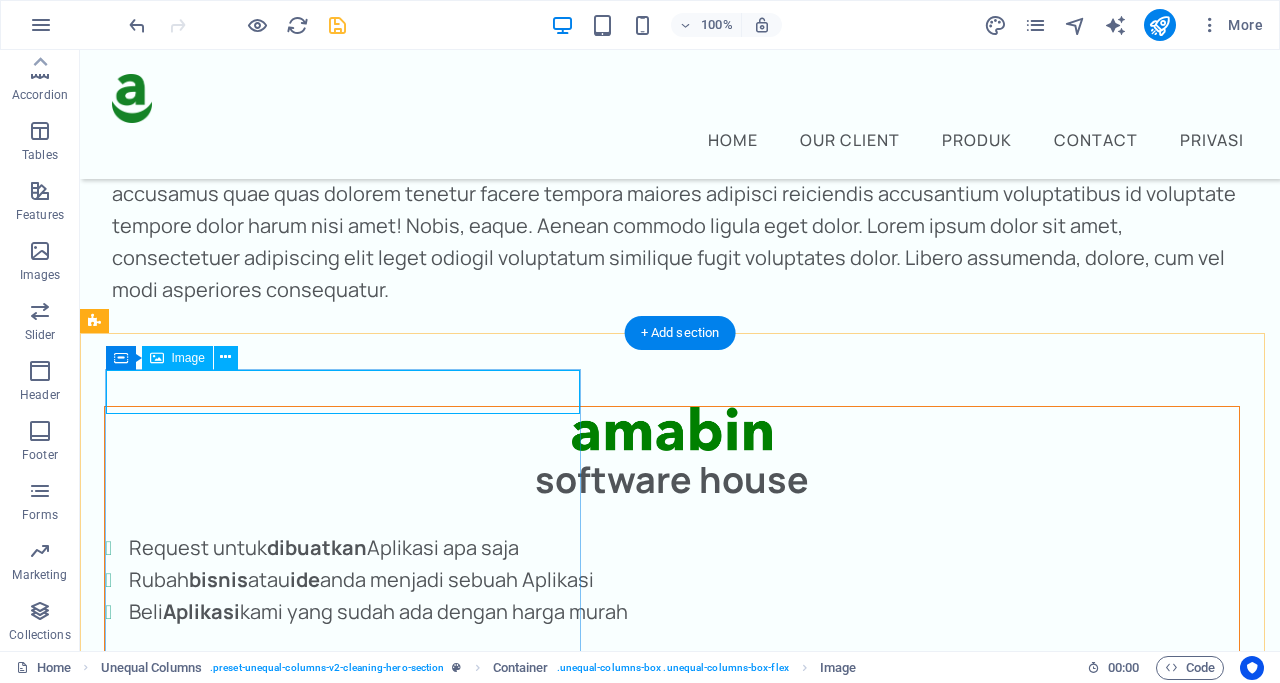 scroll, scrollTop: 192, scrollLeft: 0, axis: vertical 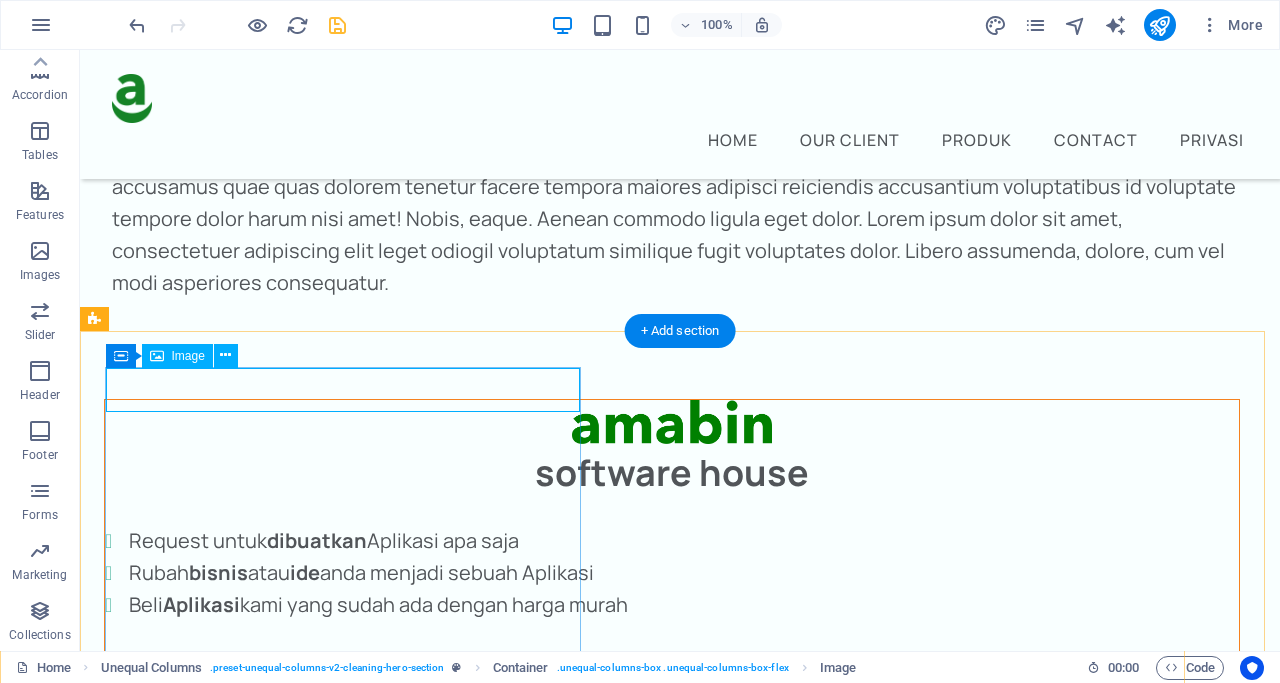click at bounding box center [672, 422] 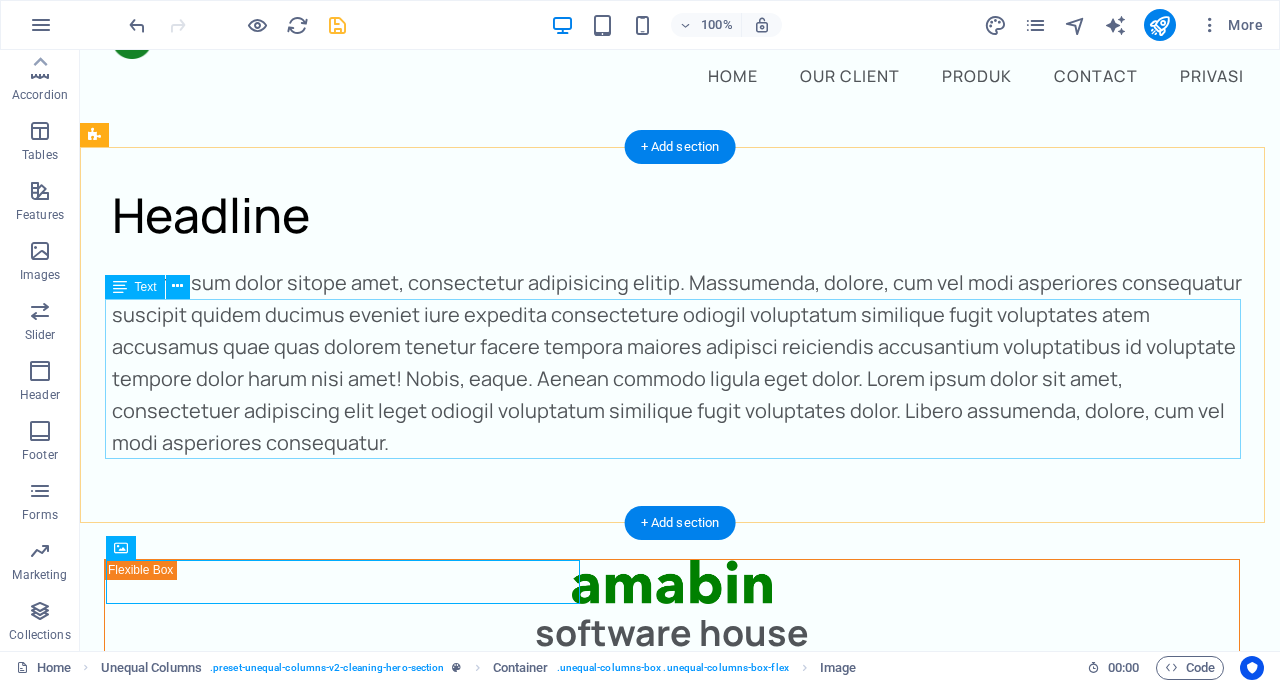 scroll, scrollTop: 0, scrollLeft: 0, axis: both 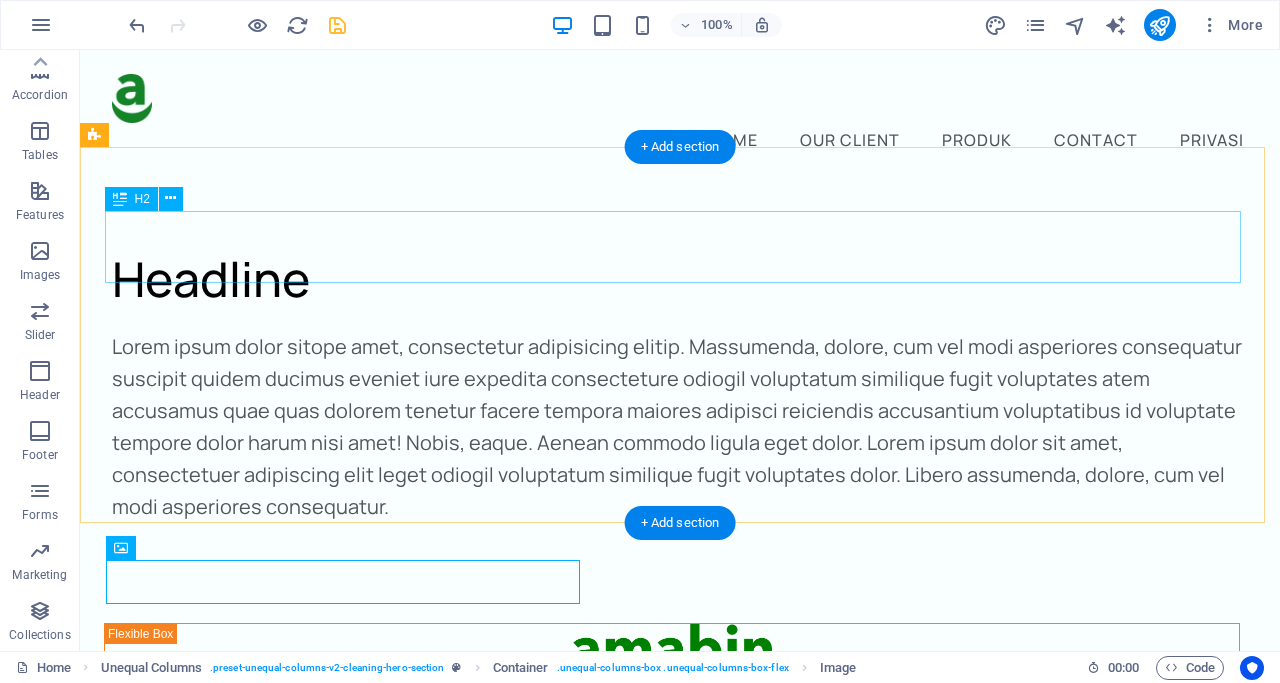 click on "Headline" at bounding box center (680, 279) 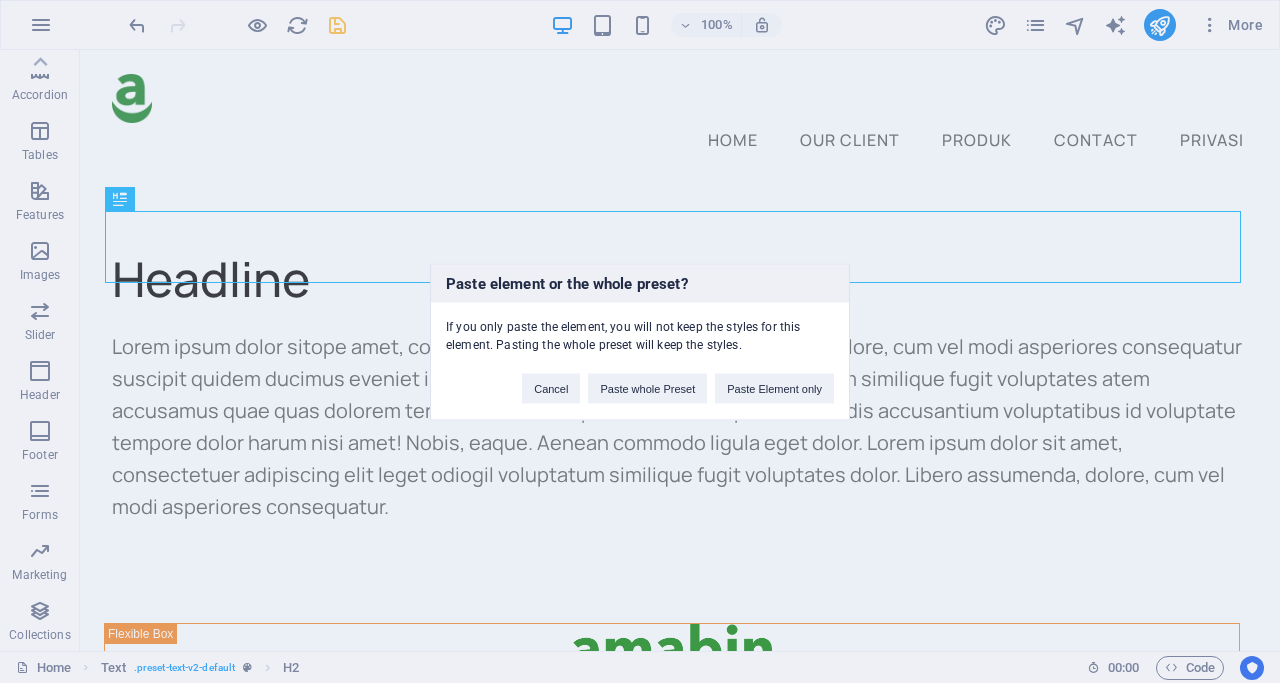 type 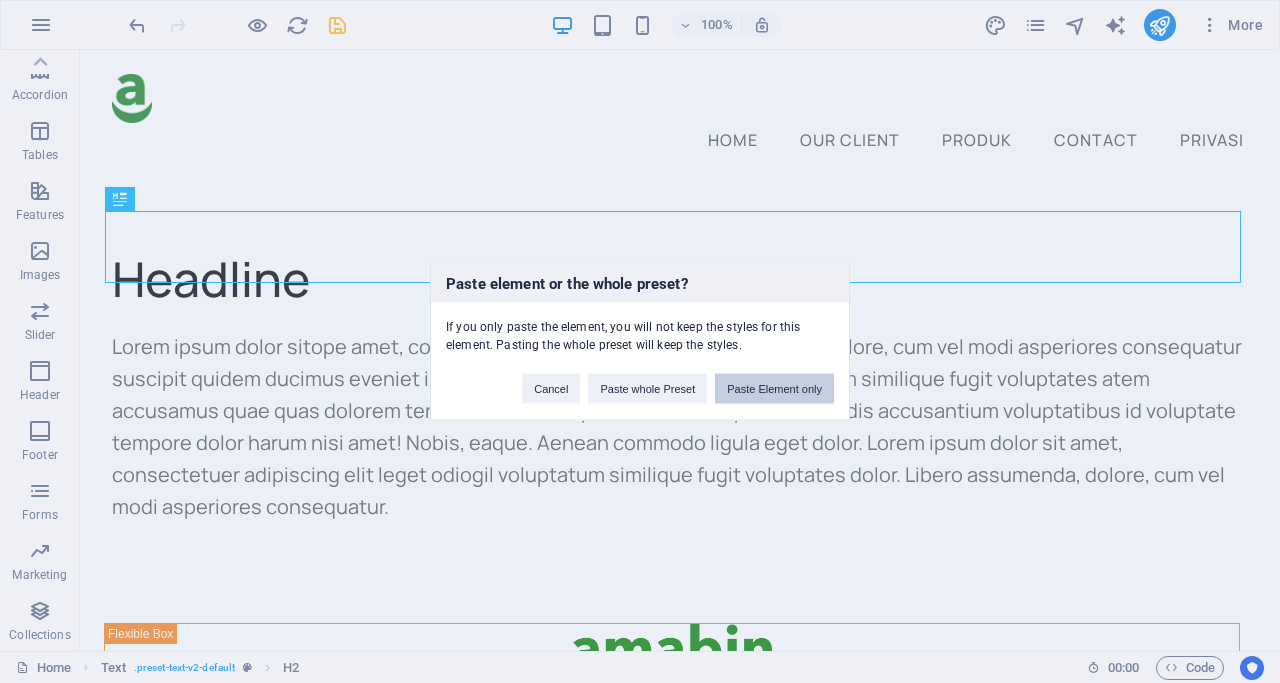 click on "Paste Element only" at bounding box center (774, 388) 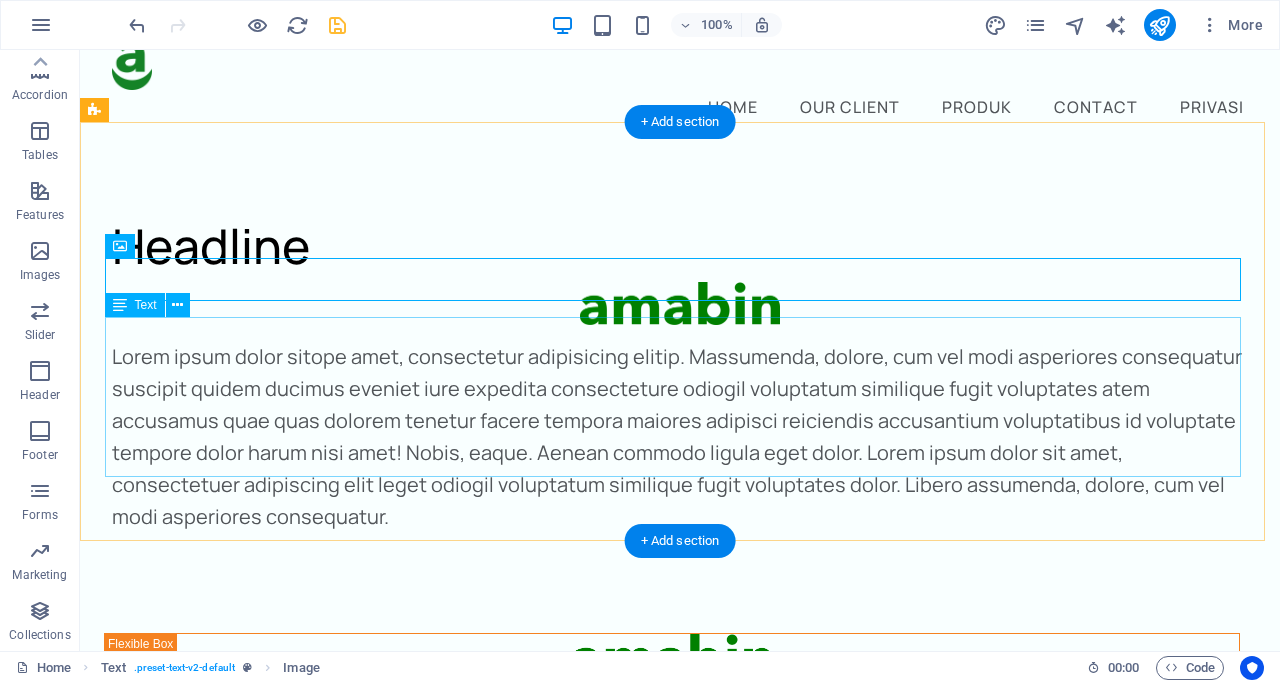 scroll, scrollTop: 34, scrollLeft: 0, axis: vertical 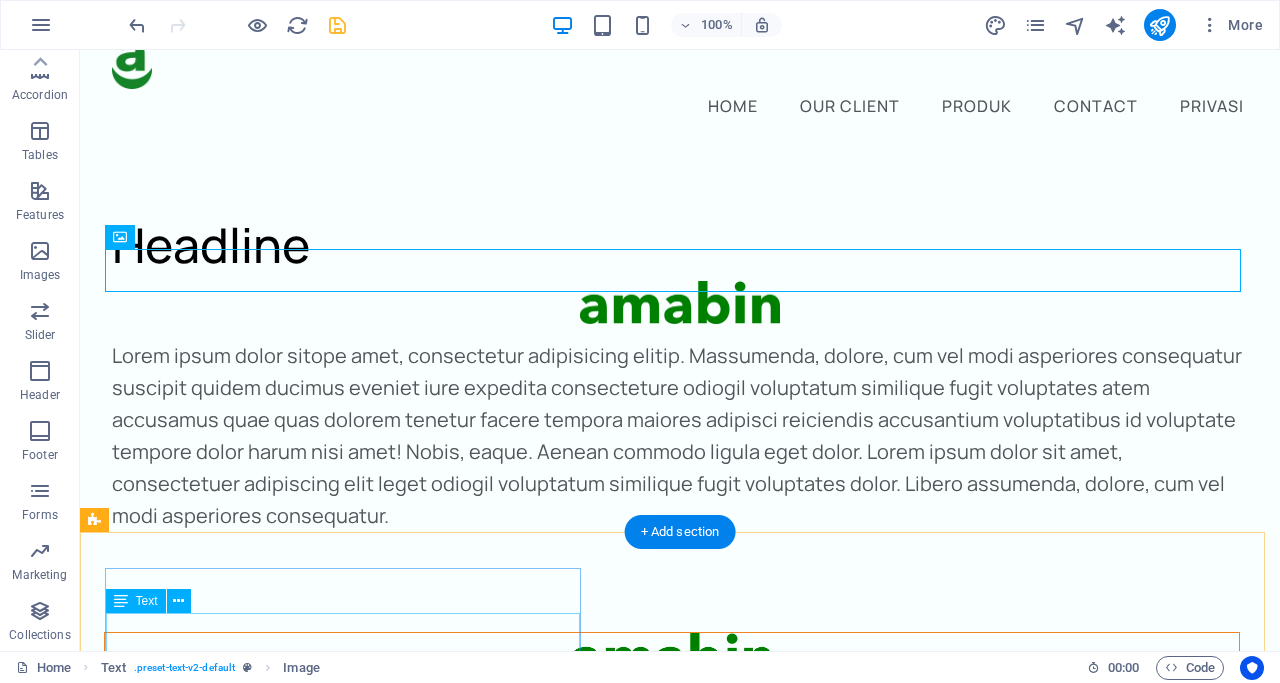 click on "software house" at bounding box center [672, 706] 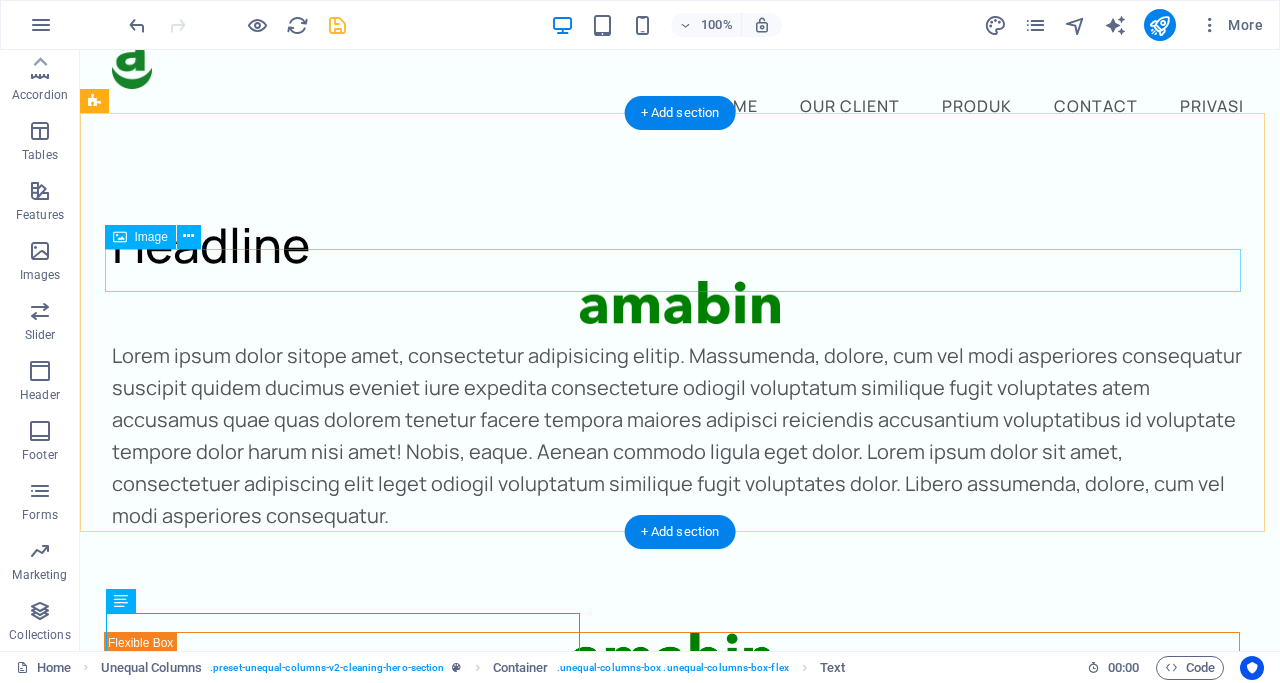 click at bounding box center [680, 303] 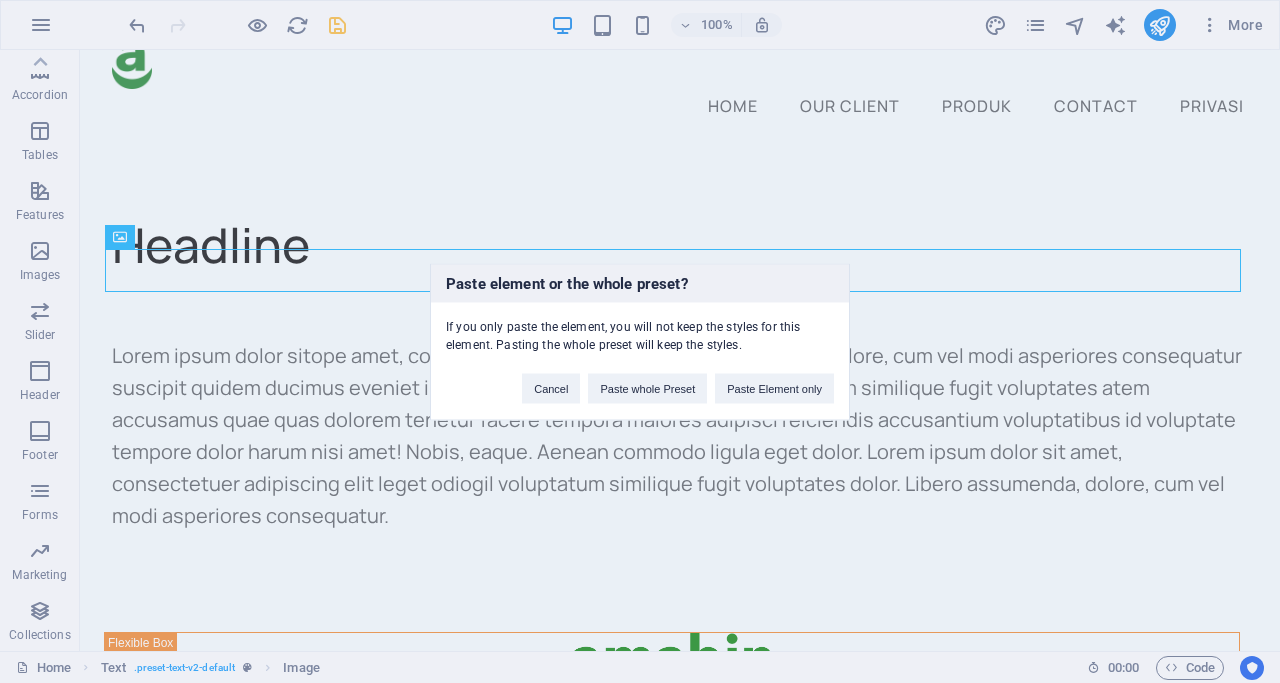 type 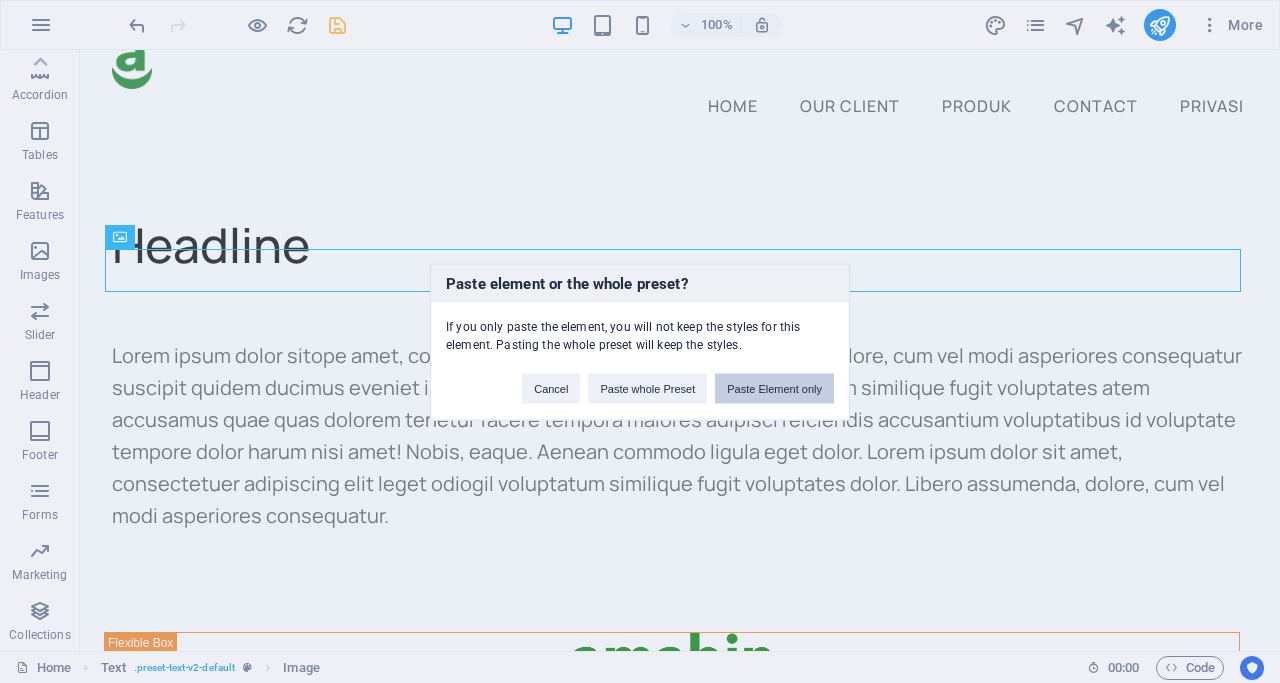 click on "Paste Element only" at bounding box center [774, 388] 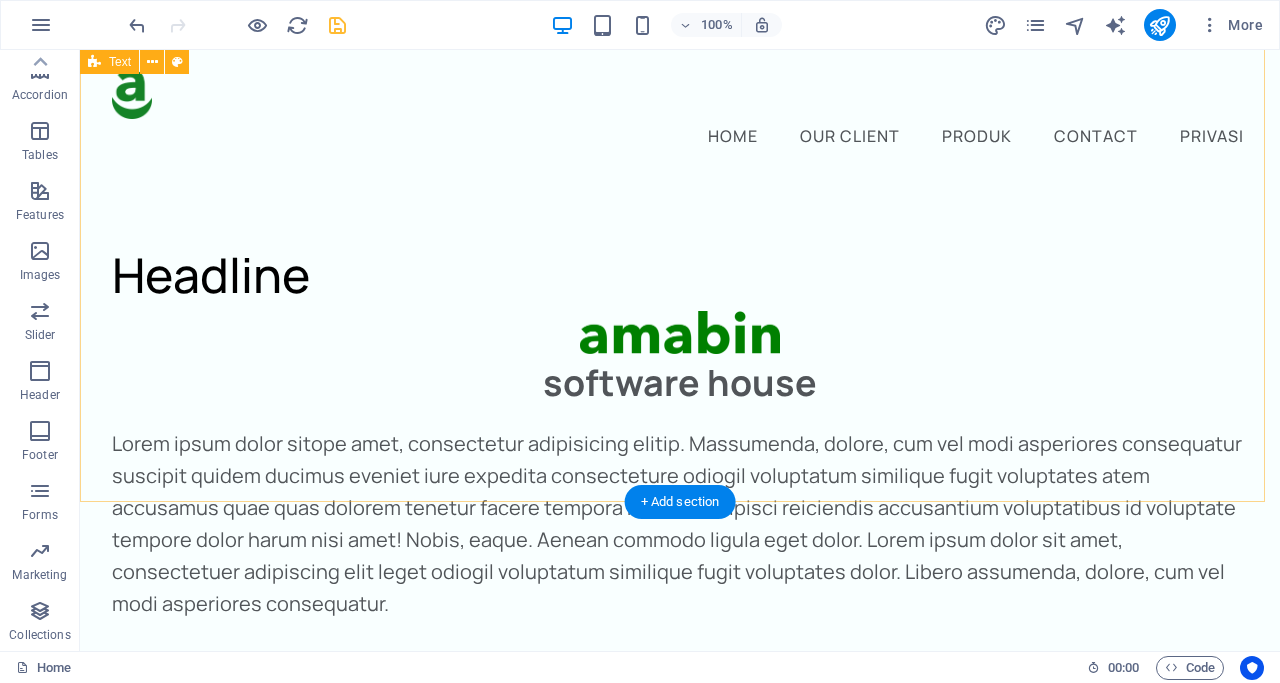 scroll, scrollTop: 2, scrollLeft: 0, axis: vertical 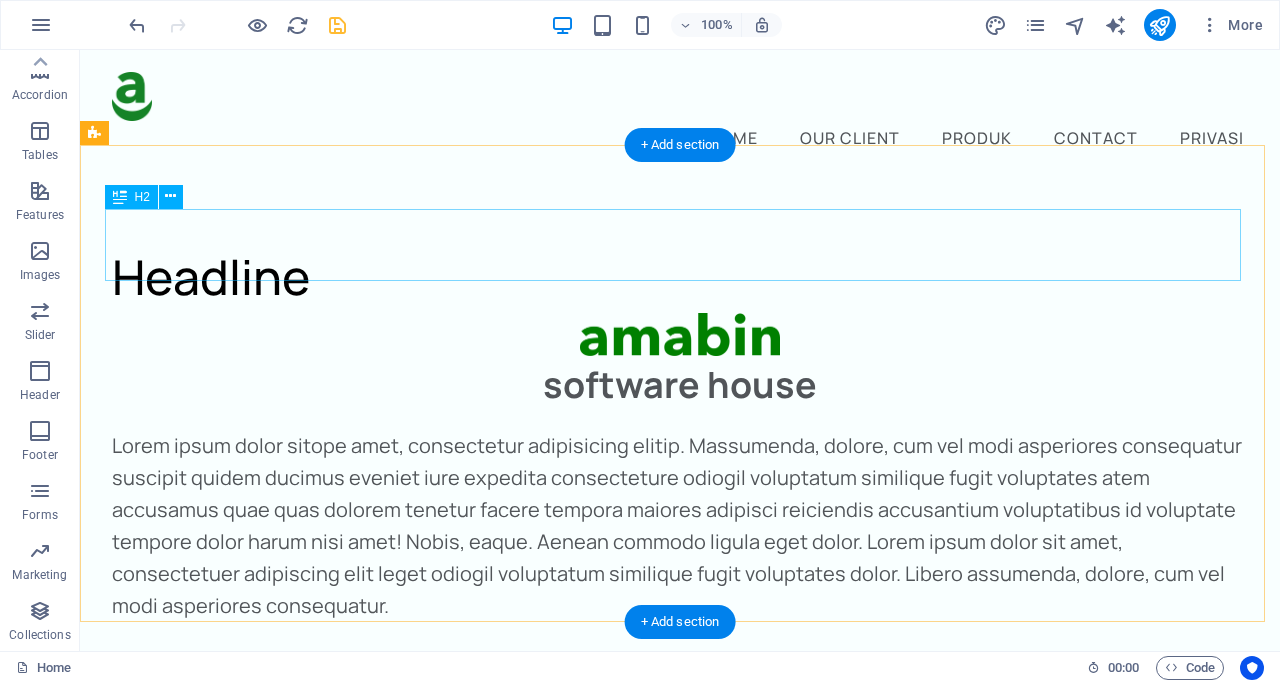 click on "Headline" at bounding box center [680, 277] 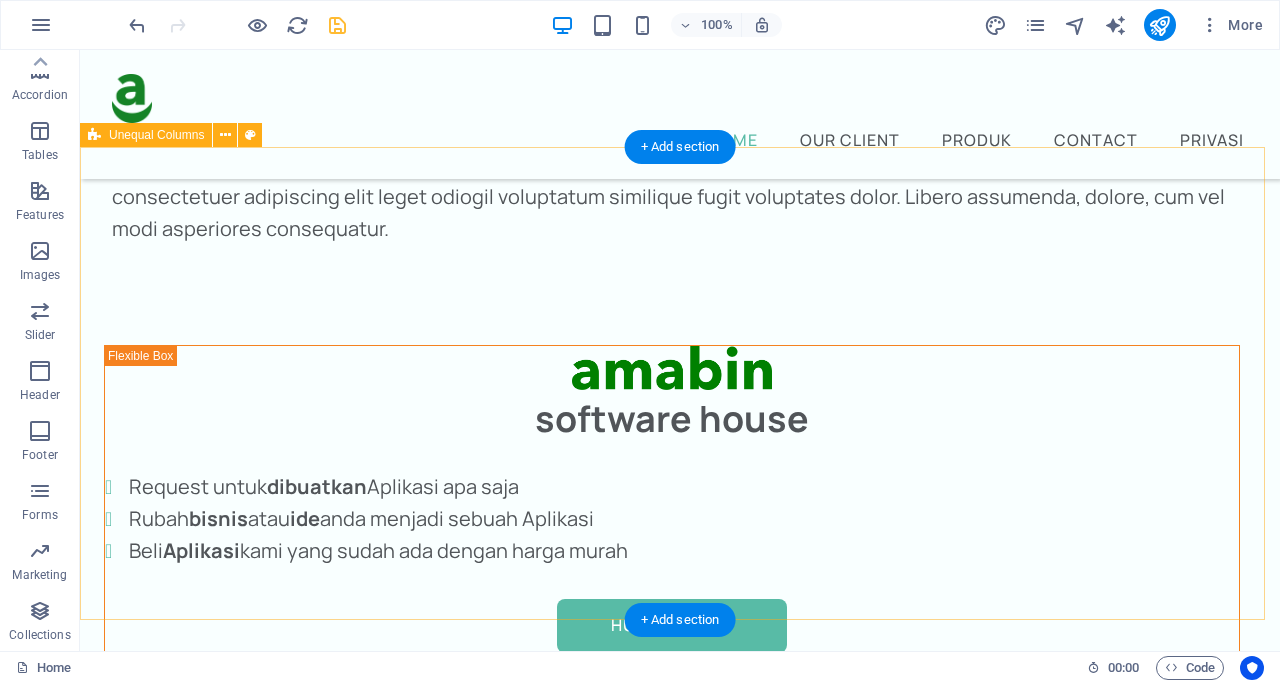 scroll, scrollTop: 429, scrollLeft: 0, axis: vertical 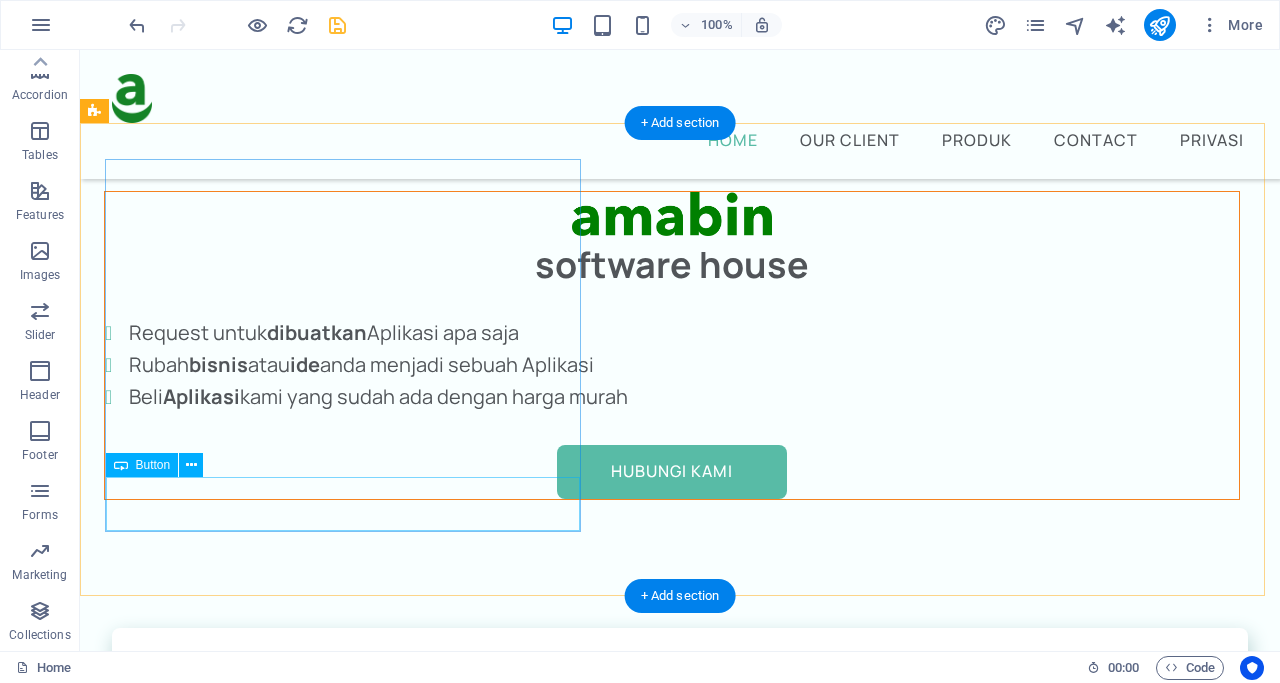 click on "hubungi kami" at bounding box center (672, 472) 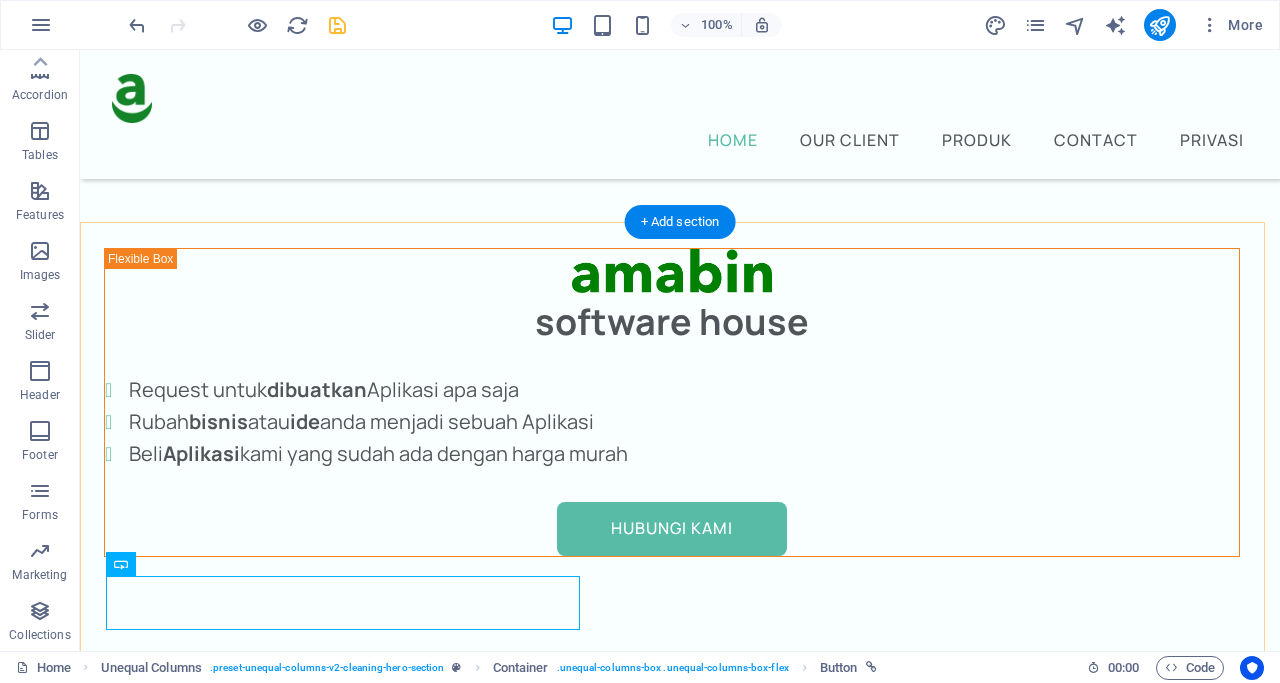 scroll, scrollTop: 259, scrollLeft: 0, axis: vertical 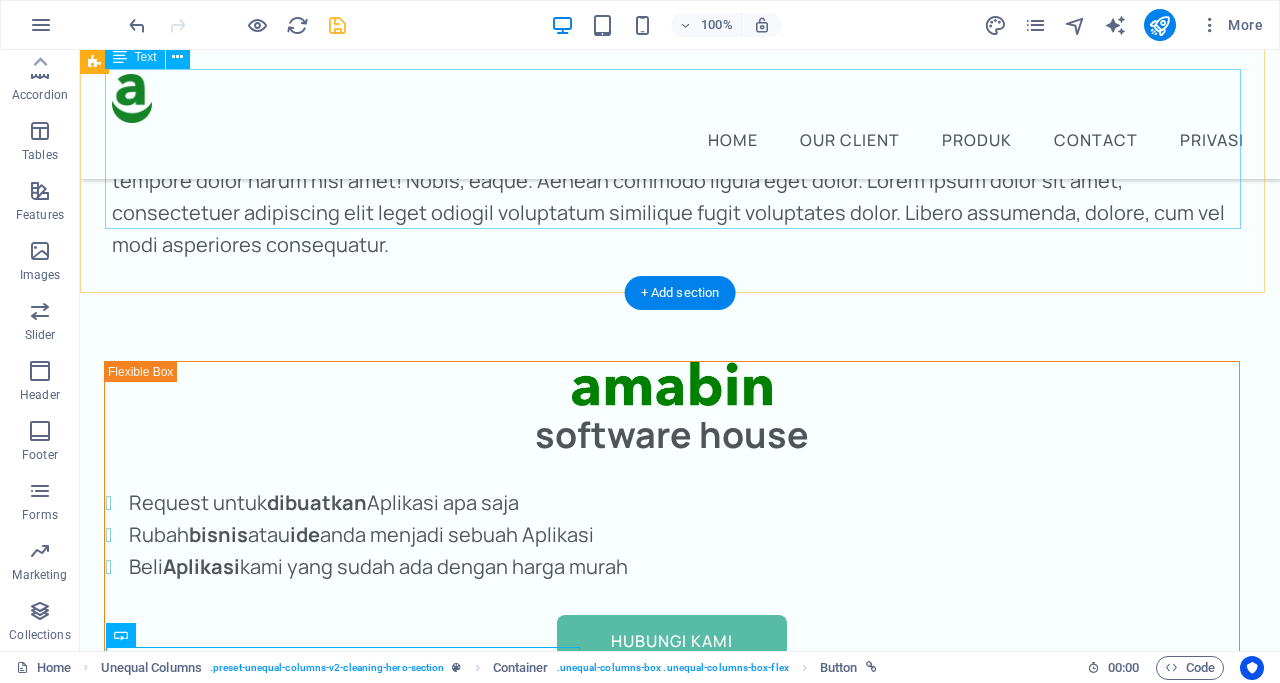 click on "Lorem ipsum dolor sitope amet, consectetur adipisicing elitip. Massumenda, dolore, cum vel modi asperiores consequatur suscipit quidem ducimus eveniet iure expedita consecteture odiogil voluptatum similique fugit voluptates atem accusamus quae quas dolorem tenetur facere tempora maiores adipisci reiciendis accusantium voluptatibus id voluptate tempore dolor harum nisi amet! Nobis, eaque. Aenean commodo ligula eget dolor. Lorem ipsum dolor sit amet, consectetuer adipiscing elit leget odiogil voluptatum similique fugit voluptates dolor. Libero assumenda, dolore, cum vel modi asperiores consequatur." at bounding box center [680, 165] 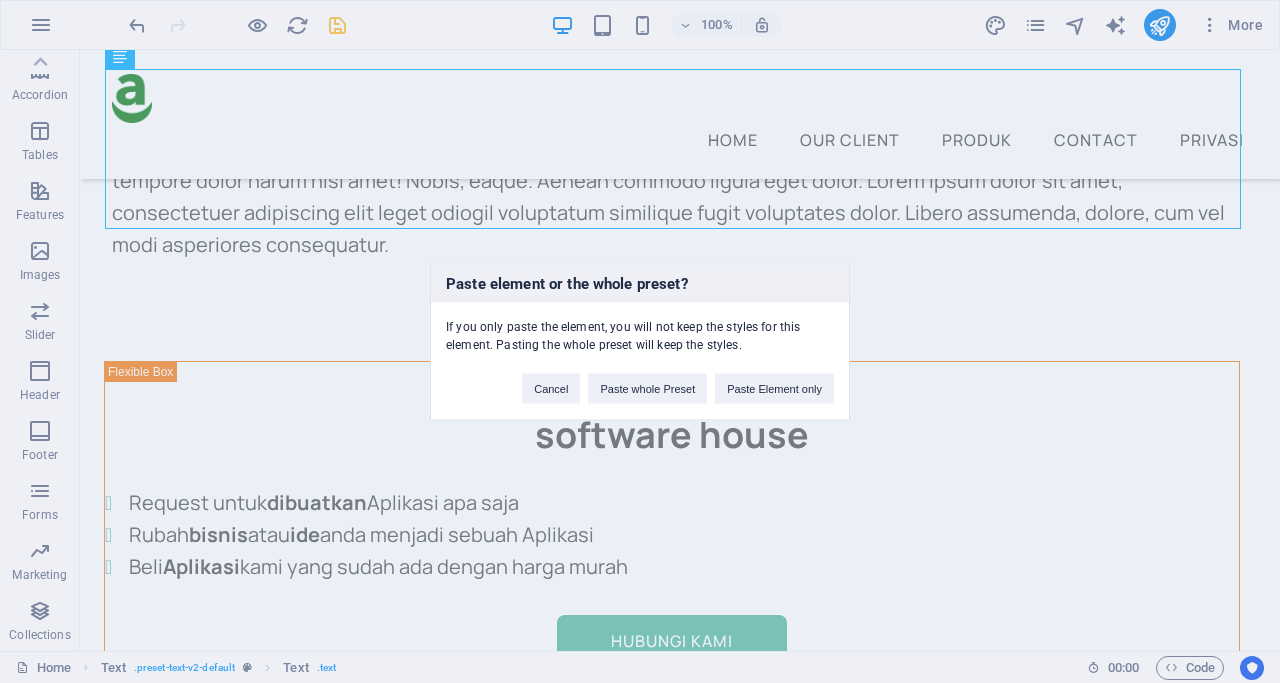 type 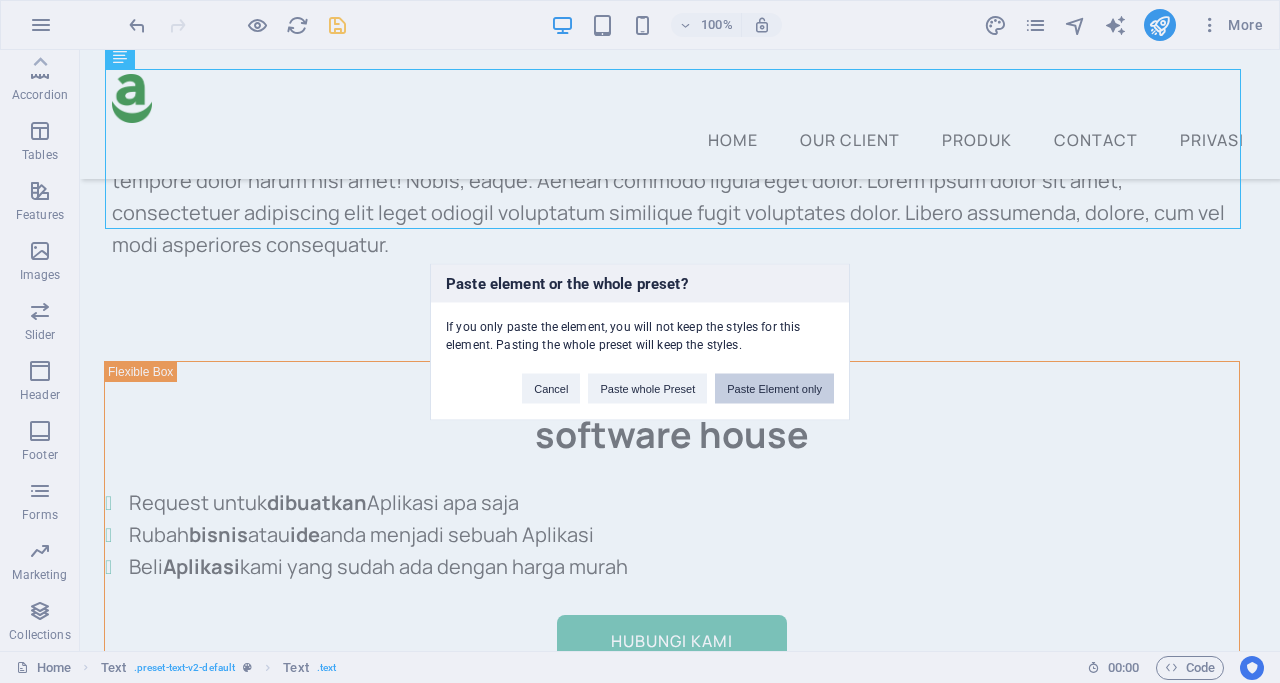 click on "Paste Element only" at bounding box center [774, 388] 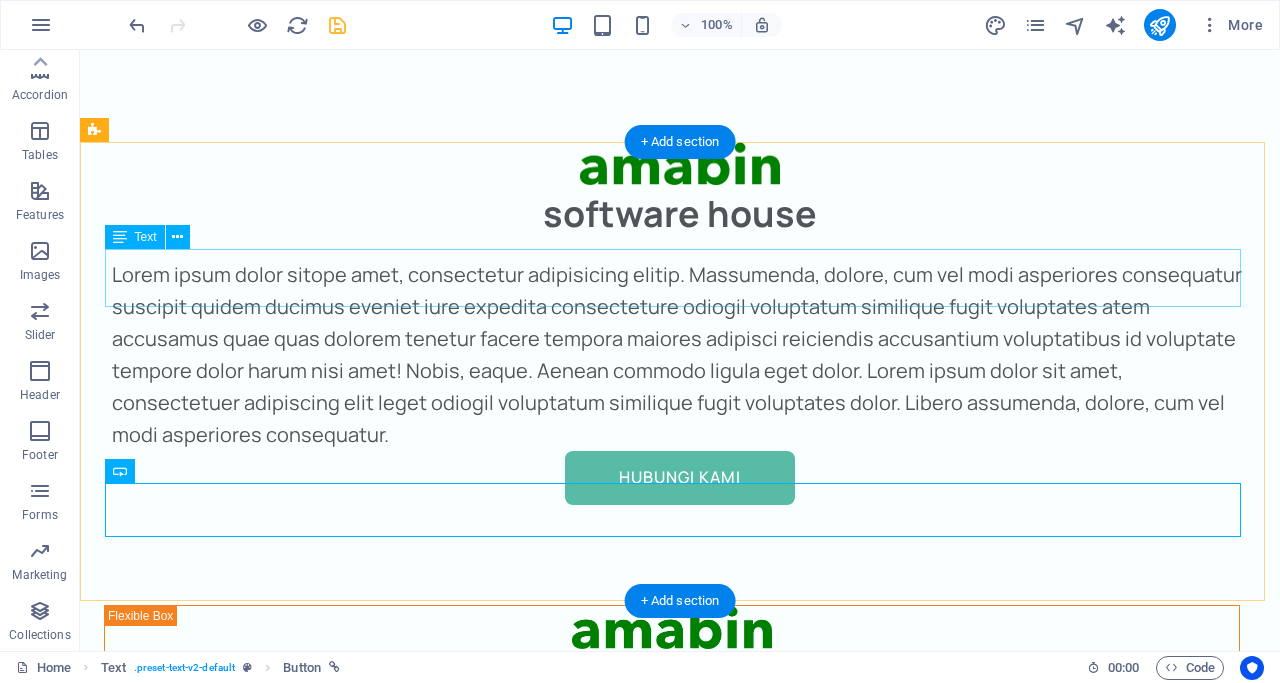 scroll, scrollTop: 0, scrollLeft: 0, axis: both 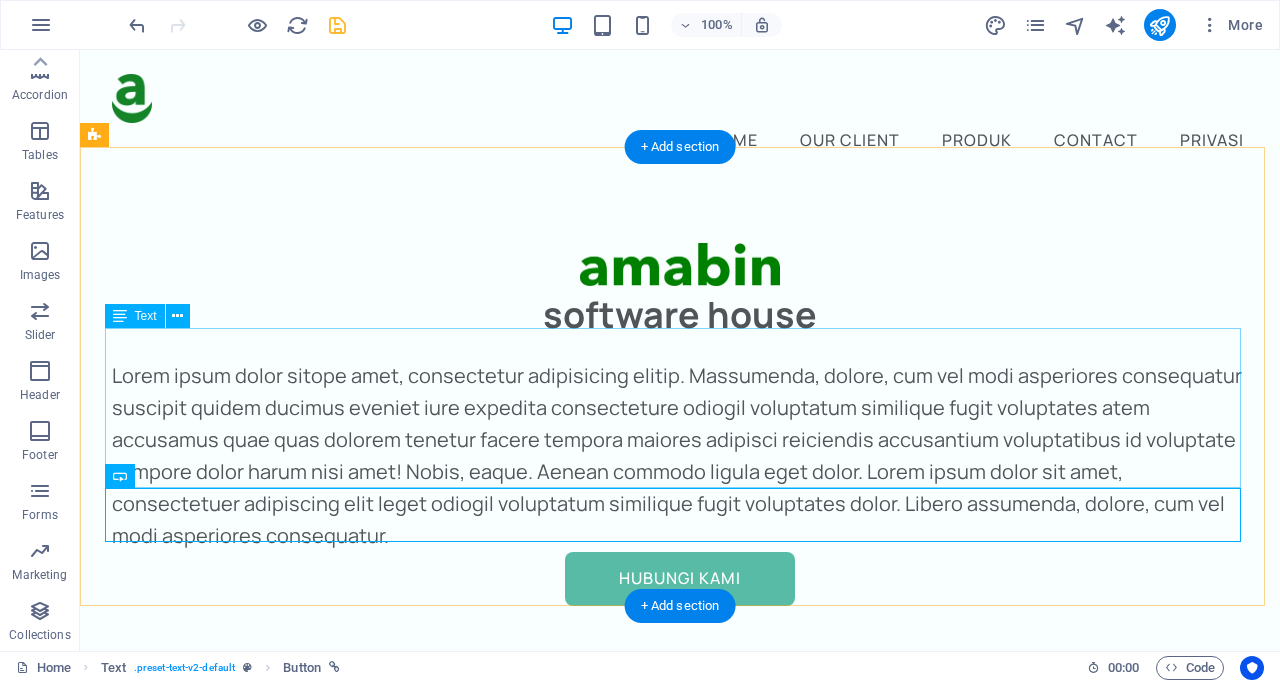 click on "Lorem ipsum dolor sitope amet, consectetur adipisicing elitip. Massumenda, dolore, cum vel modi asperiores consequatur suscipit quidem ducimus eveniet iure expedita consecteture odiogil voluptatum similique fugit voluptates atem accusamus quae quas dolorem tenetur facere tempora maiores adipisci reiciendis accusantium voluptatibus id voluptate tempore dolor harum nisi amet! Nobis, eaque. Aenean commodo ligula eget dolor. Lorem ipsum dolor sit amet, consectetuer adipiscing elit leget odiogil voluptatum similique fugit voluptates dolor. Libero assumenda, dolore, cum vel modi asperiores consequatur." at bounding box center [680, 456] 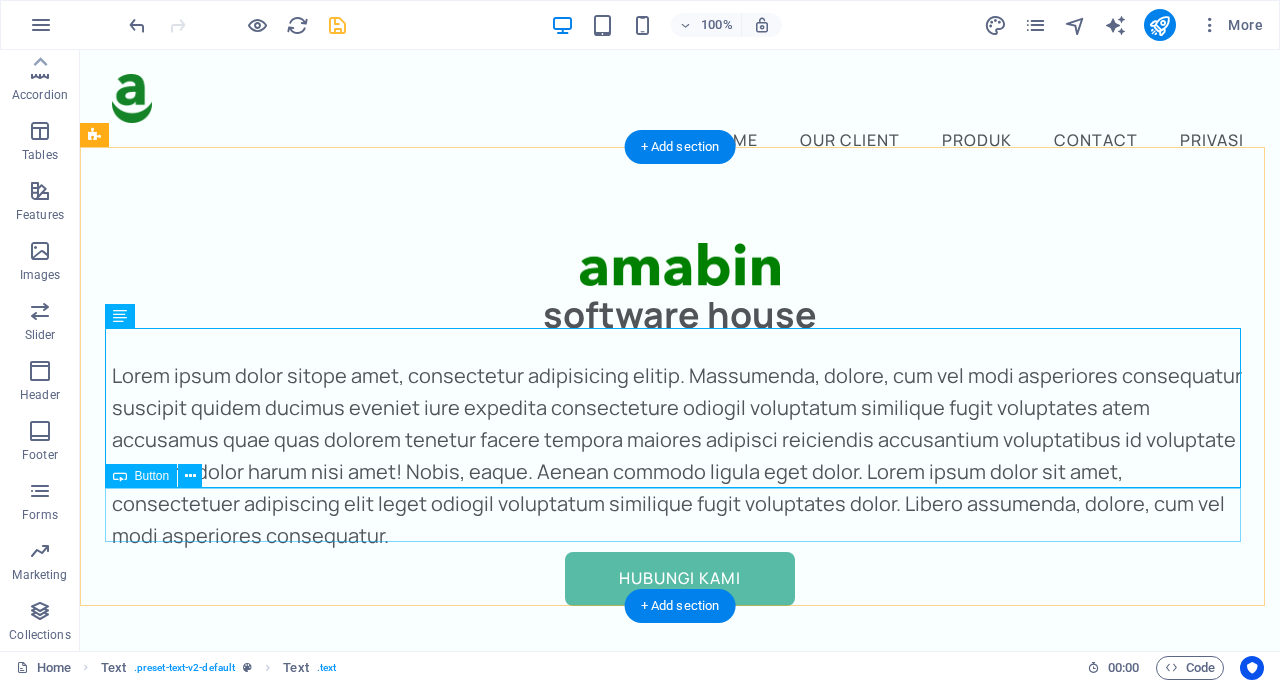 click on "hubungi kami" at bounding box center [680, 579] 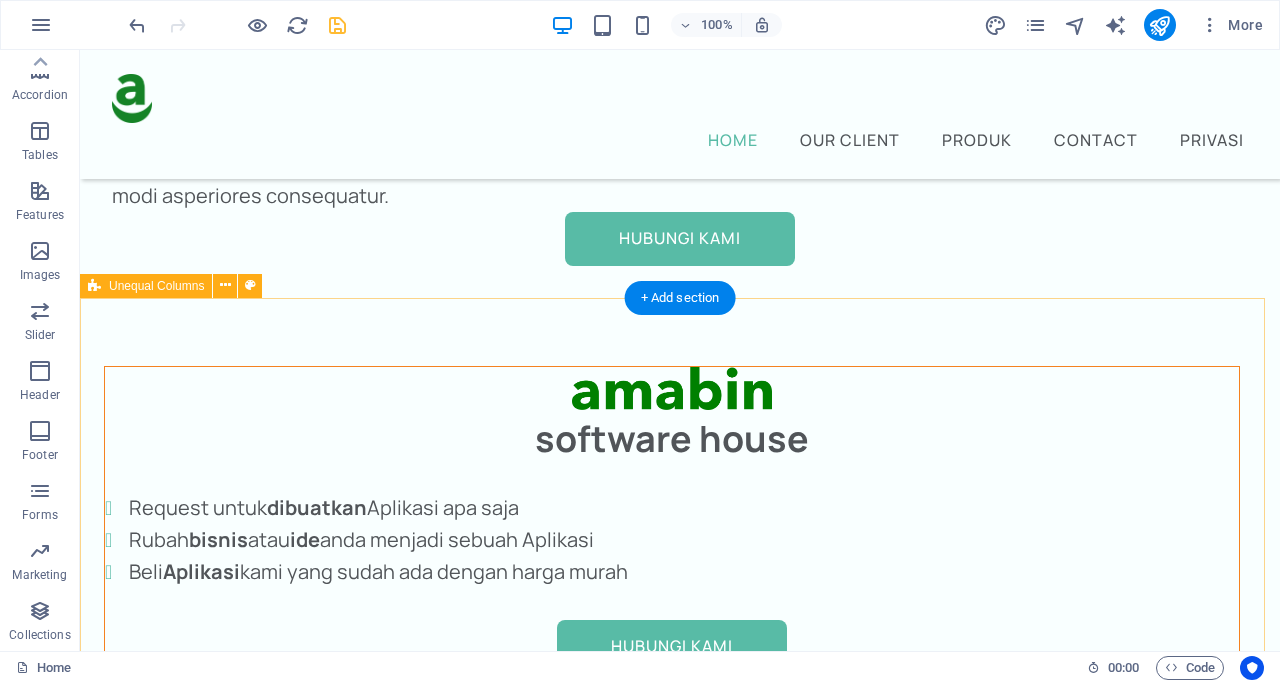 scroll, scrollTop: 321, scrollLeft: 0, axis: vertical 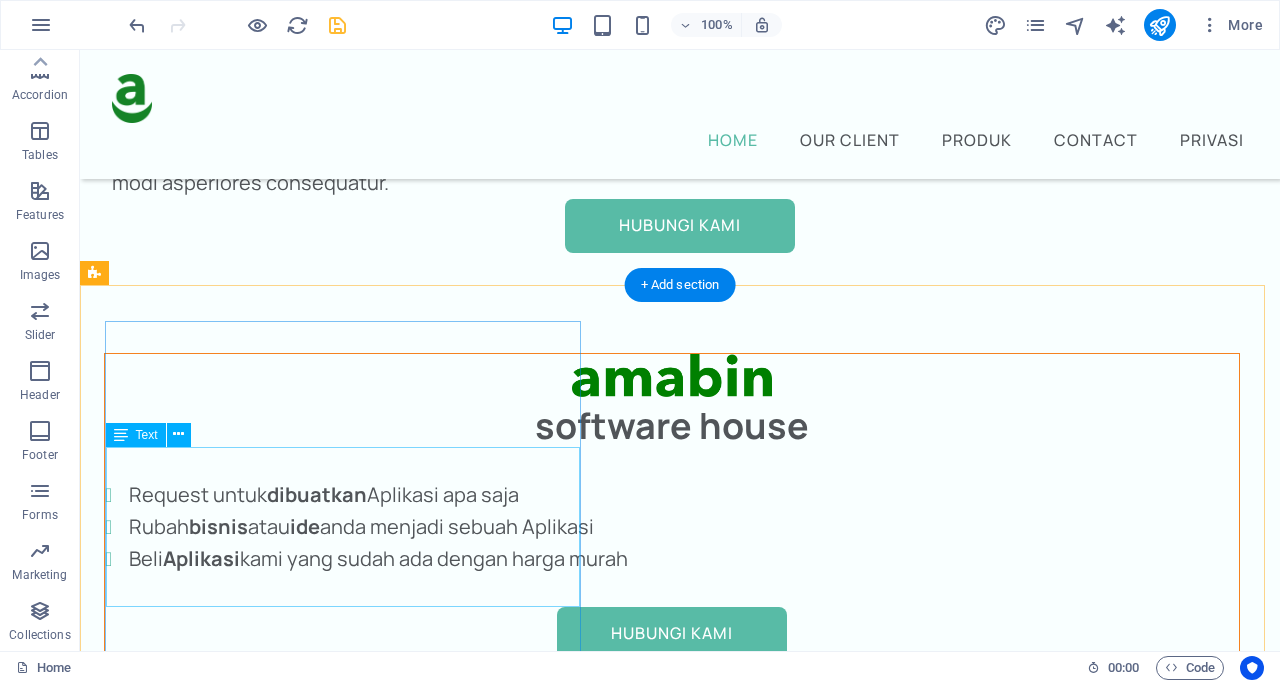 click on "Request untuk  dibuatkan  Aplikasi apa saja Rubah  bisnis  atau  ide  anda menjadi sebuah Aplikasi Beli  A plikasi  kami yang sudah ada dengan harga murah" at bounding box center (672, 527) 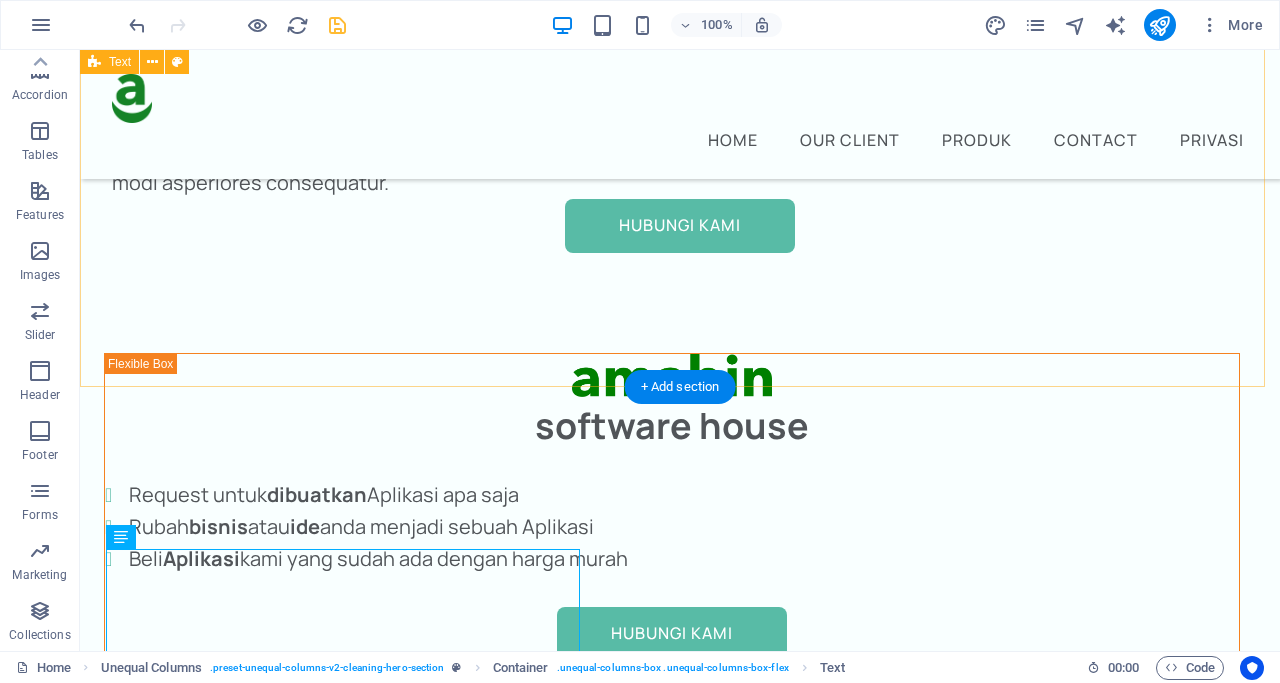 scroll, scrollTop: 116, scrollLeft: 0, axis: vertical 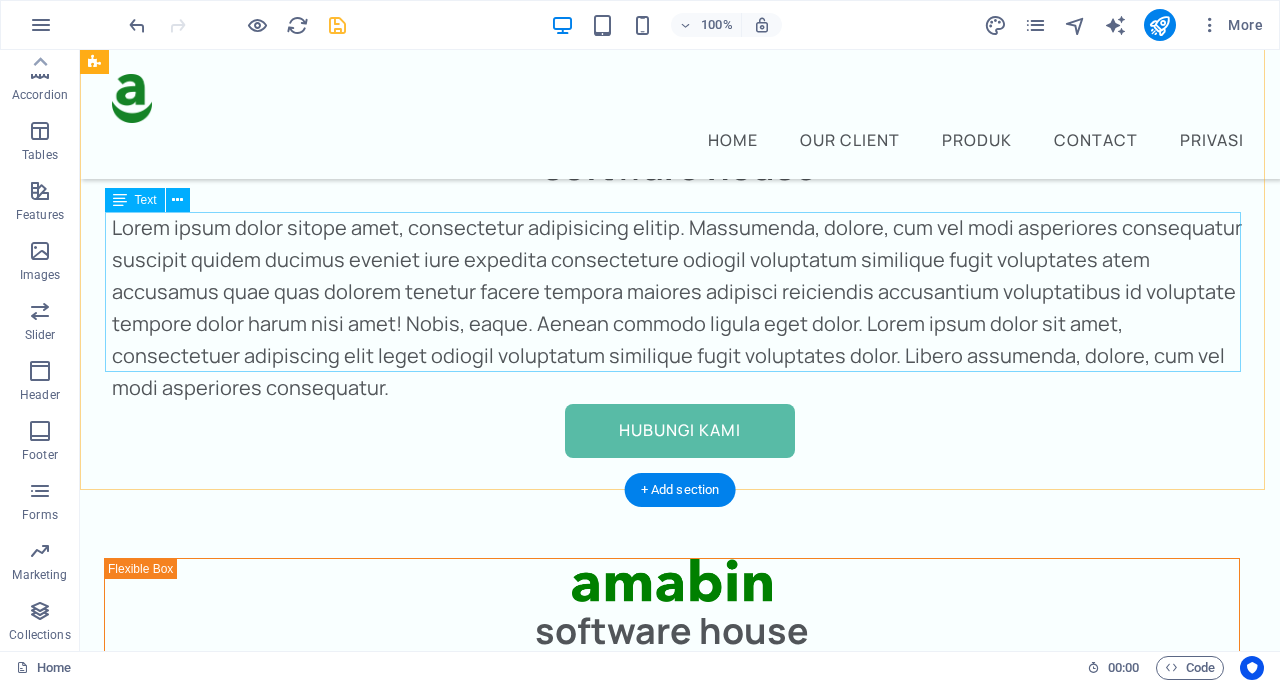 click on "Lorem ipsum dolor sitope amet, consectetur adipisicing elitip. Massumenda, dolore, cum vel modi asperiores consequatur suscipit quidem ducimus eveniet iure expedita consecteture odiogil voluptatum similique fugit voluptates atem accusamus quae quas dolorem tenetur facere tempora maiores adipisci reiciendis accusantium voluptatibus id voluptate tempore dolor harum nisi amet! Nobis, eaque. Aenean commodo ligula eget dolor. Lorem ipsum dolor sit amet, consectetuer adipiscing elit leget odiogil voluptatum similique fugit voluptates dolor. Libero assumenda, dolore, cum vel modi asperiores consequatur." at bounding box center [680, 308] 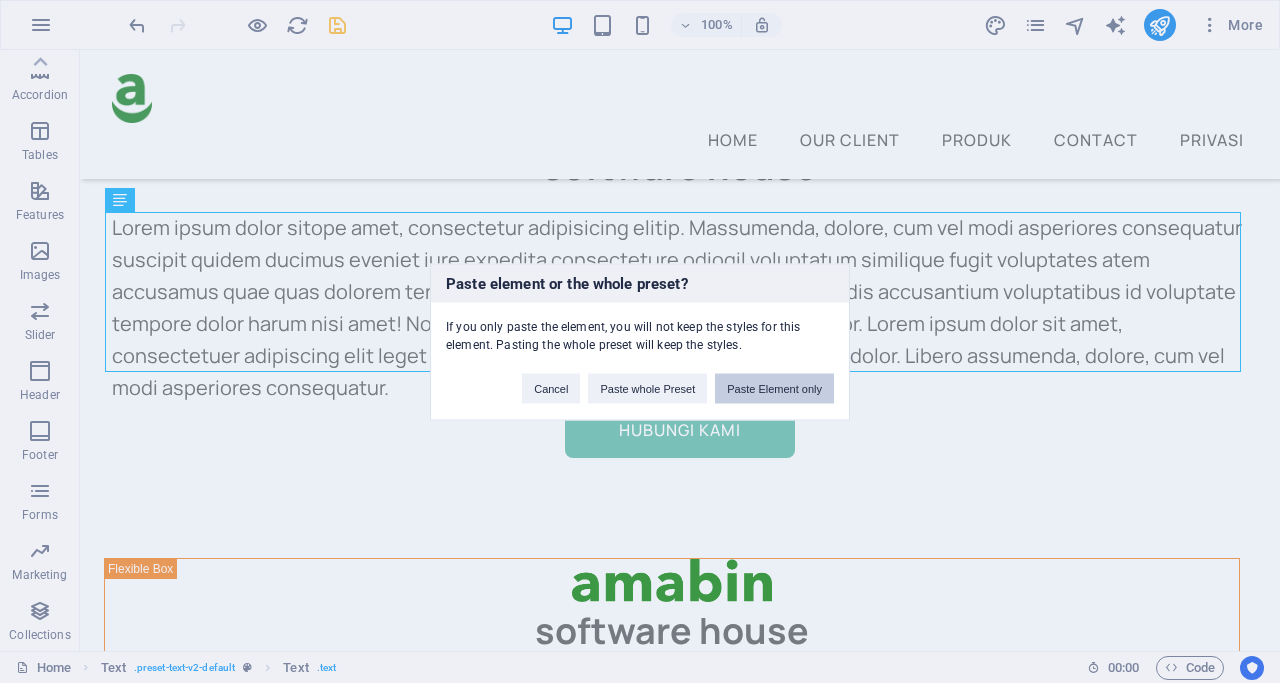 click on "Paste Element only" at bounding box center [774, 388] 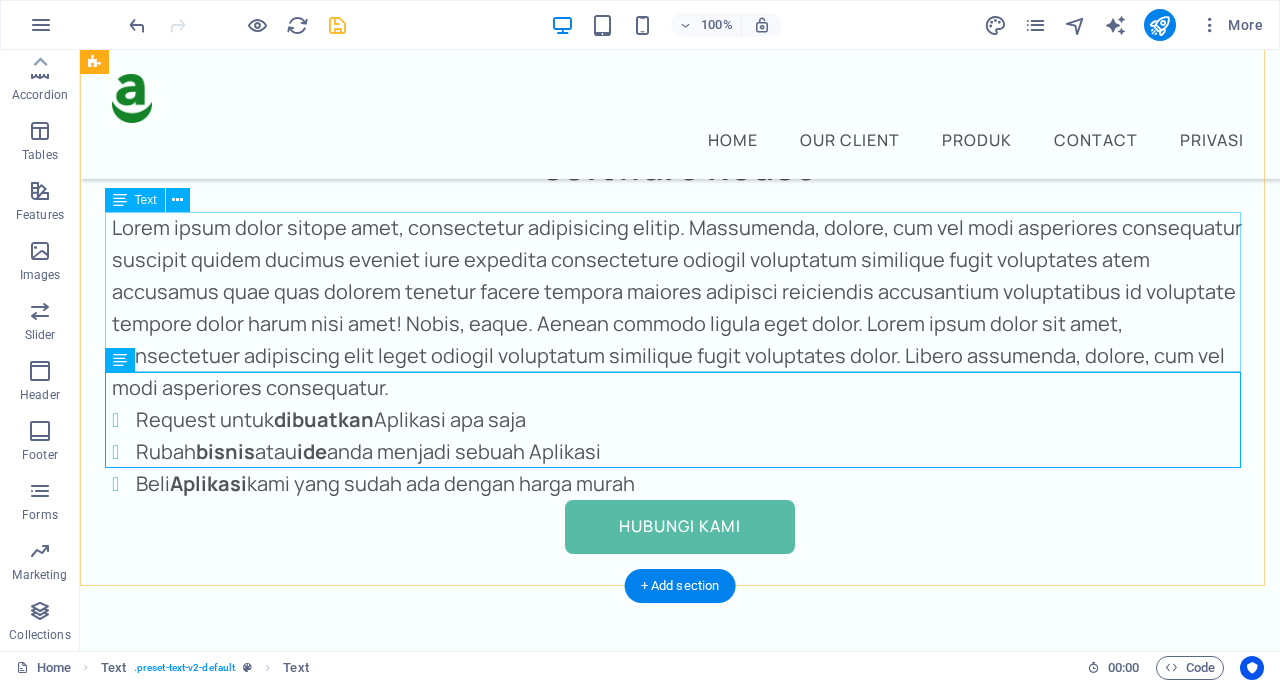 click on "Lorem ipsum dolor sitope amet, consectetur adipisicing elitip. Massumenda, dolore, cum vel modi asperiores consequatur suscipit quidem ducimus eveniet iure expedita consecteture odiogil voluptatum similique fugit voluptates atem accusamus quae quas dolorem tenetur facere tempora maiores adipisci reiciendis accusantium voluptatibus id voluptate tempore dolor harum nisi amet! Nobis, eaque. Aenean commodo ligula eget dolor. Lorem ipsum dolor sit amet, consectetuer adipiscing elit leget odiogil voluptatum similique fugit voluptates dolor. Libero assumenda, dolore, cum vel modi asperiores consequatur." at bounding box center (680, 308) 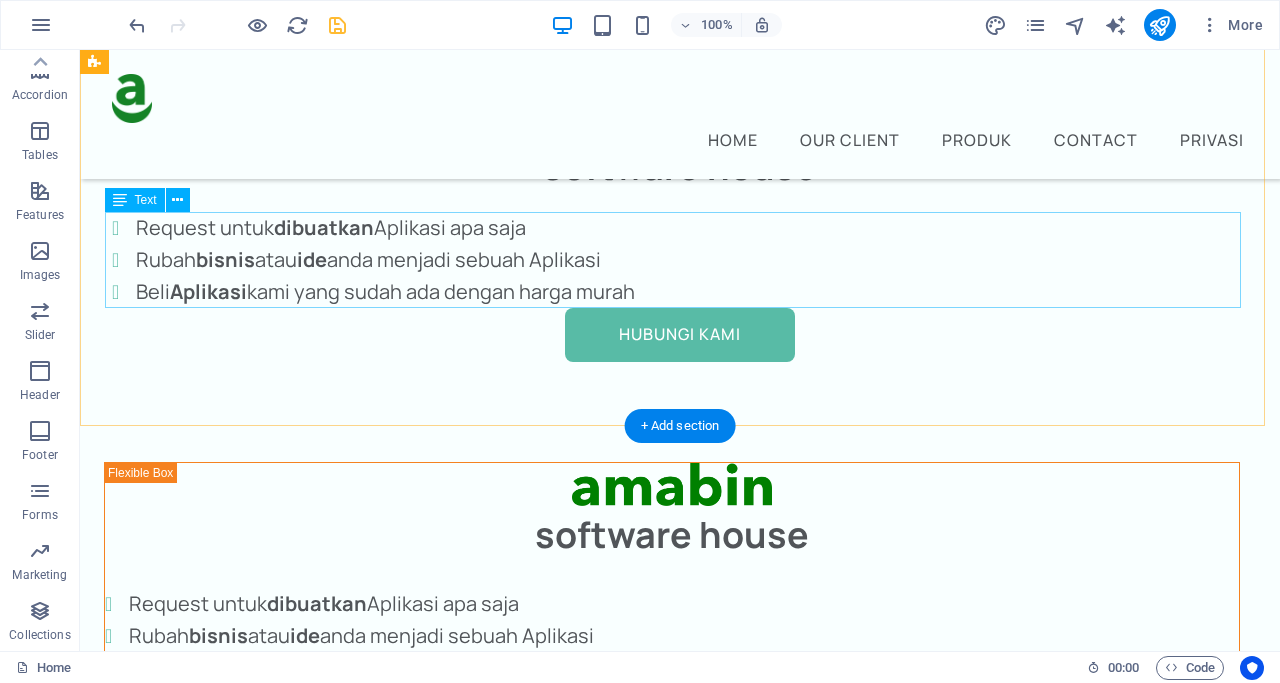 click on "Request untuk  dibuatkan  Aplikasi apa saja Rubah  bisnis  atau  ide  anda menjadi sebuah Aplikasi Beli  A plikasi  kami yang sudah ada dengan harga murah" at bounding box center (680, 260) 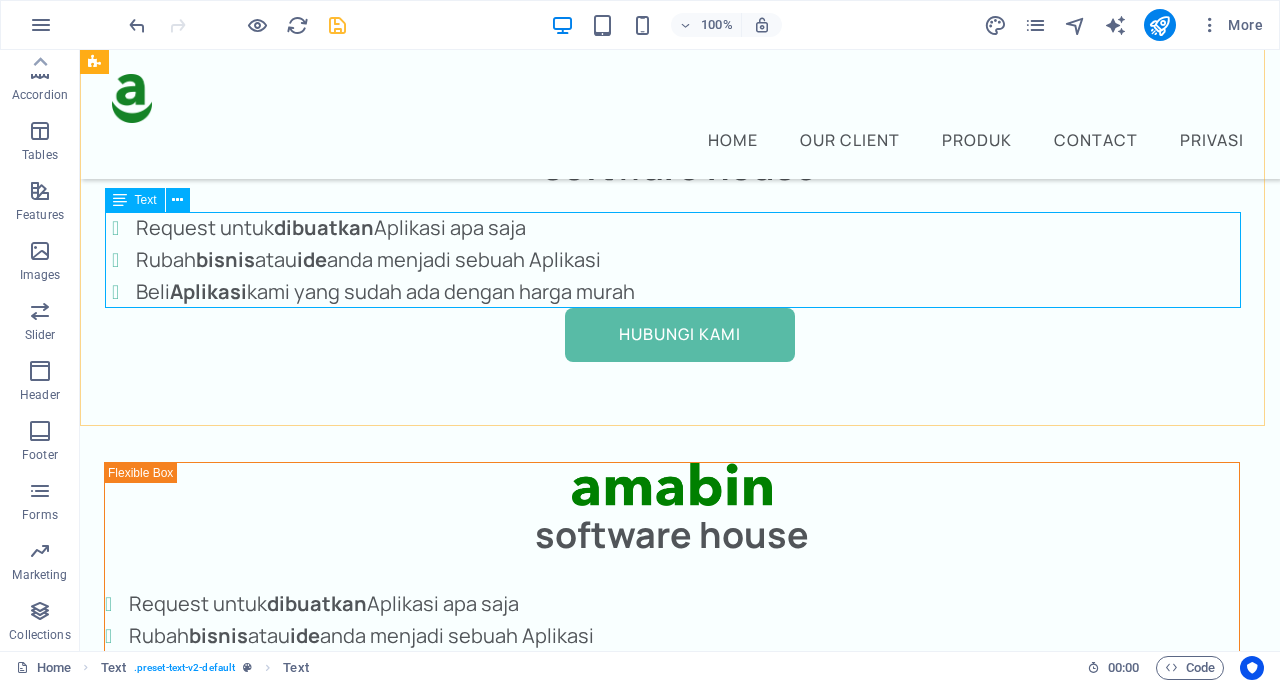 click on "Text" at bounding box center (135, 200) 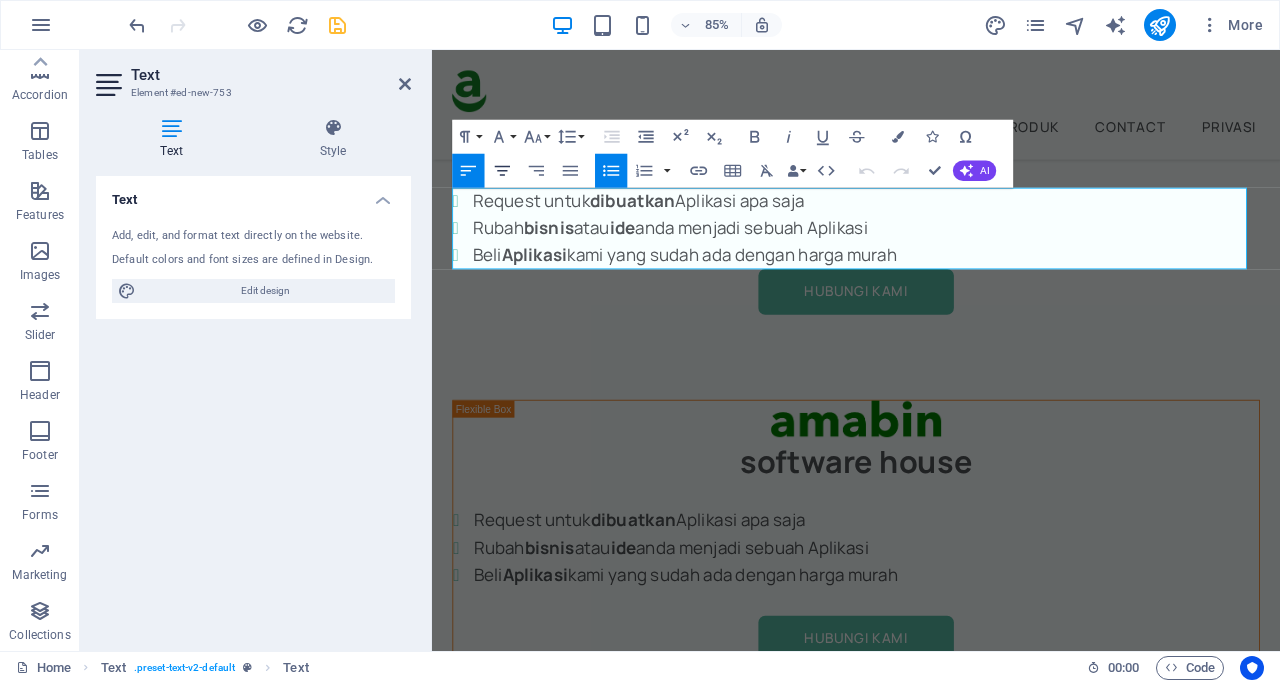 click 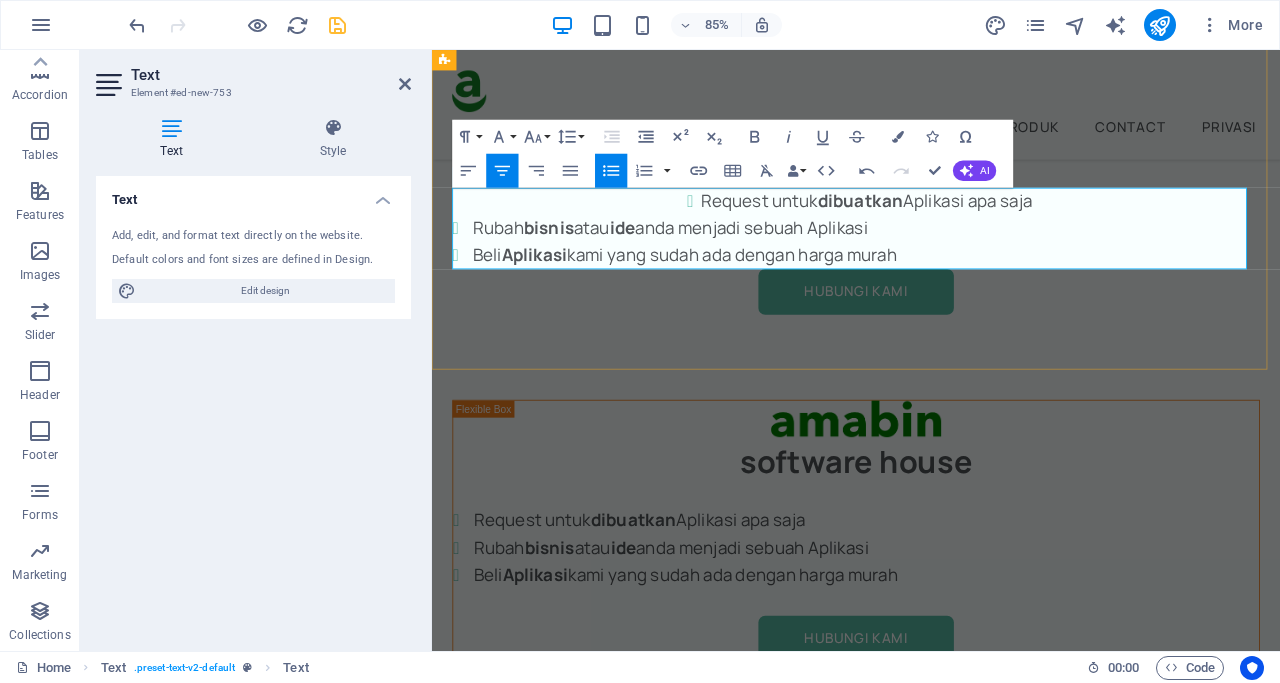 click on "Rubah  bisnis  atau  ide  anda menjadi sebuah Aplikasi" at bounding box center [943, 260] 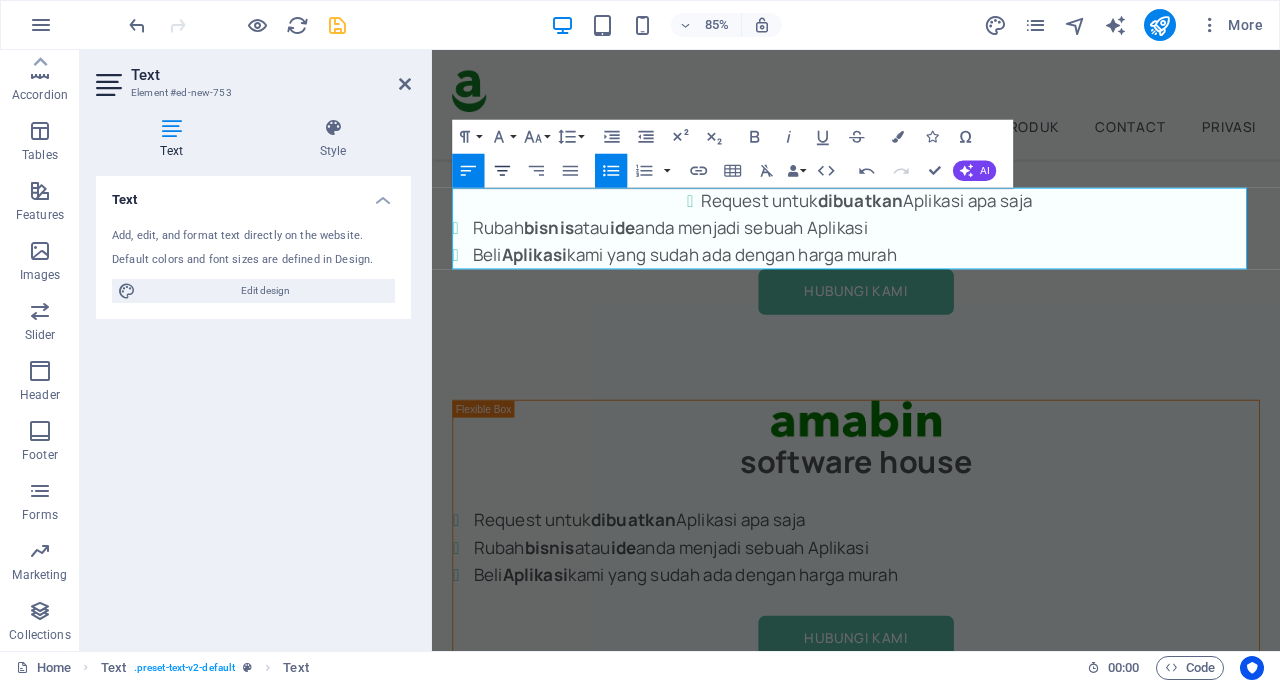 click 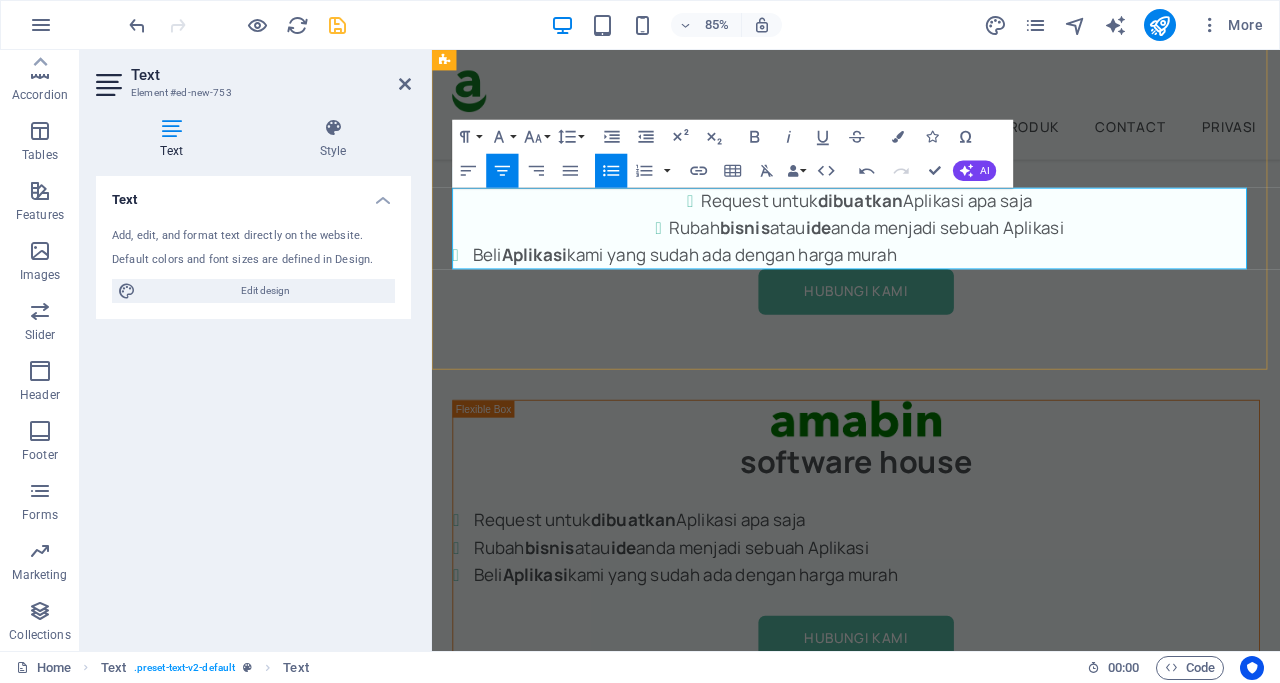 click on "plikasi" at bounding box center (559, 291) 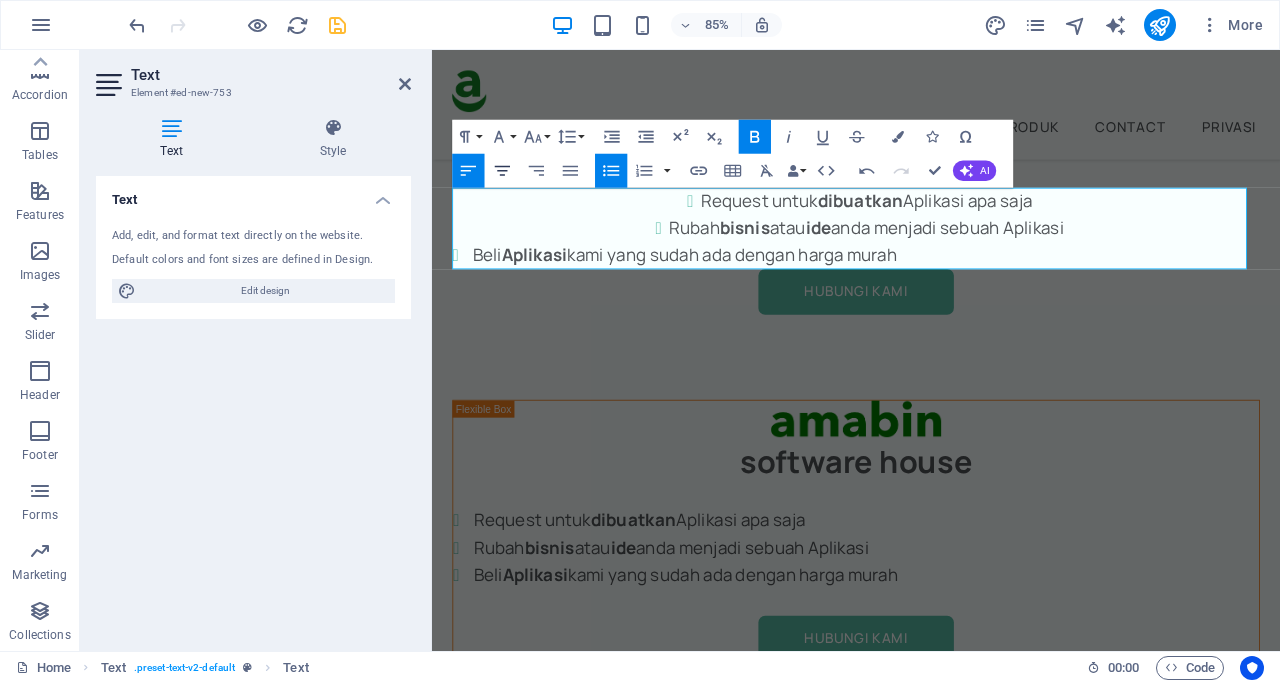 click 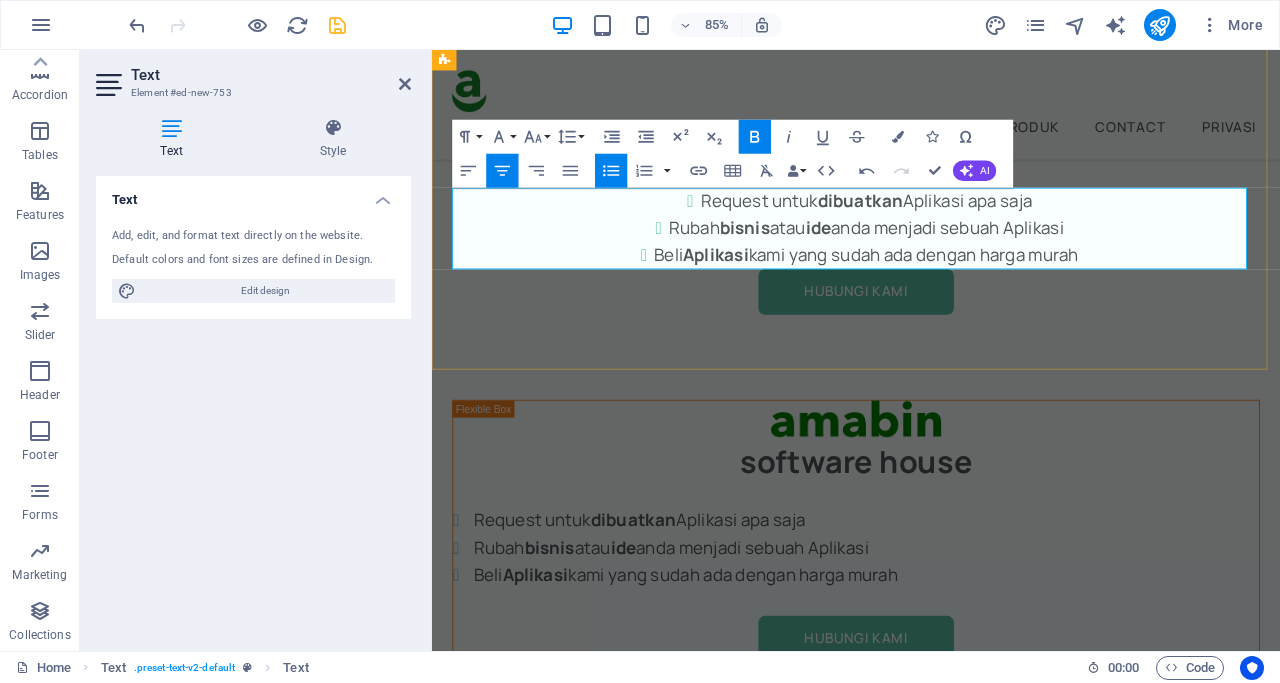 click on "Request untuk  dibuatkan  Aplikasi apa saja" at bounding box center [943, 228] 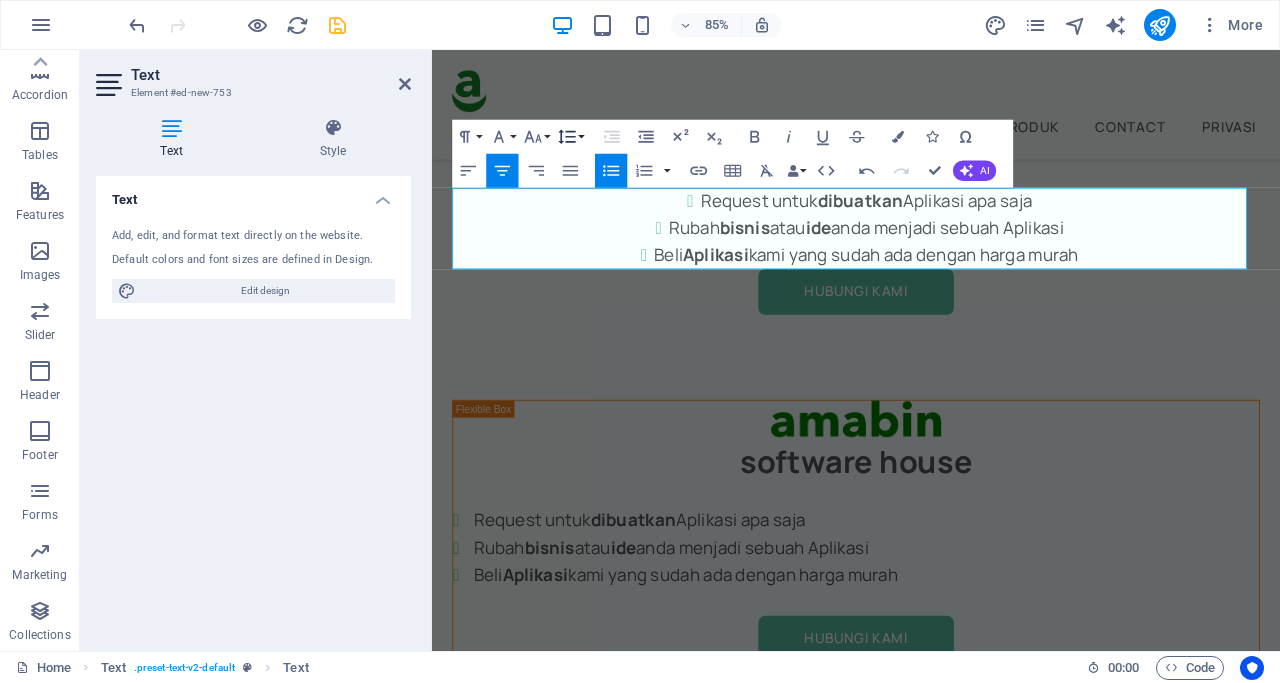 click on "Line Height" at bounding box center (570, 137) 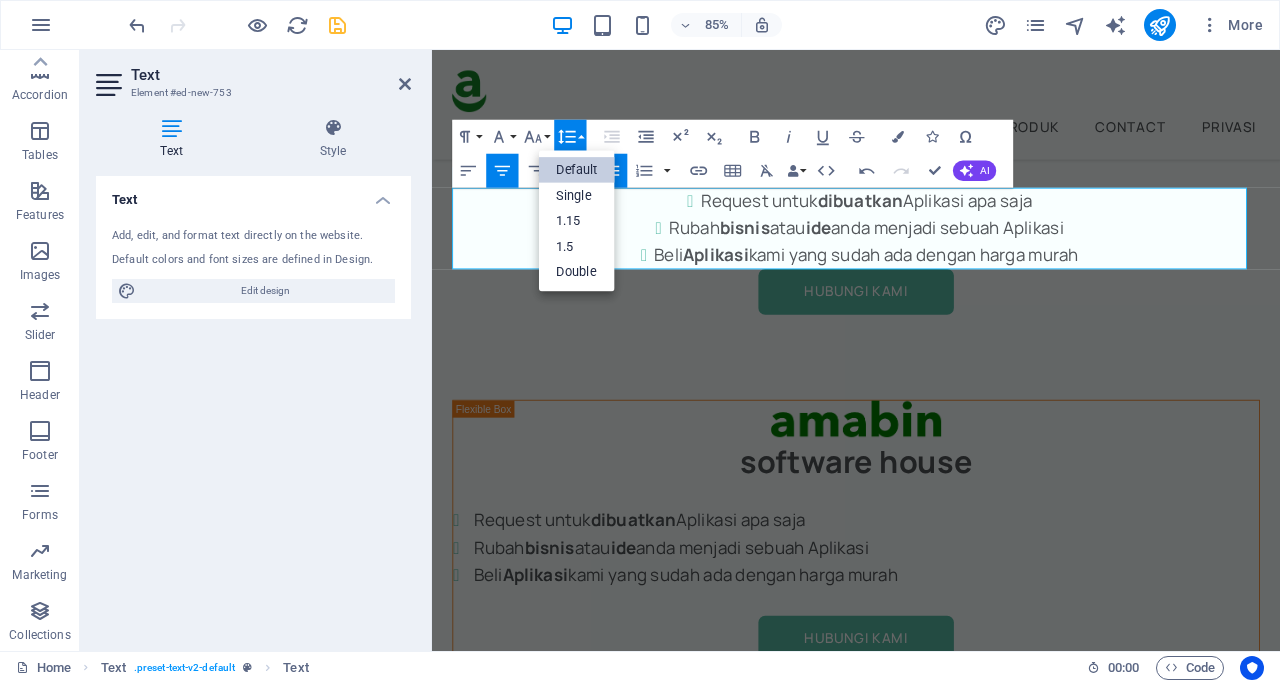 scroll, scrollTop: 0, scrollLeft: 0, axis: both 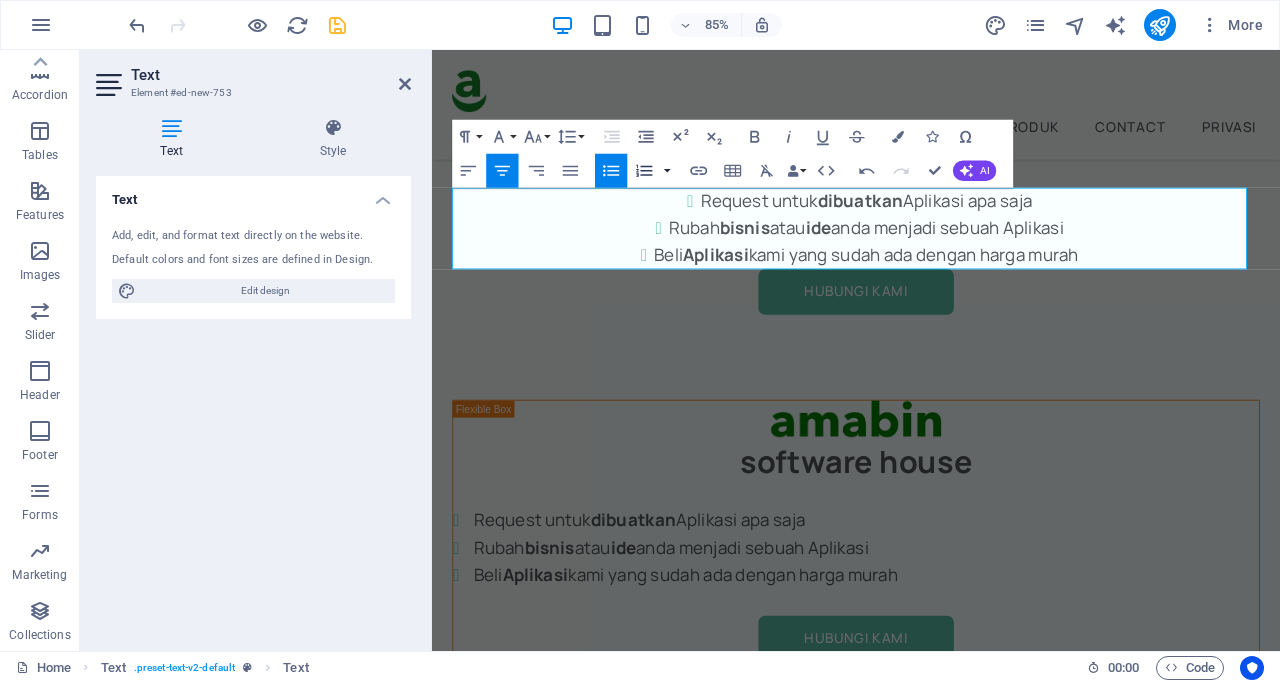 click at bounding box center (668, 171) 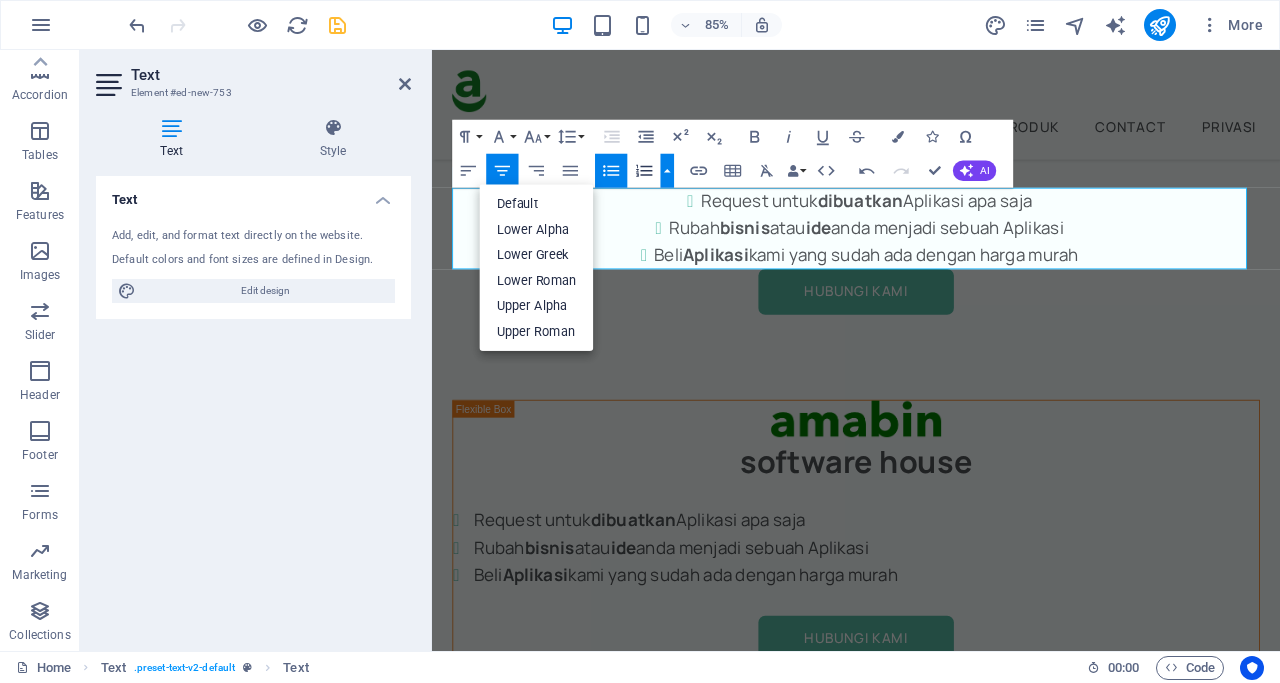 click at bounding box center (668, 171) 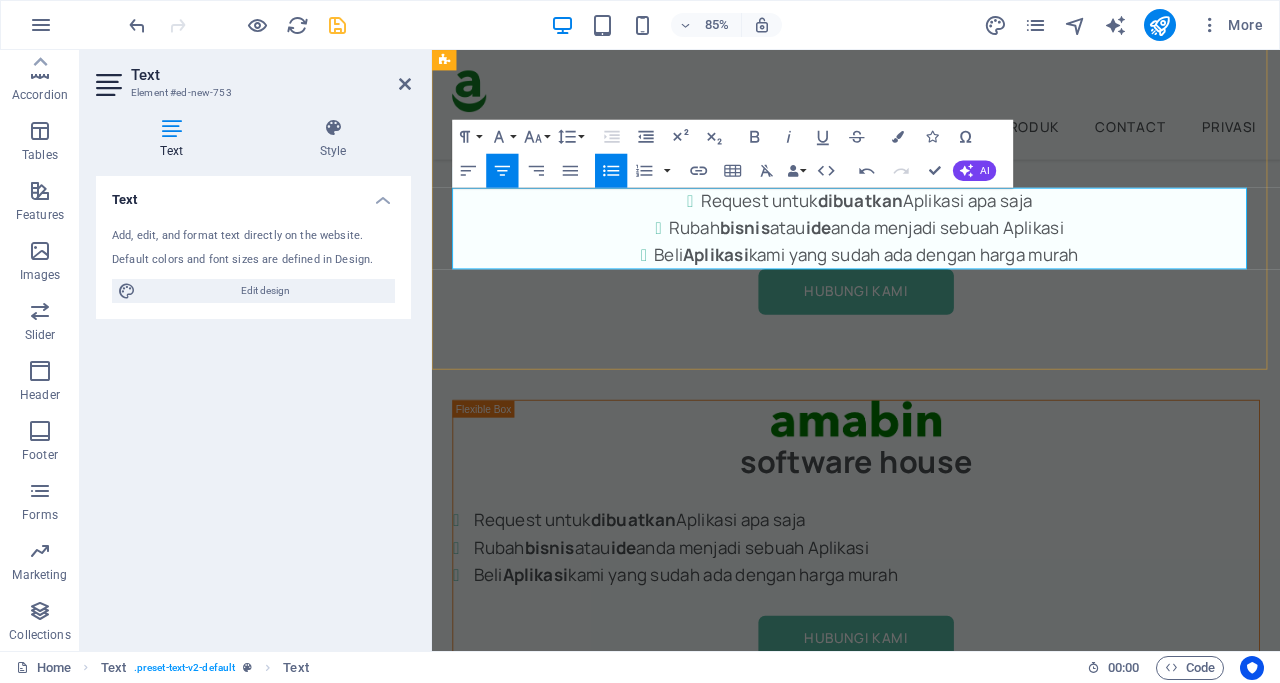 click on "Beli  A plikasi  kami yang sudah ada dengan harga murah" at bounding box center (943, 292) 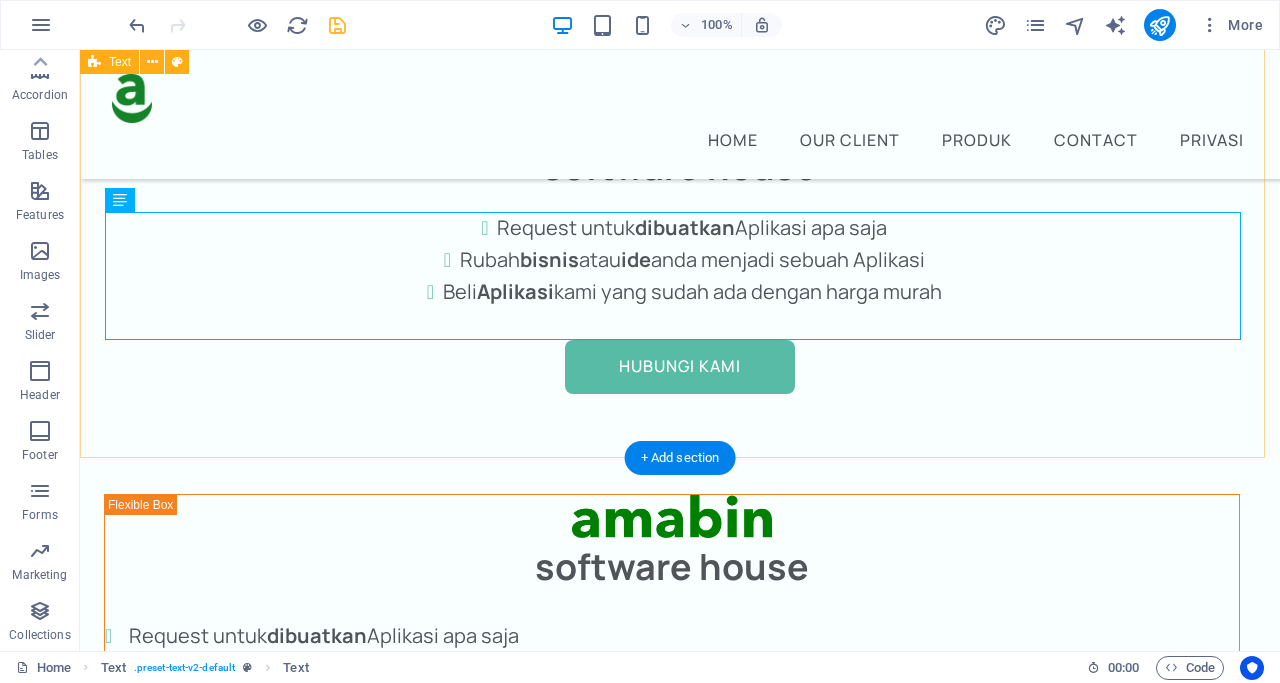 click on "software house Request untuk  dibuatkan  Aplikasi apa saja Rubah  bisnis  atau  ide  anda menjadi sebuah Aplikasi Beli  A plikasi  kami yang sudah ada dengan harga murah hubungi kami" at bounding box center (680, 244) 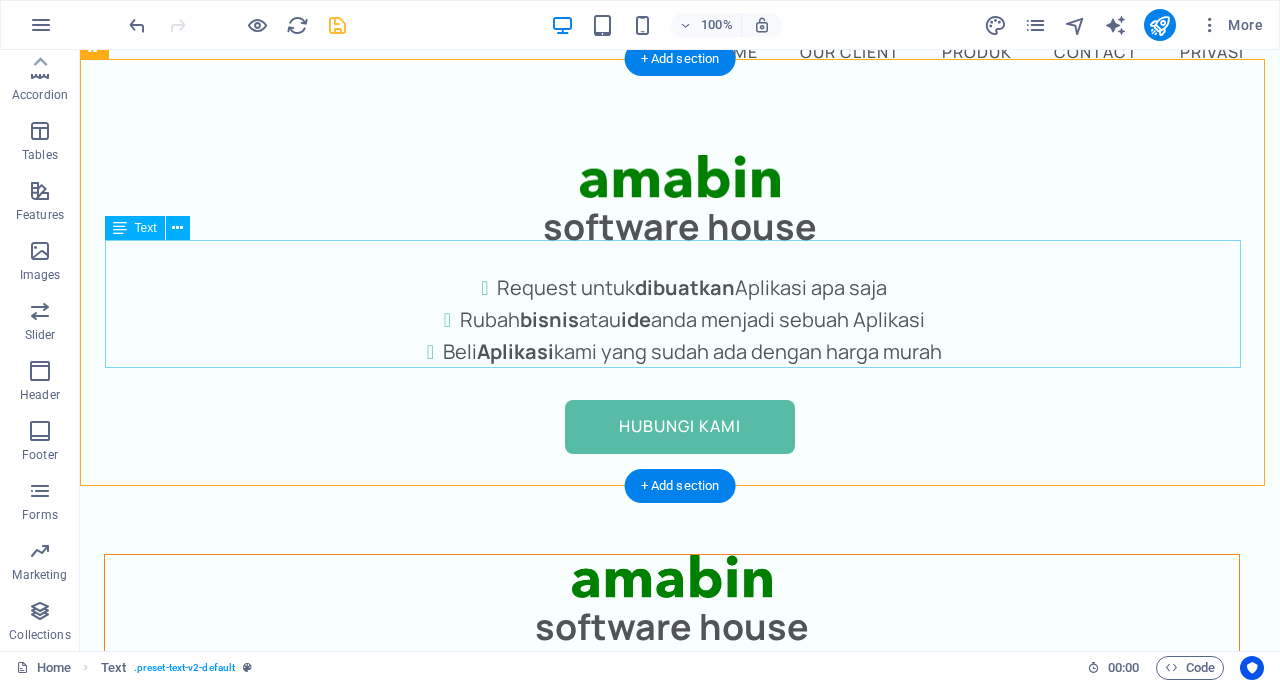 scroll, scrollTop: 149, scrollLeft: 0, axis: vertical 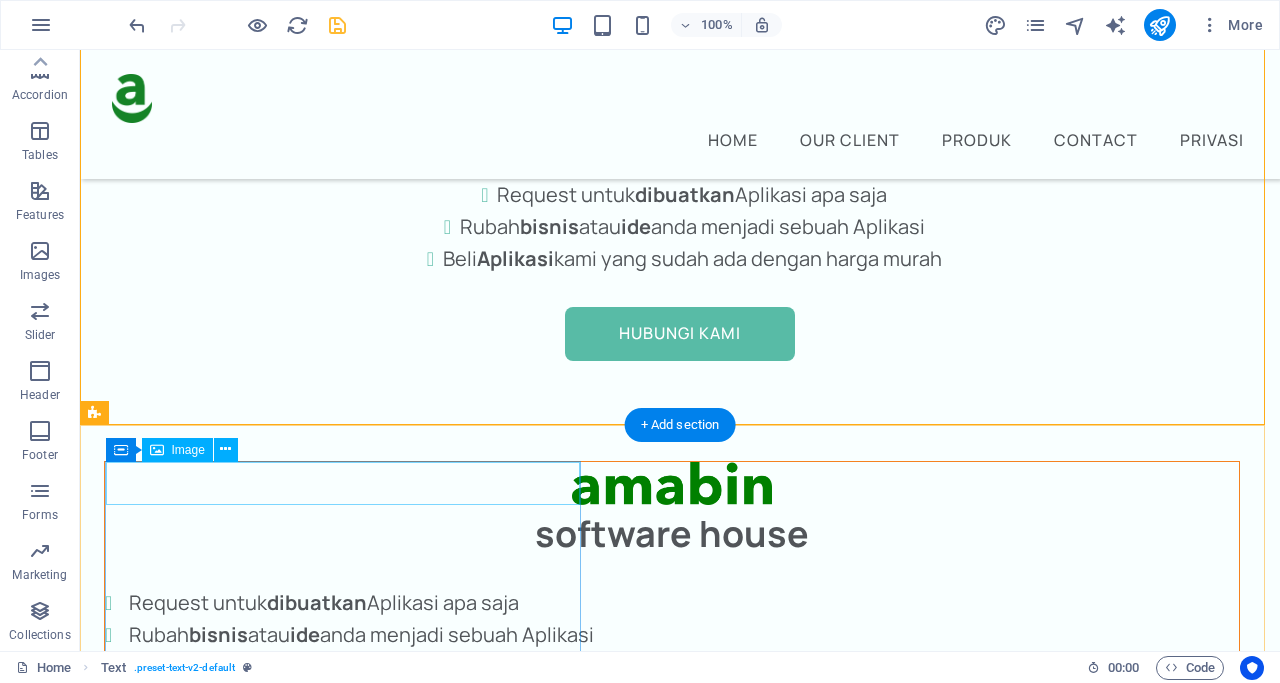 click at bounding box center [672, 484] 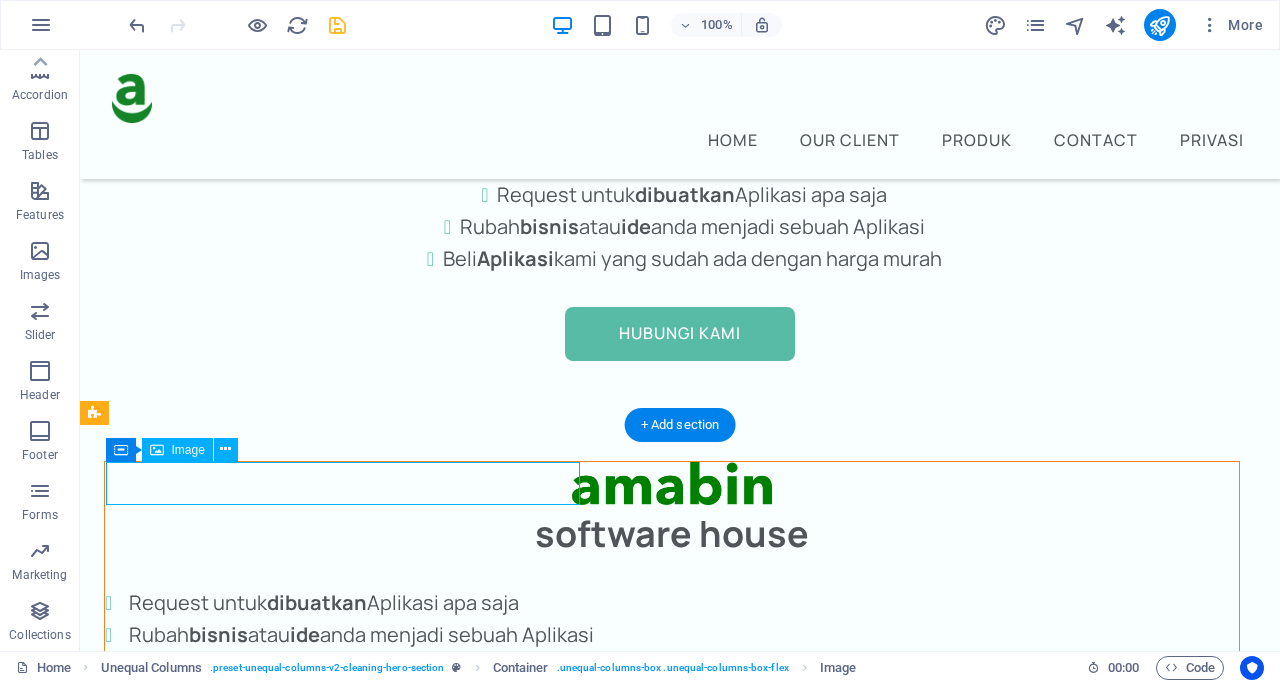 click at bounding box center (672, 484) 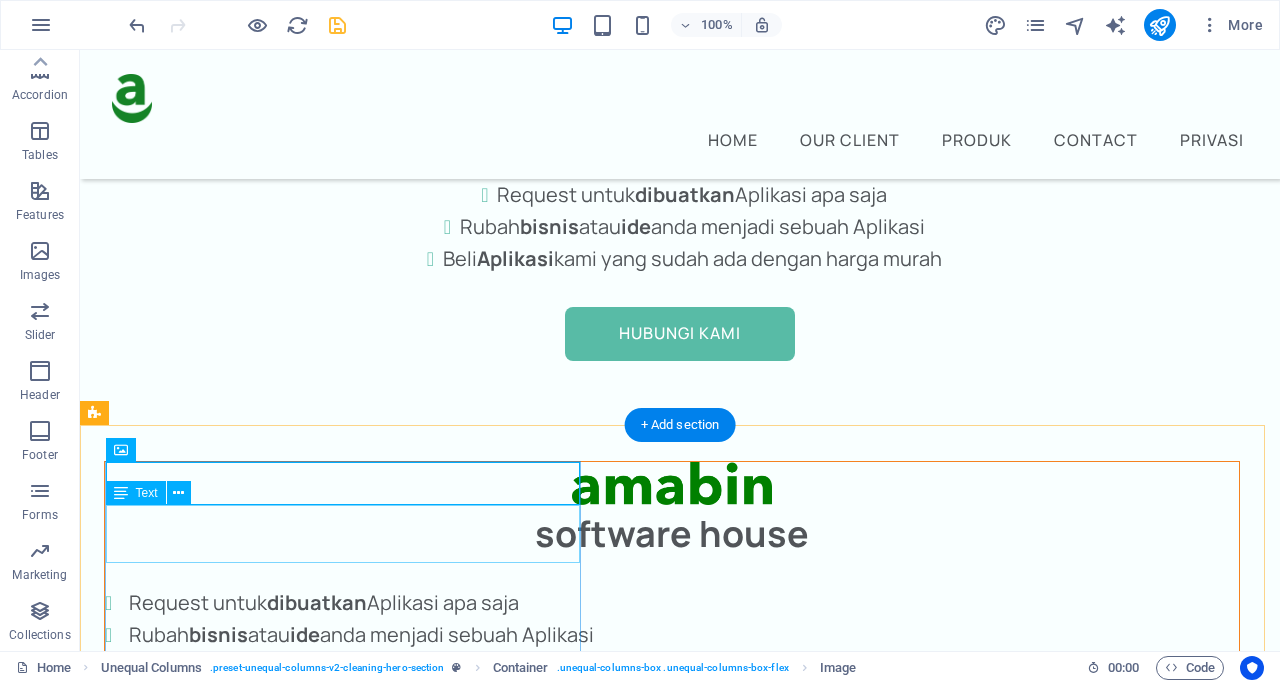 click on "software house" at bounding box center (672, 534) 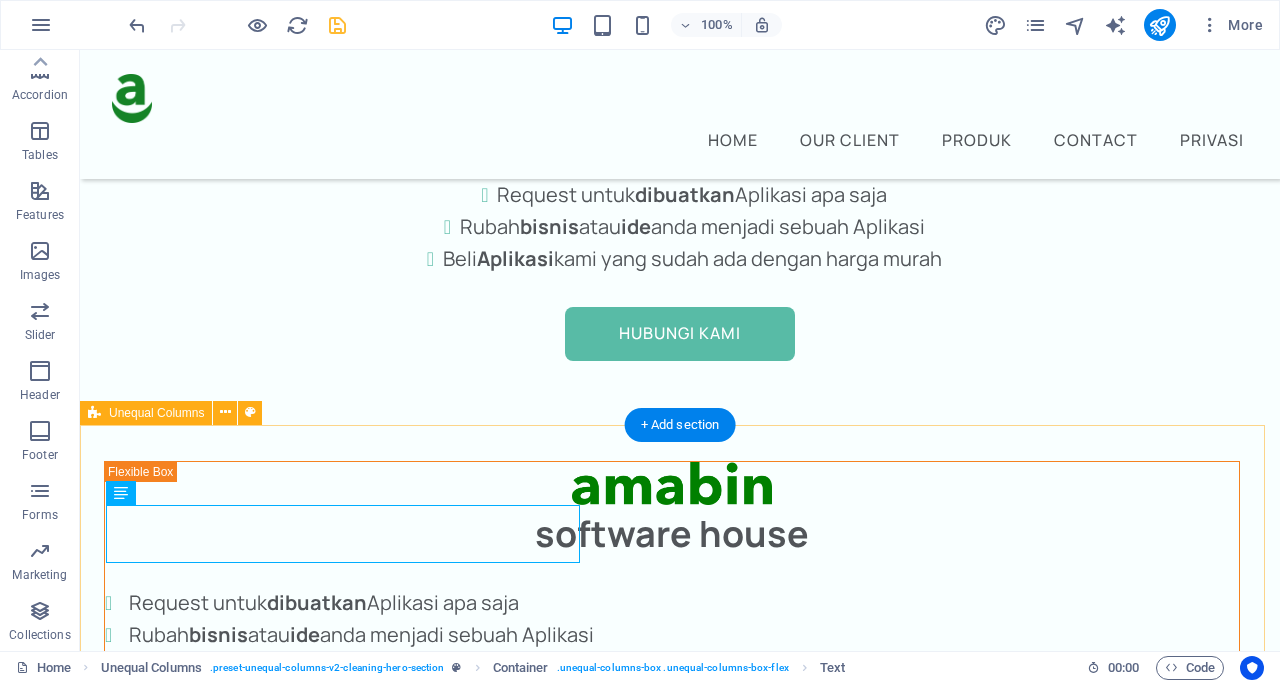 click on "software house Request untuk  dibuatkan  Aplikasi apa saja Rubah  bisnis  atau  ide  anda menjadi sebuah Aplikasi Beli  A plikasi  kami yang sudah ada dengan harga murah hubungi kami" at bounding box center [680, 629] 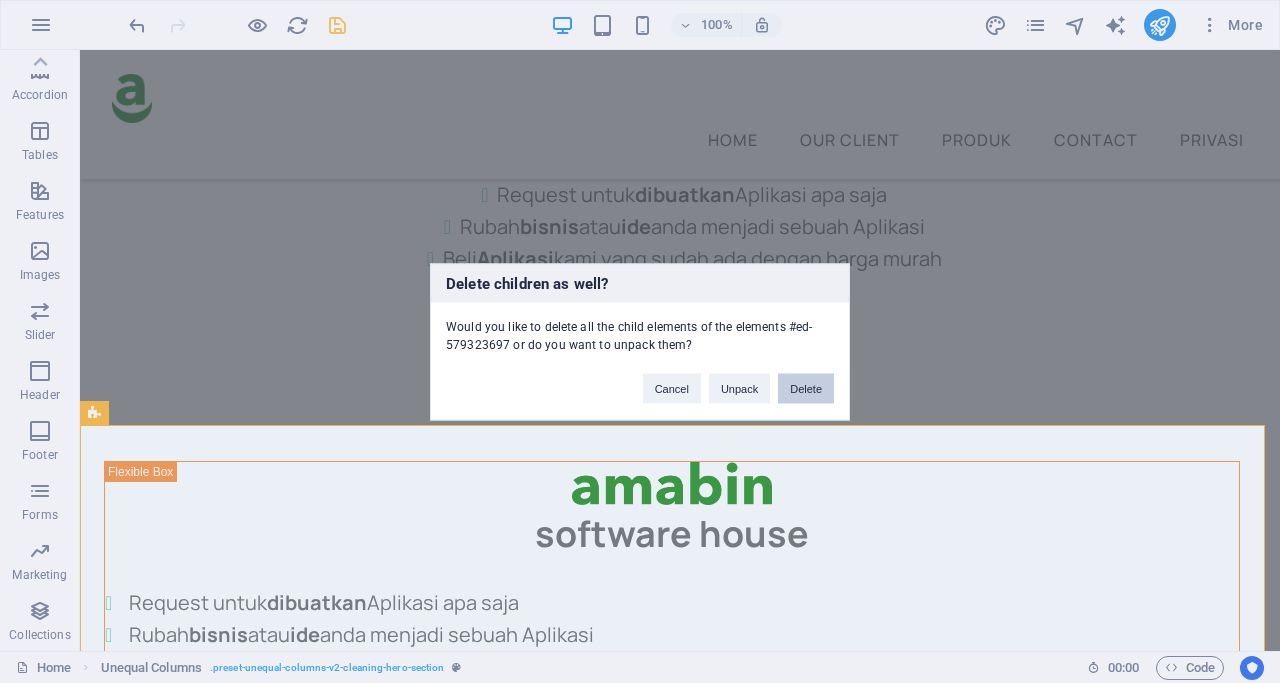 click on "Delete" at bounding box center (806, 388) 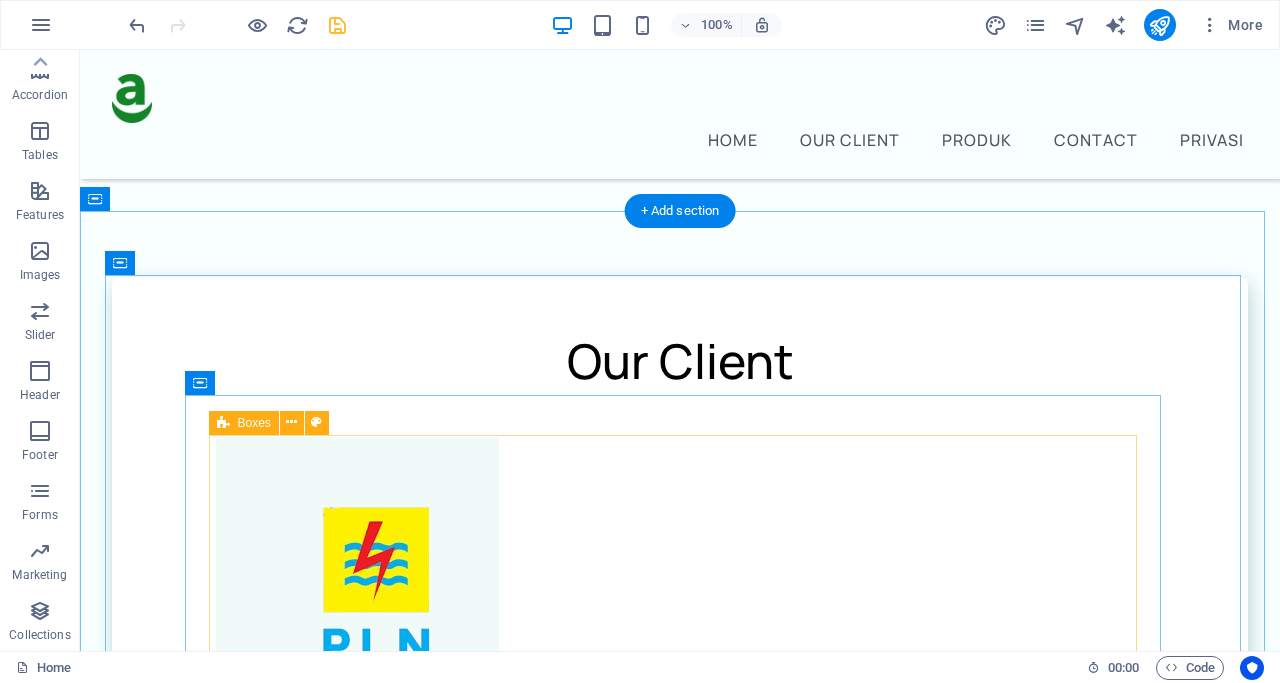 scroll, scrollTop: 363, scrollLeft: 0, axis: vertical 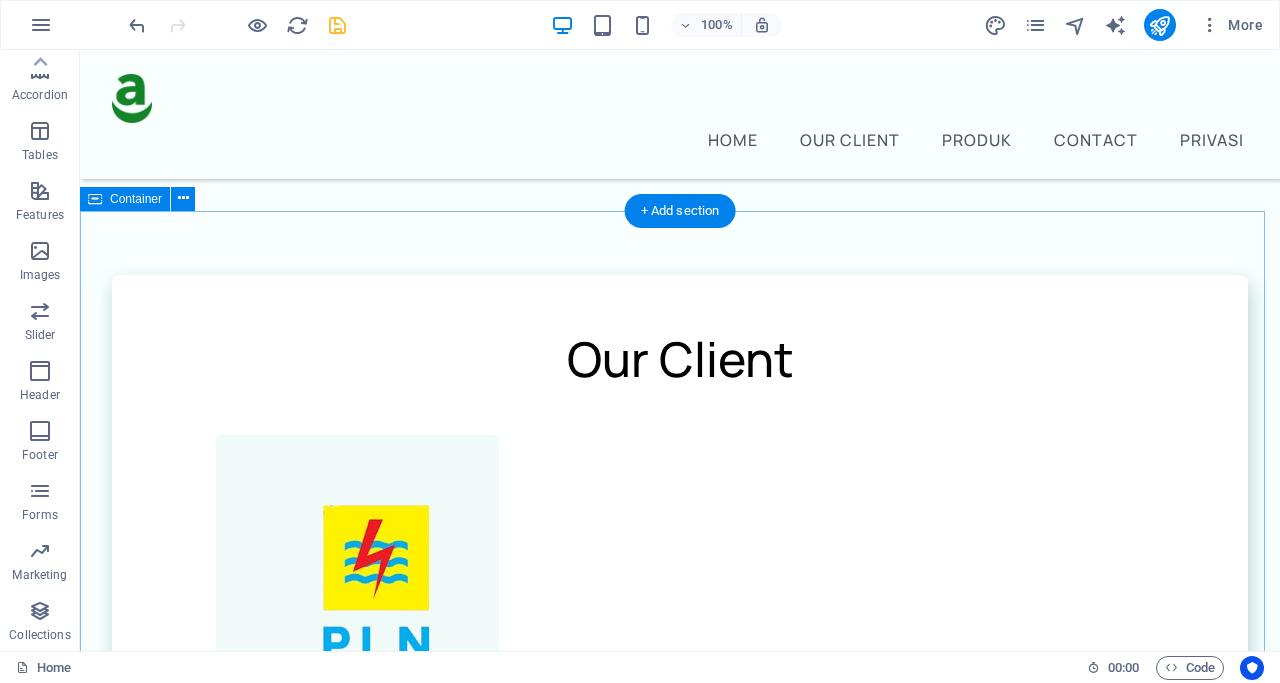 click on "Our Client PT PLN - Jakarta Aplikasi Monitoring Pembangkit Jawa Bali PT Yutaka Manufakturing Indonesia - Bekasi Aplikasi Sistem Dokumen Manajemen Mutu ISO 9001:2015 PT Great Giant Pinaple - Jakarta Aplikasi Sistem Dokumen Manajemen Mutu ISO 9001:2015 PT Krakatau Tirta Industri - Banten Aplikasi Sistem Dokumen Manajemen Mutu ISO 9001:2015 PT Pintoe Aceh Pratama - Aceh Aplikasi amabin ERP (Enterprise Resource Planning) Pusat Polisi Militer Angkatan Darat - Aceh Aplikasi Manajemen Surat Sirul Mubtadin Pidie - Aceh Aplikasi Sistem Manajemen Jamaah dan Pembayaran" at bounding box center (680, 2083) 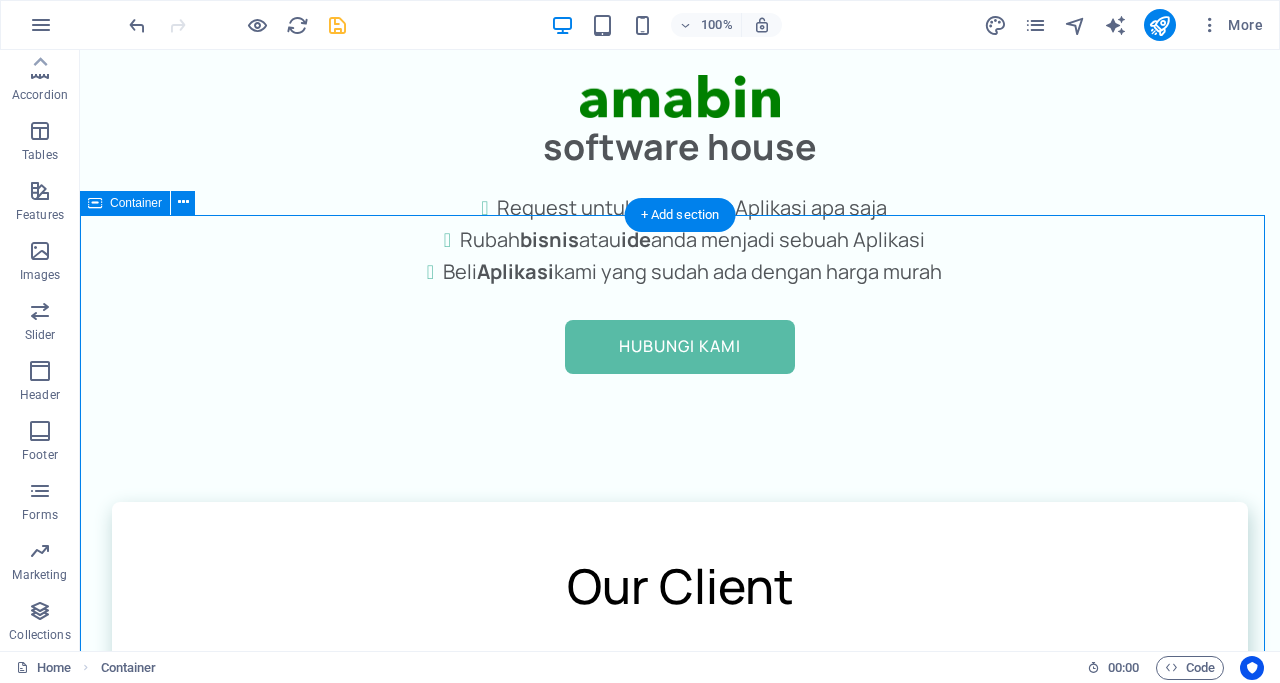 scroll, scrollTop: 0, scrollLeft: 0, axis: both 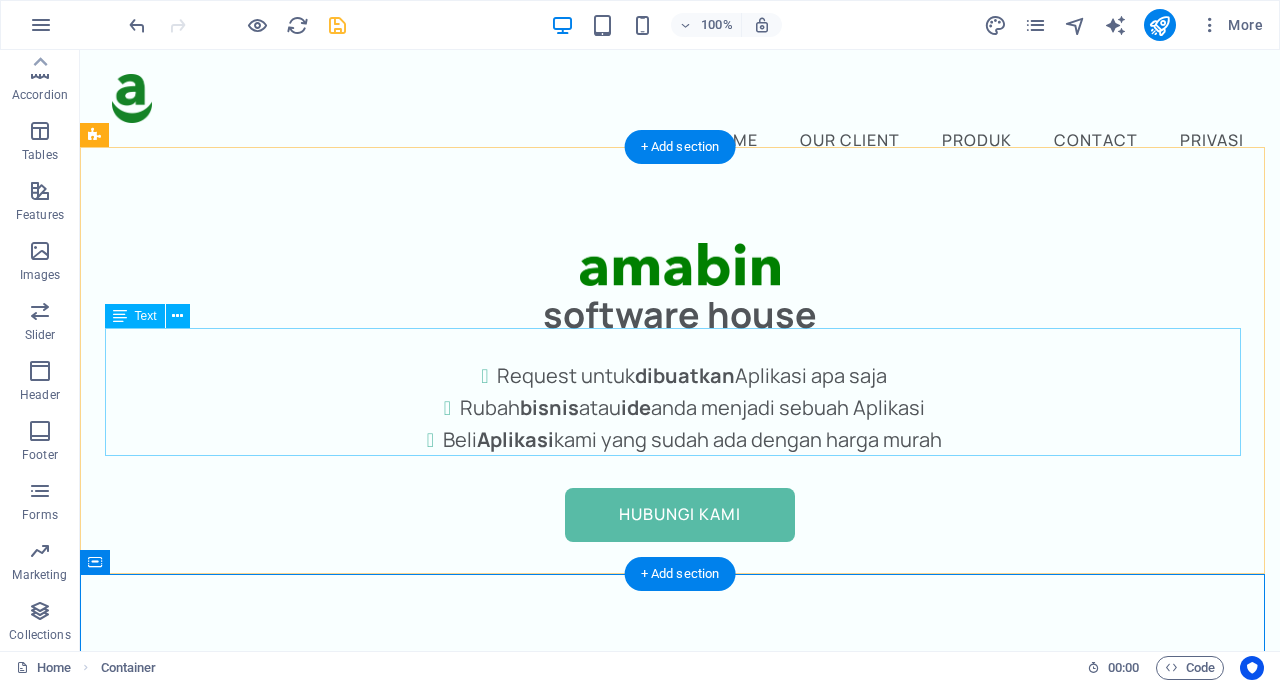 click on "Request untuk  dibuatkan  Aplikasi apa saja Rubah  bisnis  atau  ide  anda menjadi sebuah Aplikasi Beli  A plikasi  kami yang sudah ada dengan harga murah" at bounding box center (680, 424) 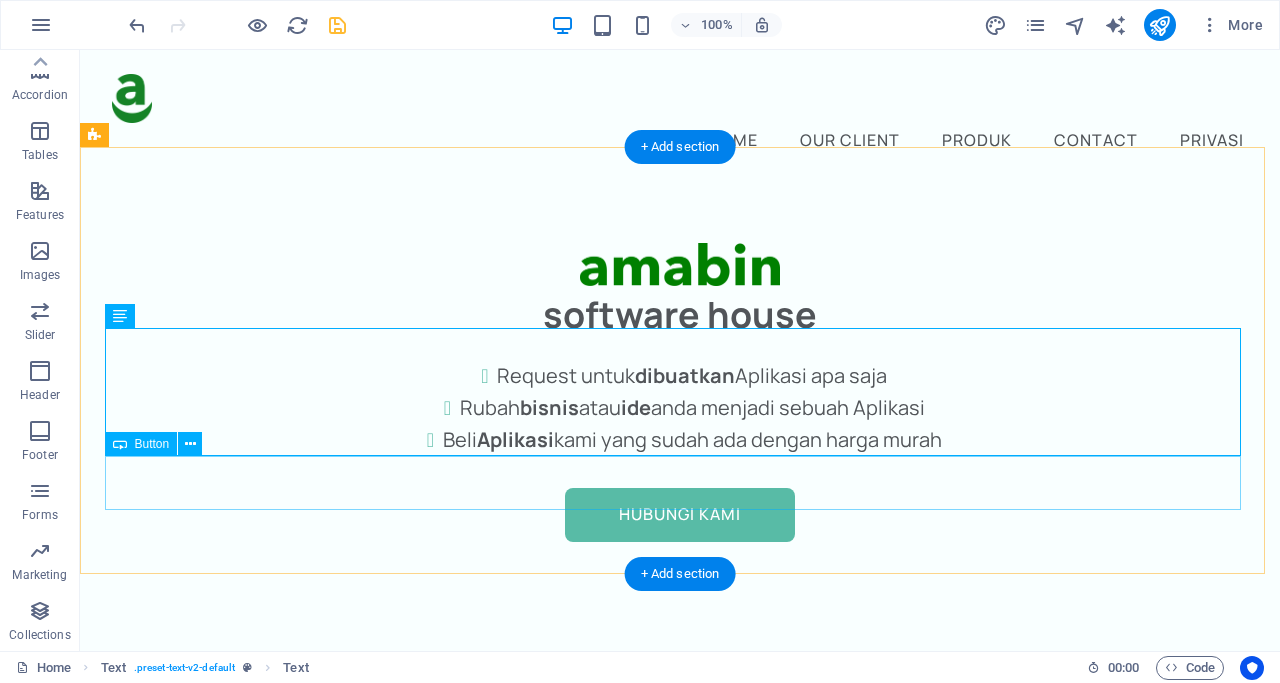 click on "hubungi kami" at bounding box center (680, 515) 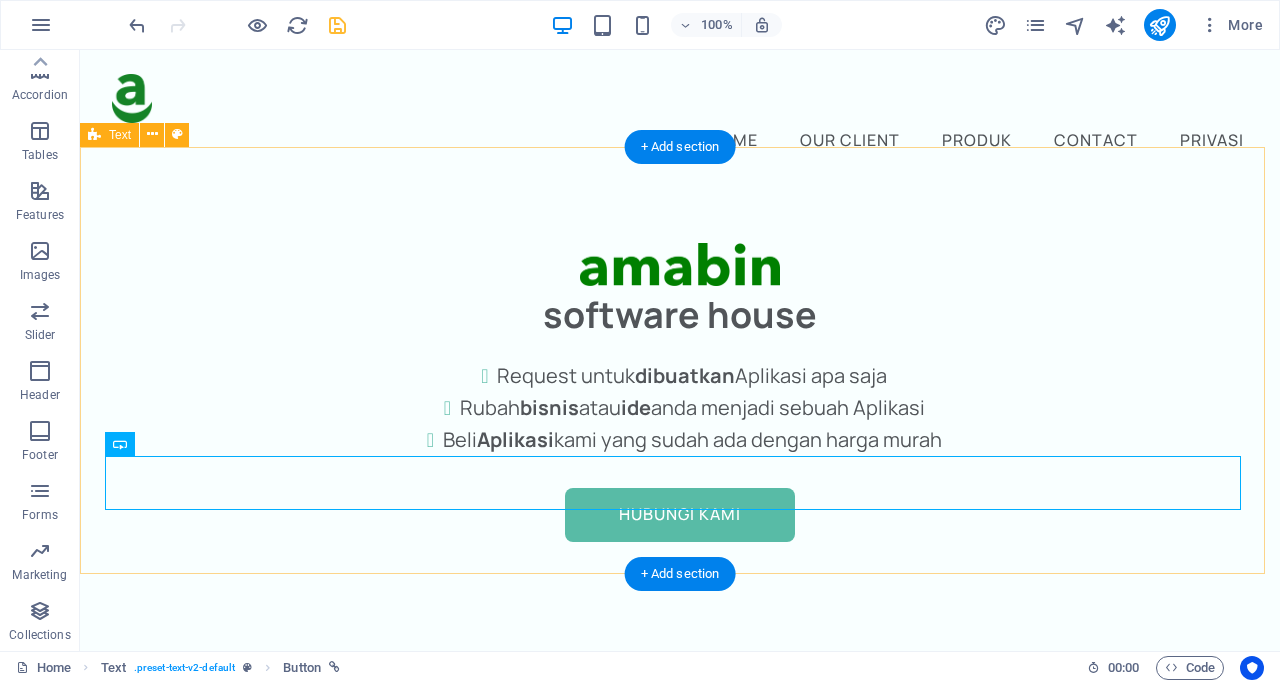 click on "software house Request untuk  dibuatkan  Aplikasi apa saja Rubah  bisnis  atau  ide  anda menjadi sebuah Aplikasi Beli  A plikasi  kami yang sudah ada dengan harga murah hubungi kami" at bounding box center (680, 392) 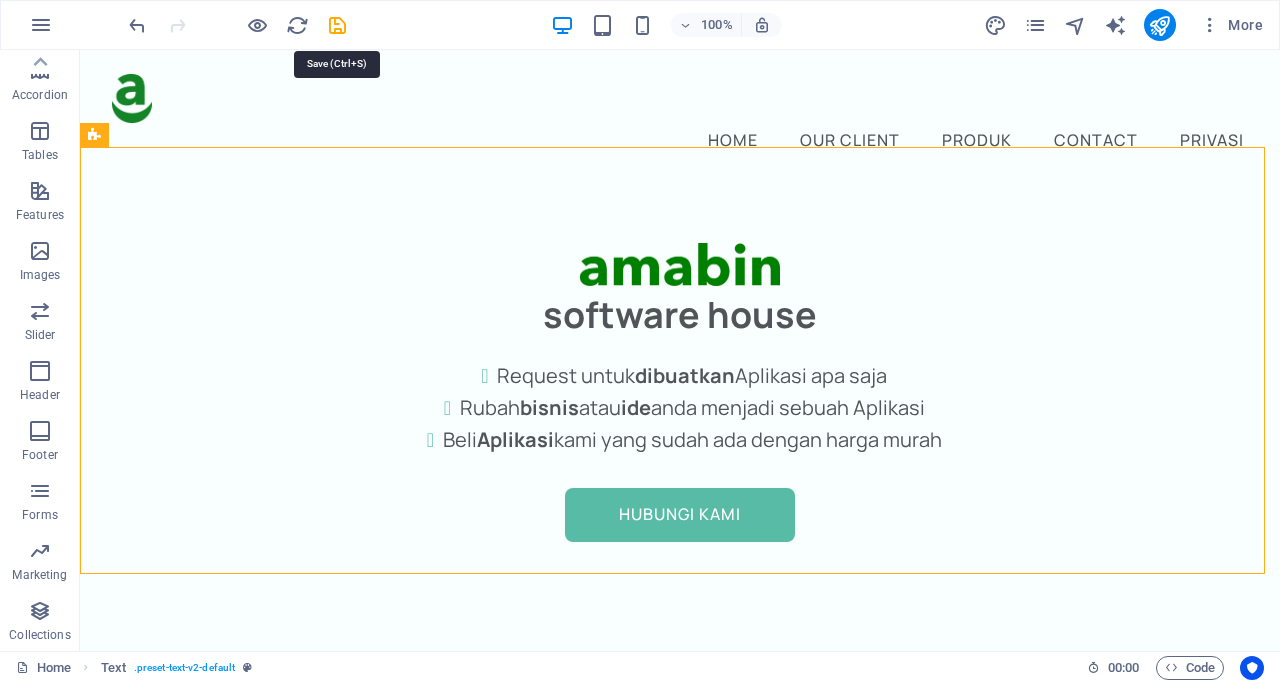 drag, startPoint x: 332, startPoint y: 29, endPoint x: 322, endPoint y: 30, distance: 10.049875 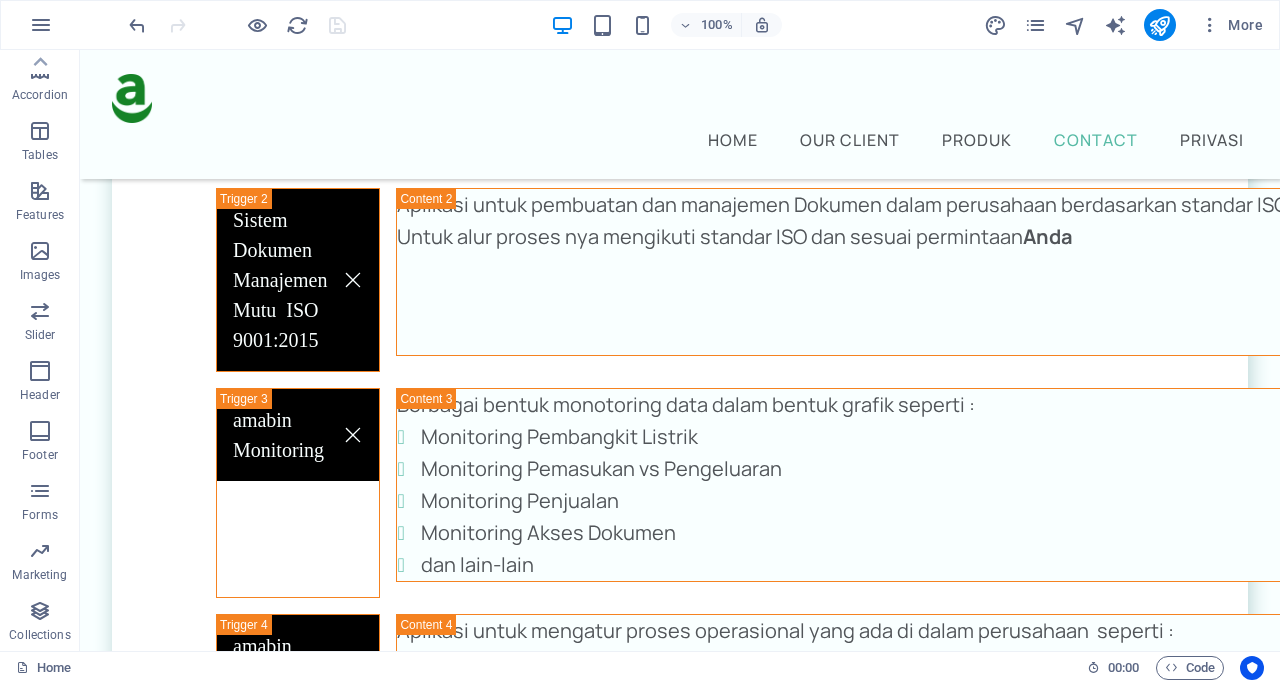 scroll, scrollTop: 5986, scrollLeft: 0, axis: vertical 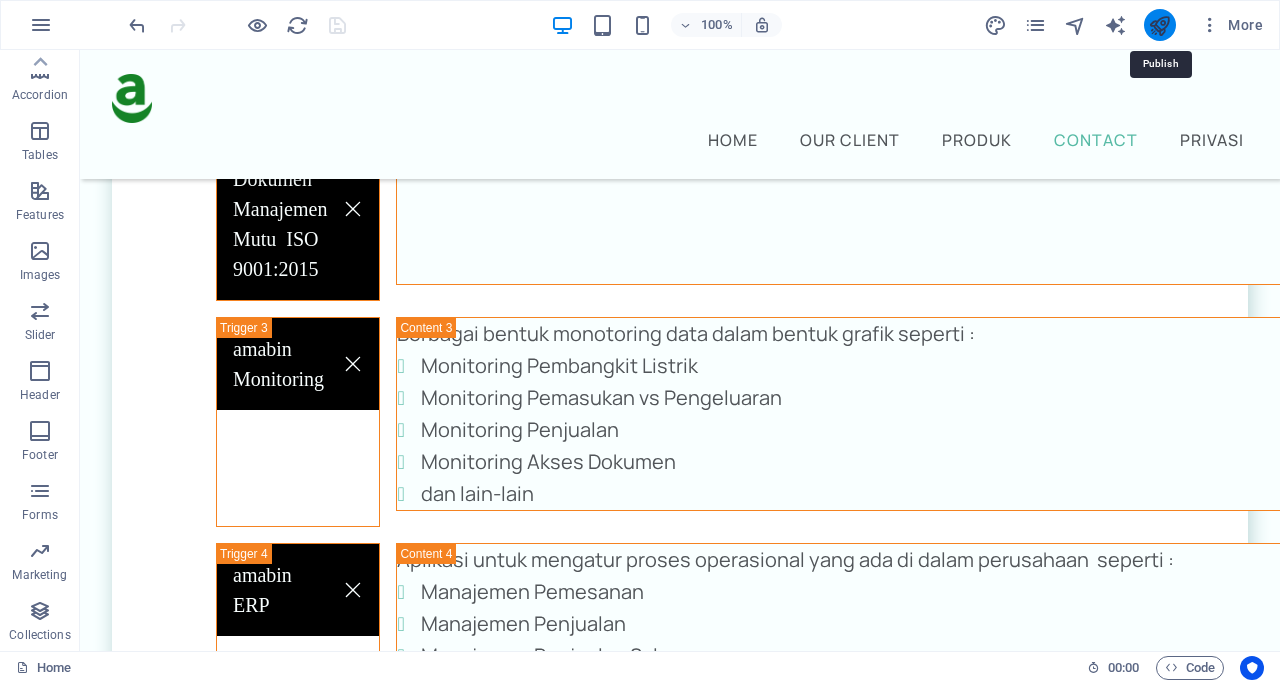 click at bounding box center (1159, 25) 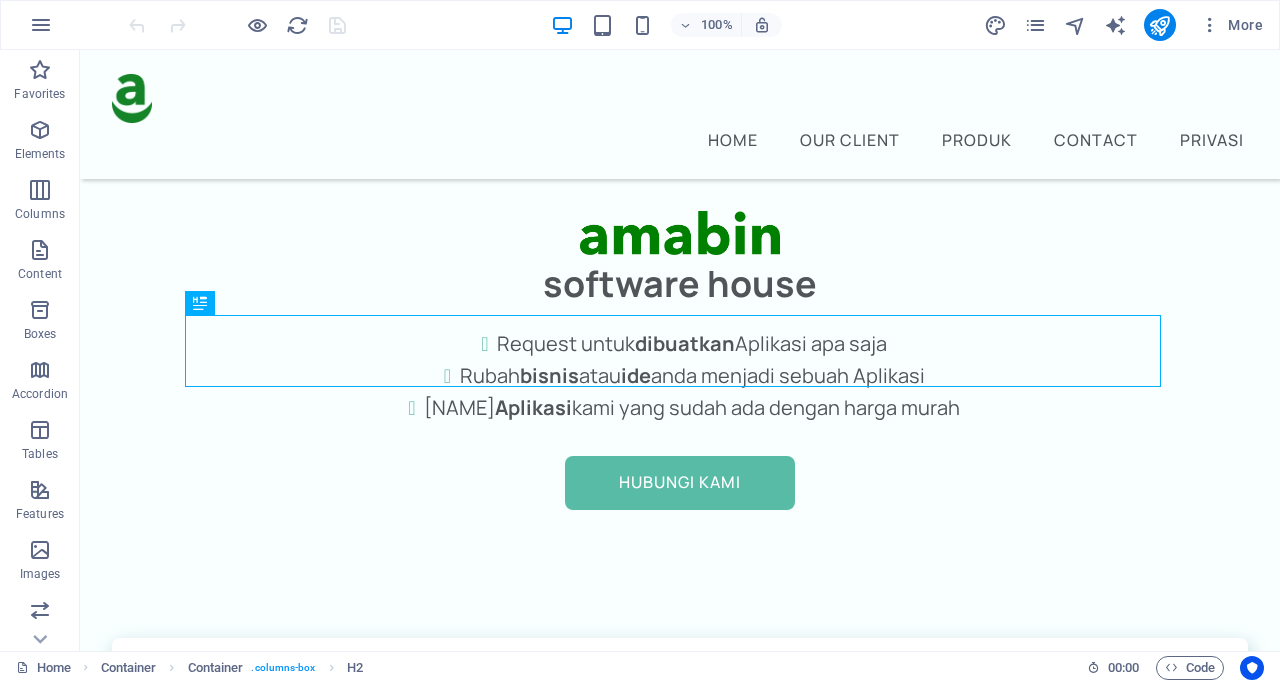 scroll, scrollTop: 371, scrollLeft: 0, axis: vertical 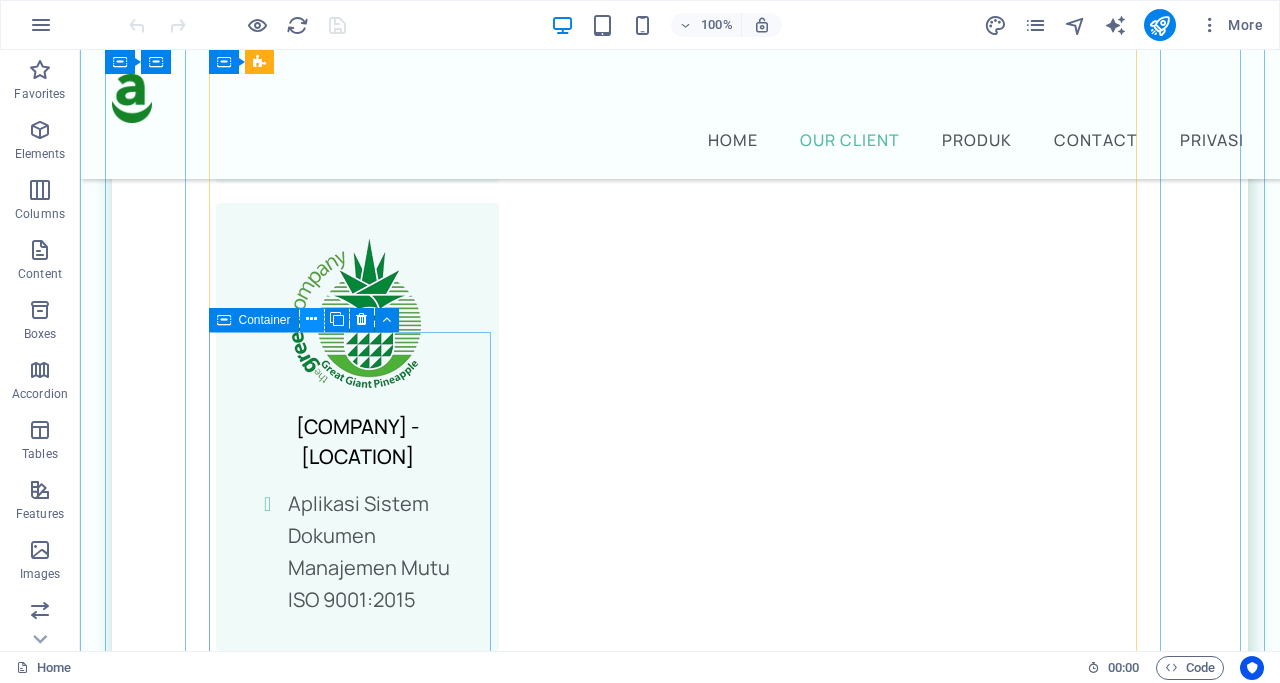 click at bounding box center (311, 319) 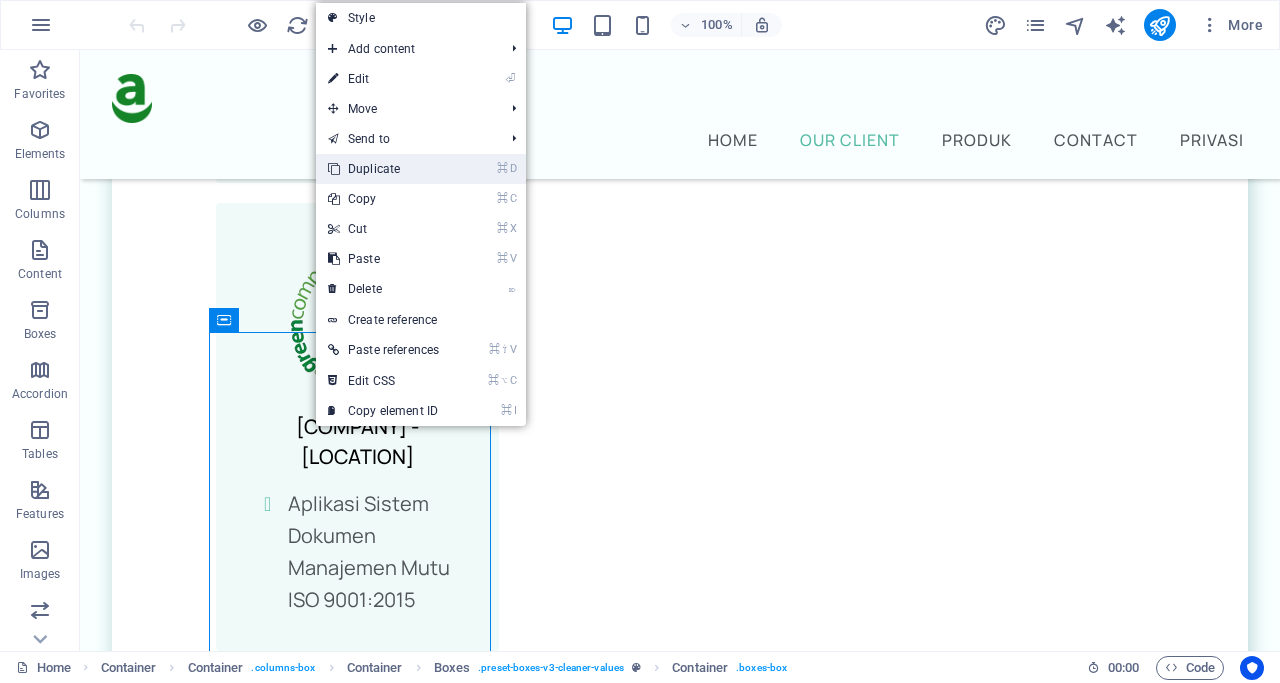 click on "⌘ D  Duplicate" at bounding box center (383, 169) 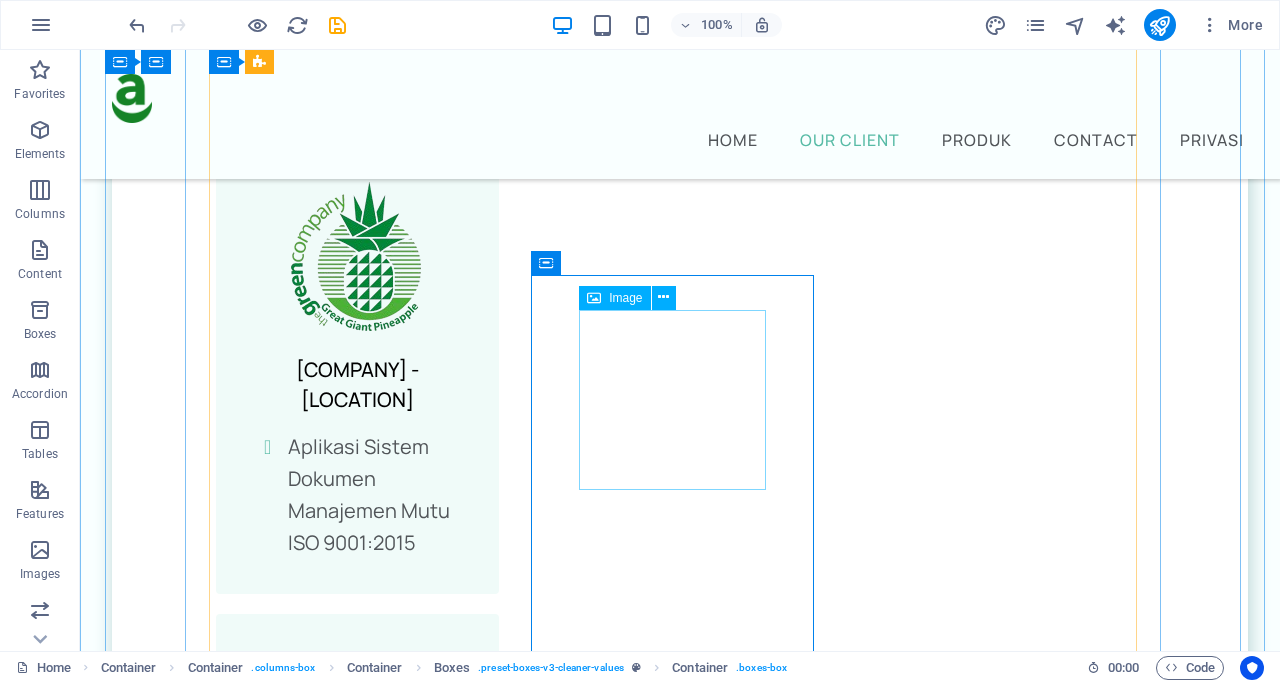 scroll, scrollTop: 1548, scrollLeft: 0, axis: vertical 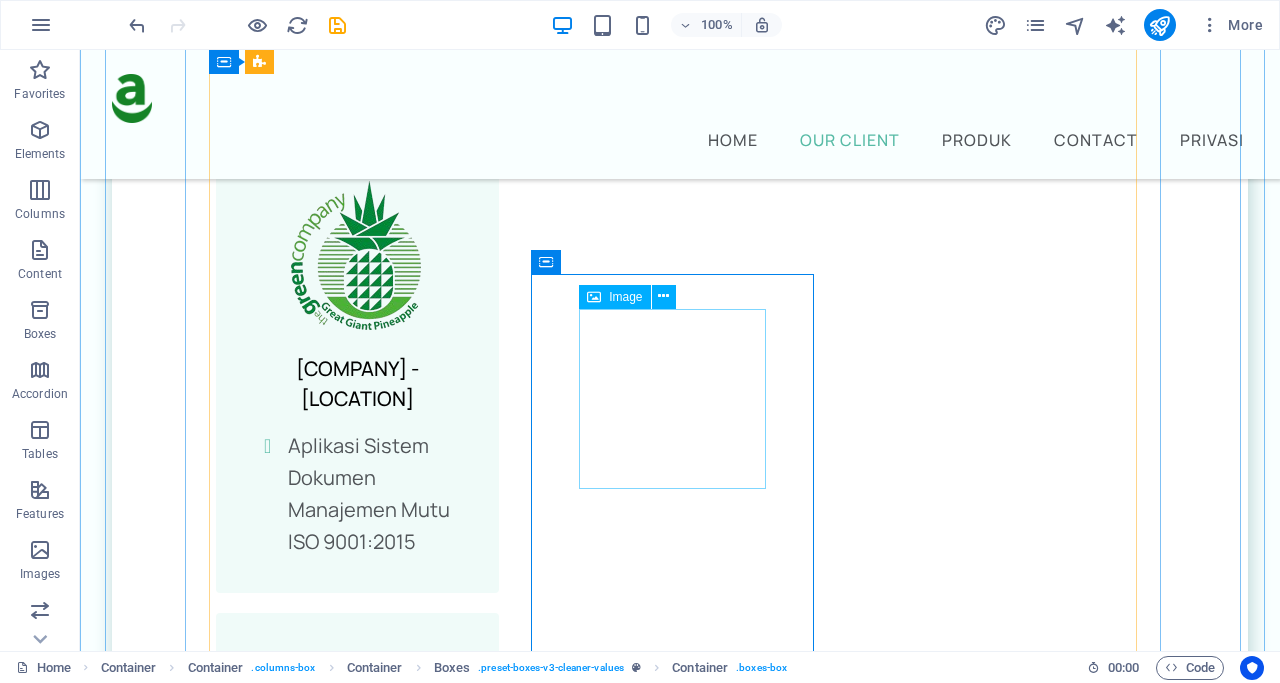 click at bounding box center [357, 2800] 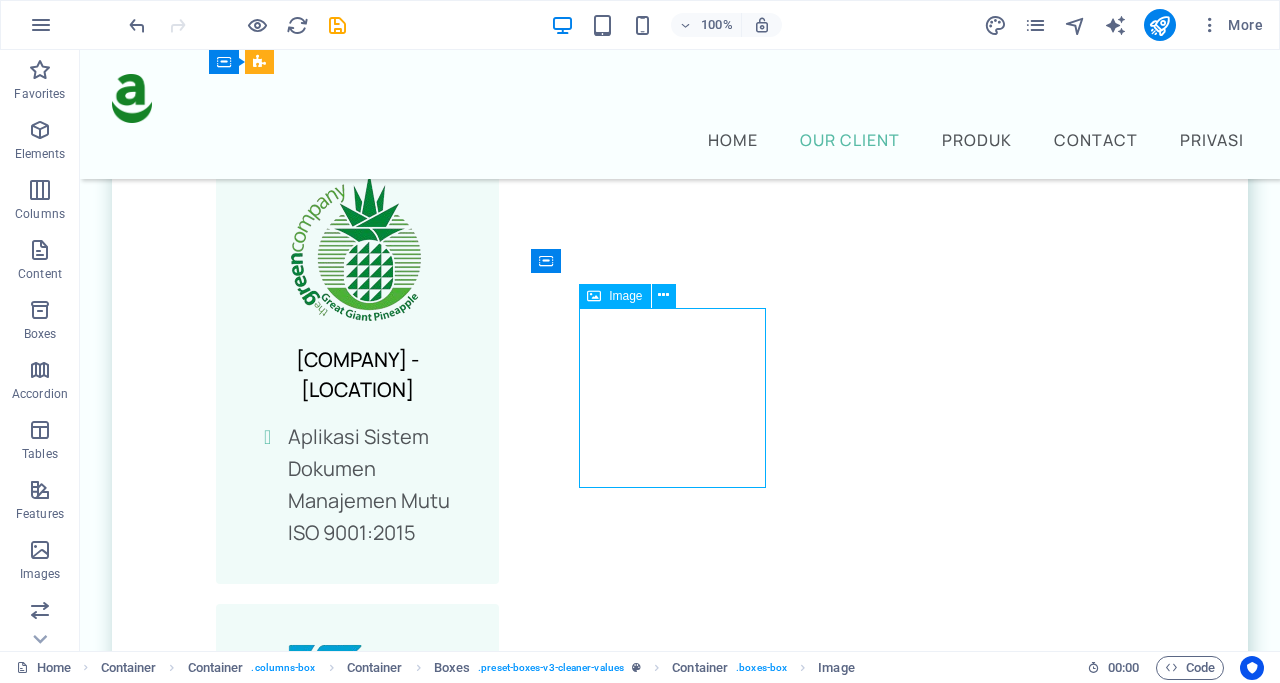 scroll, scrollTop: 1571, scrollLeft: 0, axis: vertical 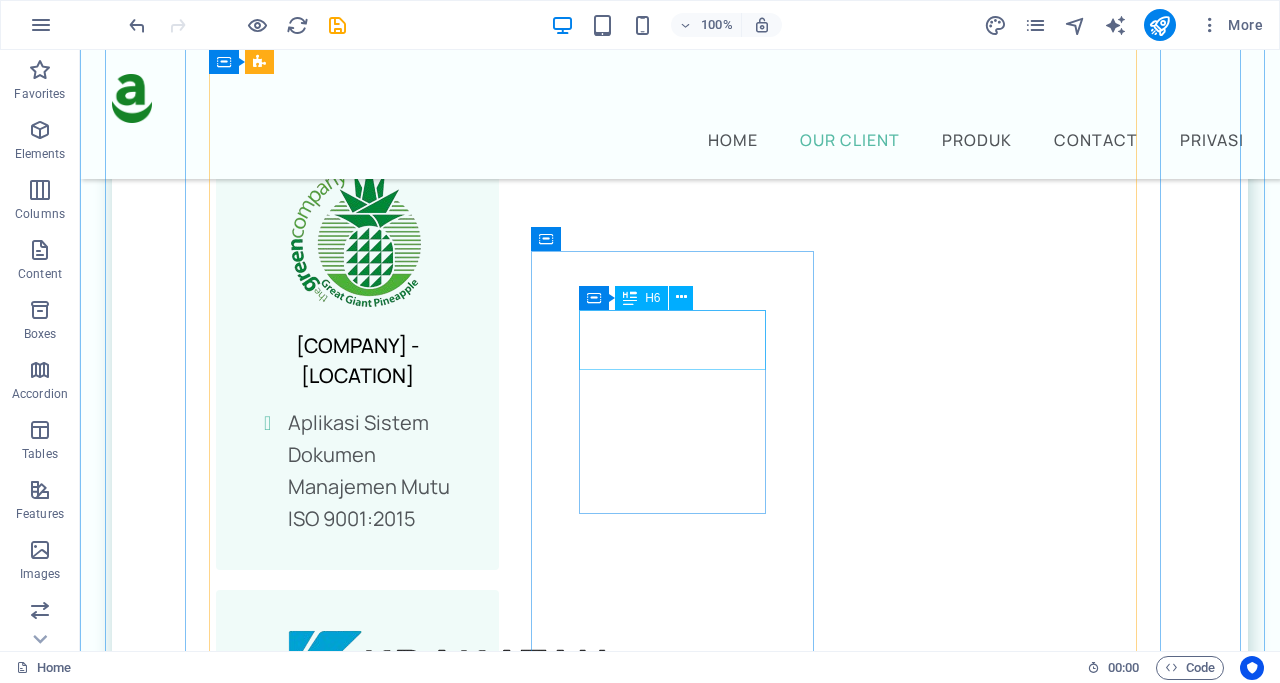 click on "[ORGANIZATION_NAME] [LOCATION] - [LOCATION]" at bounding box center [357, 2740] 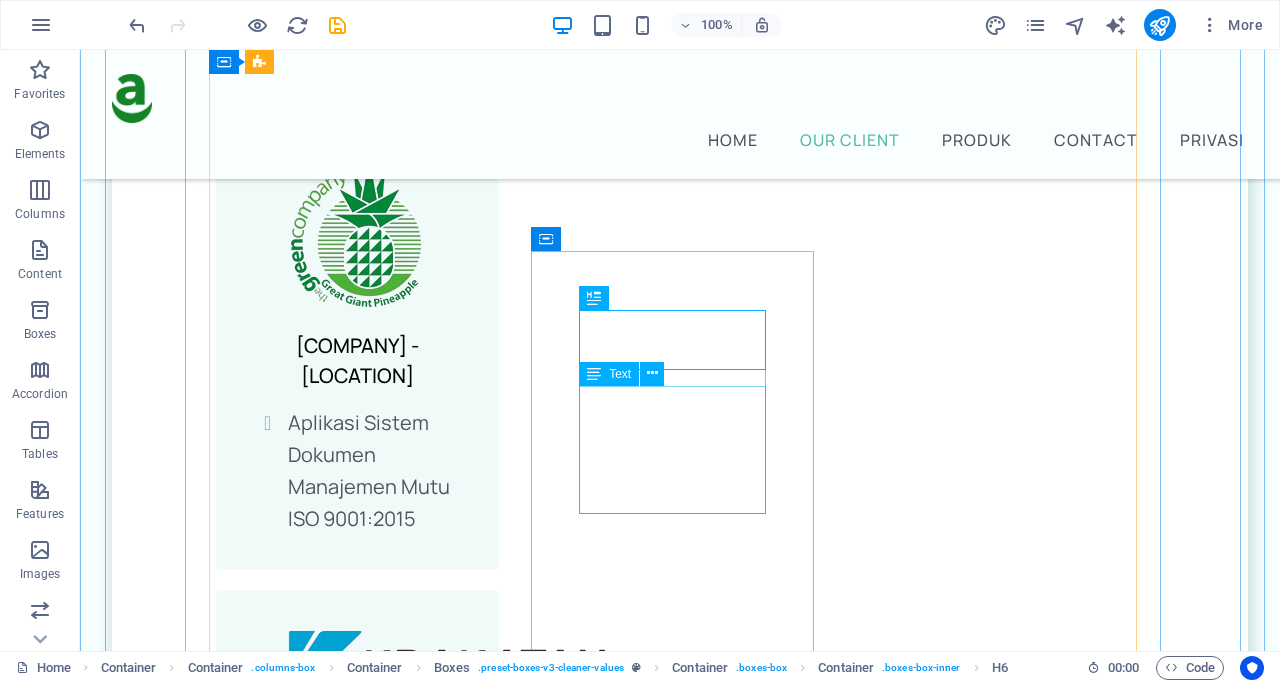 click on "Aplikasi Sistem Manajemen Jamaah dan Pembayaran" at bounding box center (357, 2865) 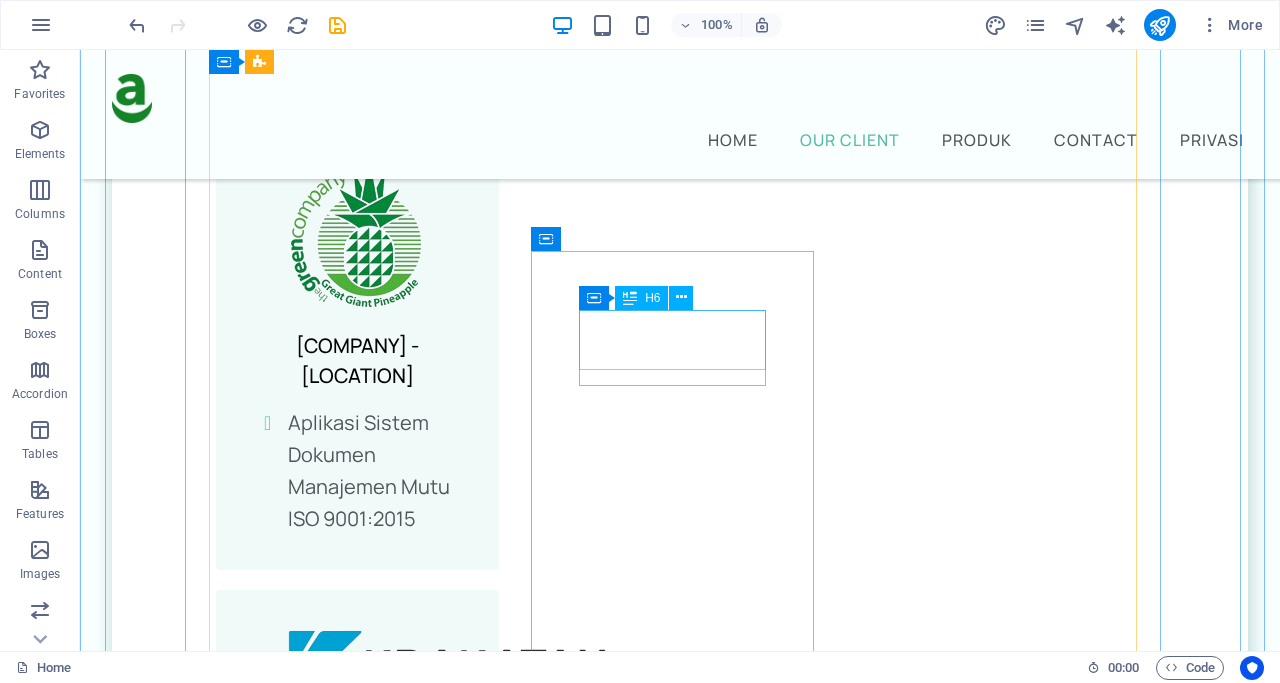 click on "[ORGANIZATION_NAME] [LOCATION] - [LOCATION]" at bounding box center [357, 2740] 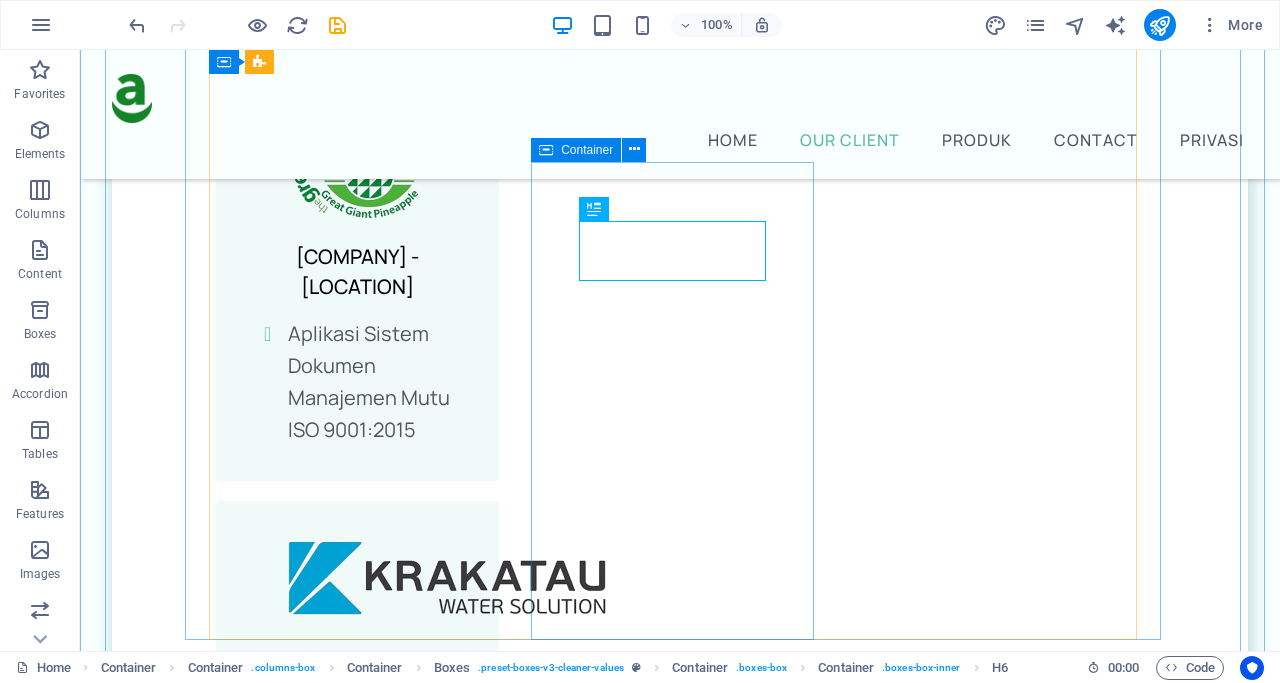 scroll, scrollTop: 1687, scrollLeft: 0, axis: vertical 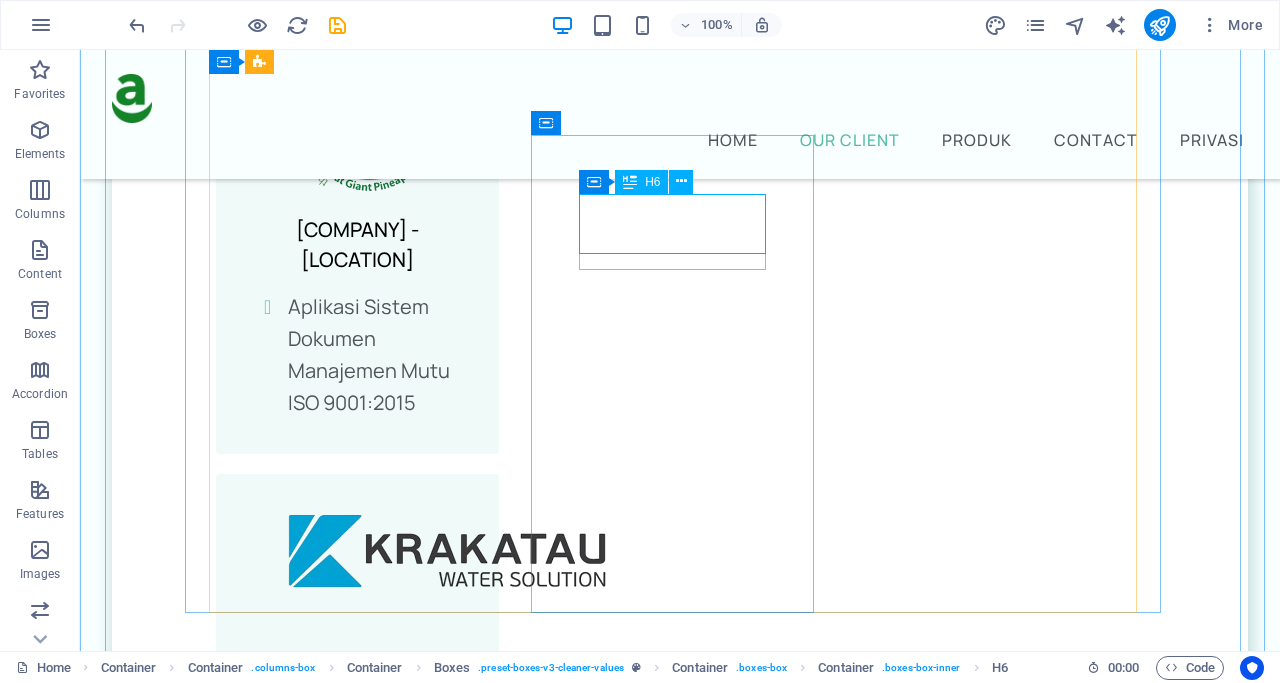 click on "[ORGANIZATION_NAME] [LOCATION] - [LOCATION]" at bounding box center (357, 2624) 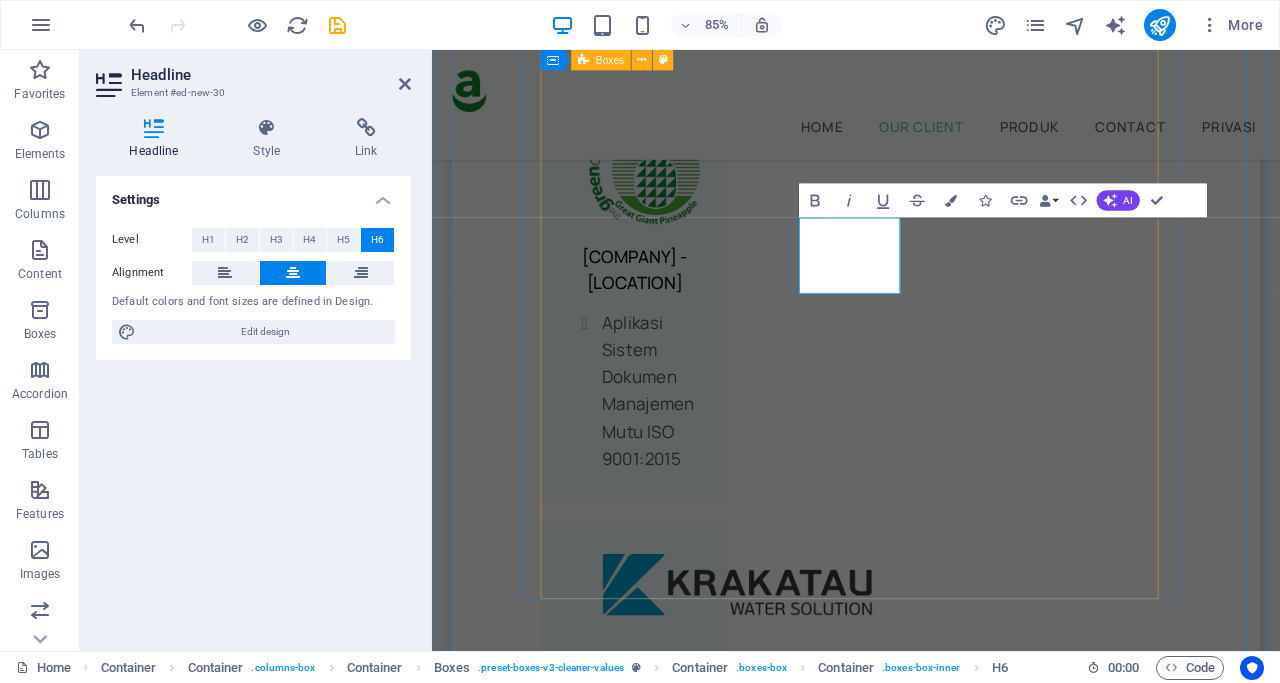 scroll, scrollTop: 1780, scrollLeft: 0, axis: vertical 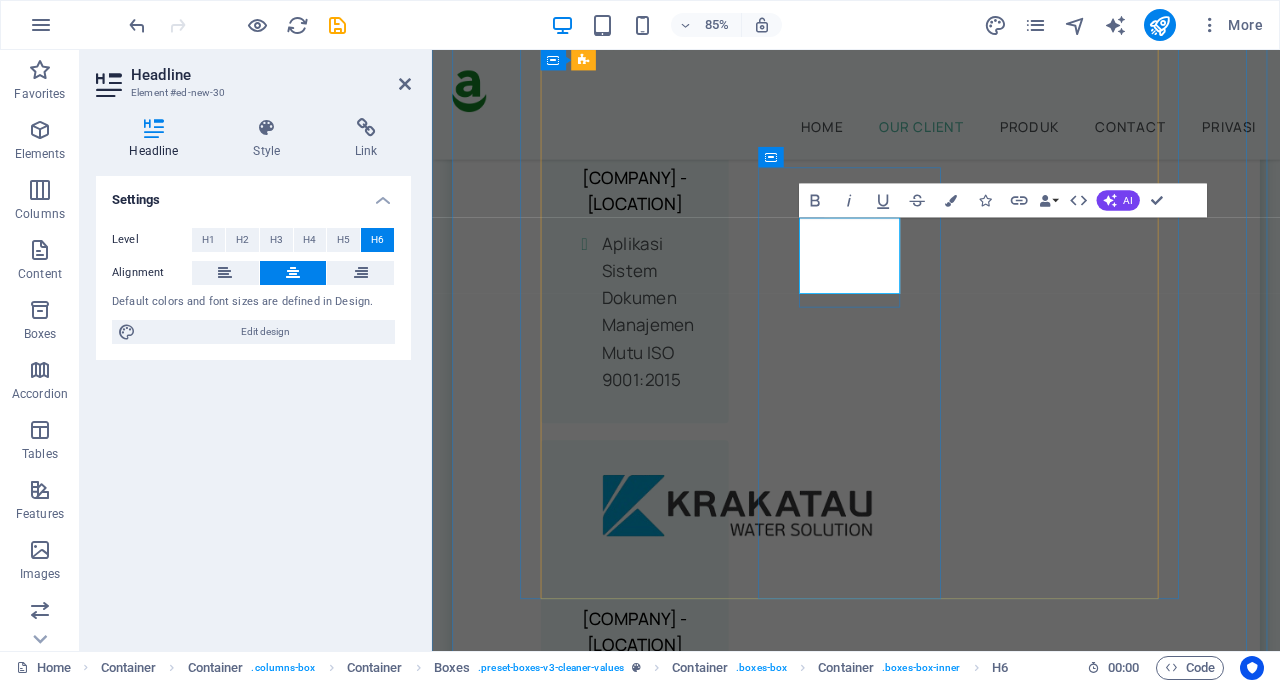type 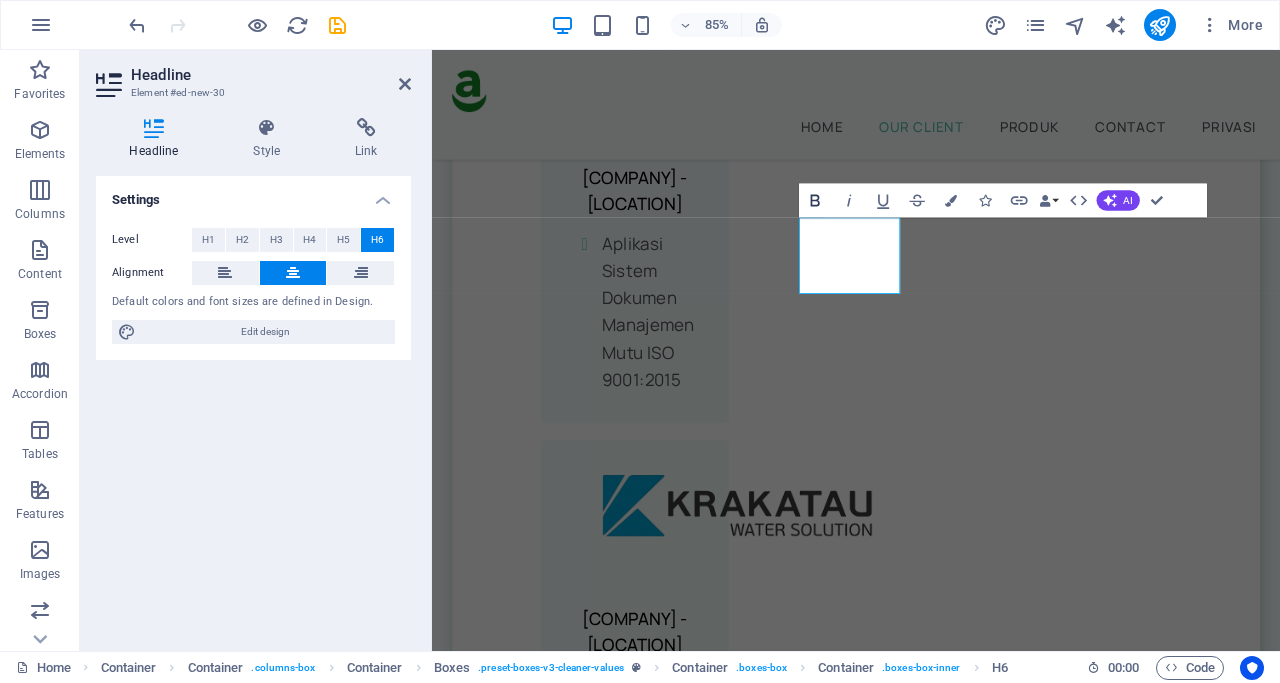 click 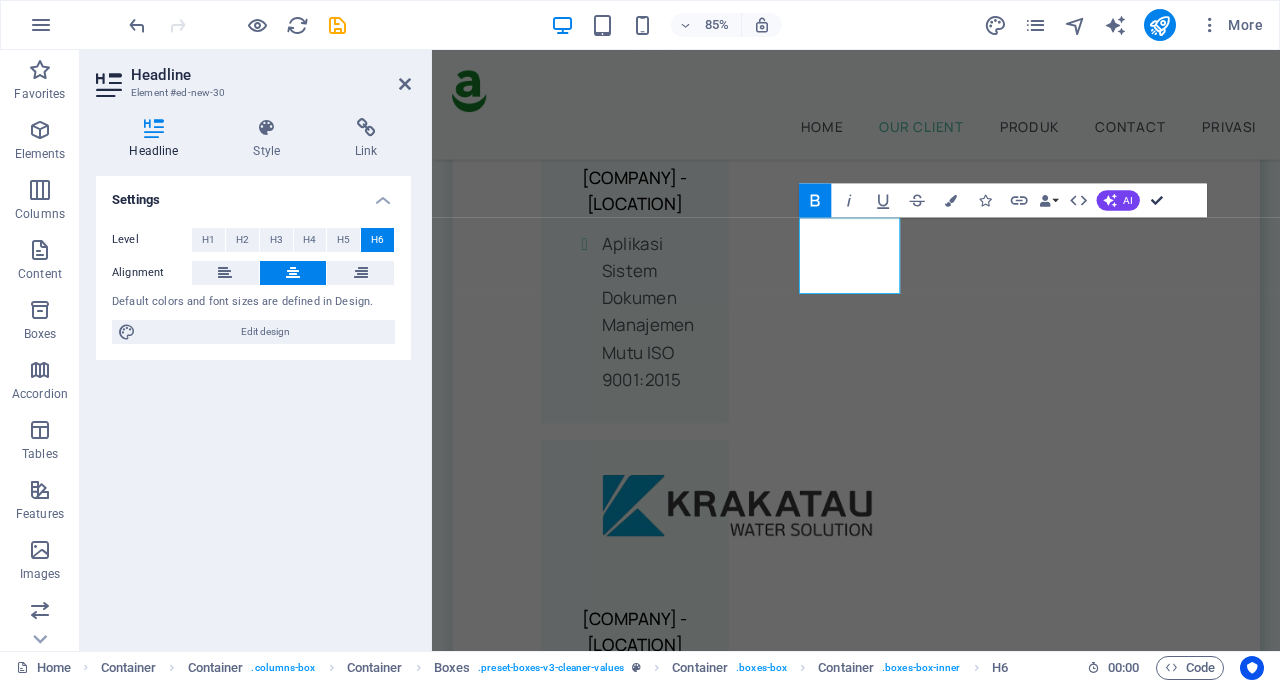 scroll, scrollTop: 1634, scrollLeft: 0, axis: vertical 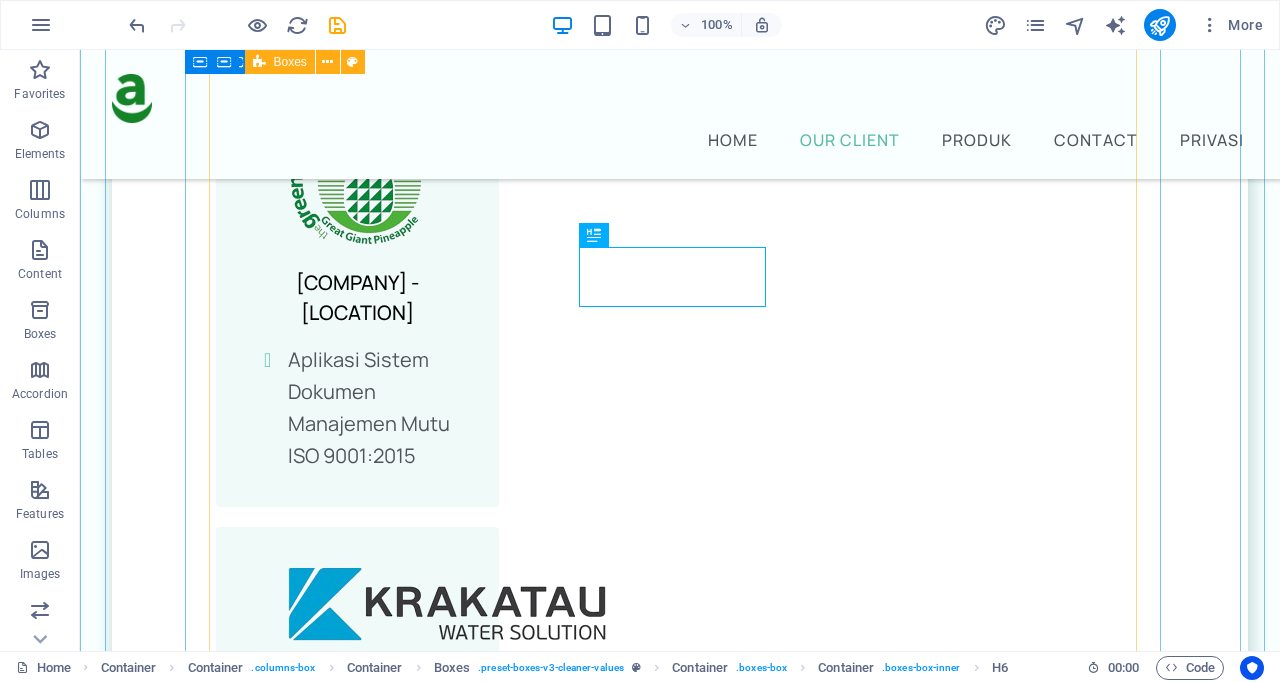click on "[COMPANY] - [LOCATION] [APP_NAME] [COMPANY] - [LOCATION] [APP_NAME] [COMPANY] - [LOCATION] [APP_NAME] [COMPANY] - [LOCATION] [APP_NAME] [ORGANIZATION_NAME] - [LOCATION] [APP_NAME] [ORGANIZATION_NAME] [LOCATION] - [LOCATION] [APP_NAME] [ORGANIZATION_NAME] [LOCATION] - [LOCATION] [APP_NAME] 5 + [GENERAL_TERM]" at bounding box center (680, 953) 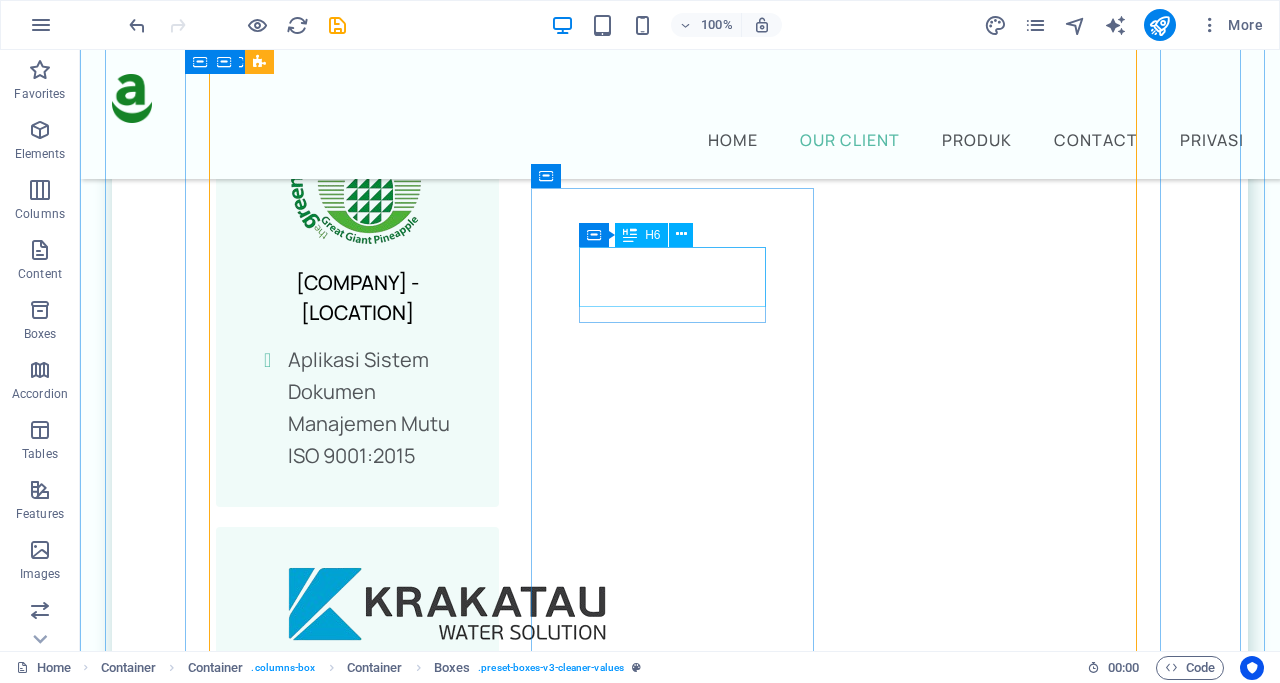 click on "5 +  Perusahaan Lainnya" at bounding box center [357, 2662] 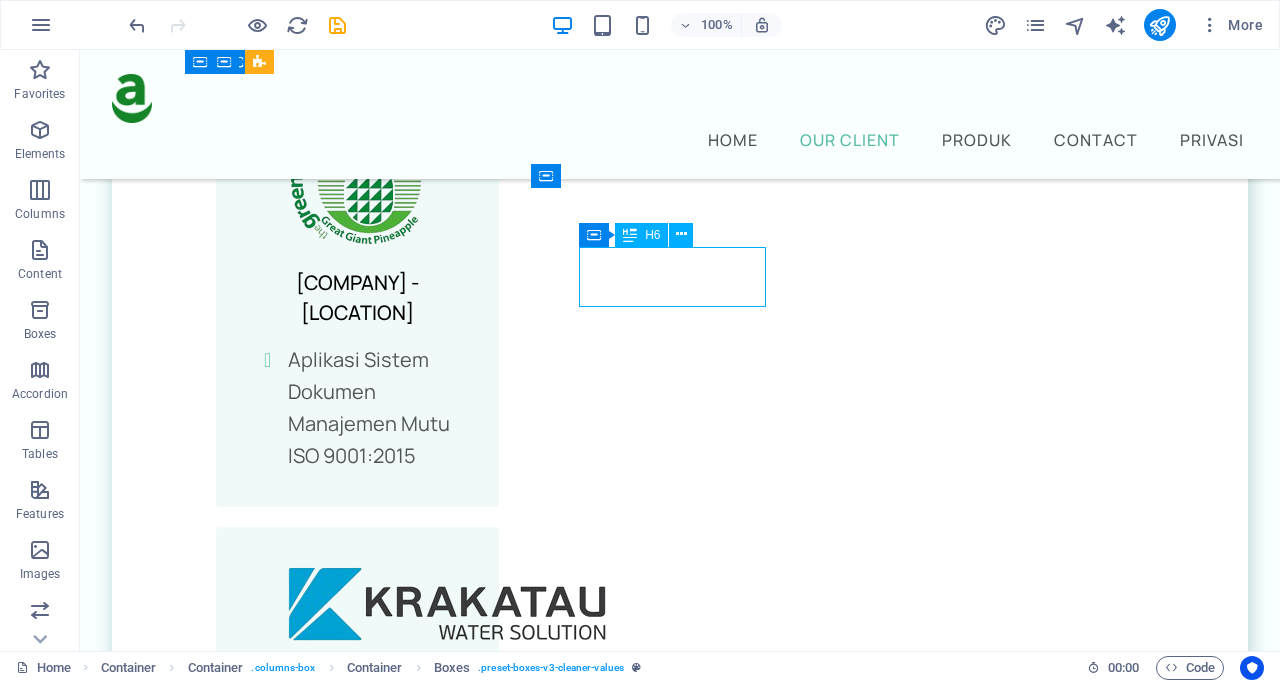 click on "5 +  Perusahaan Lainnya" at bounding box center [357, 2662] 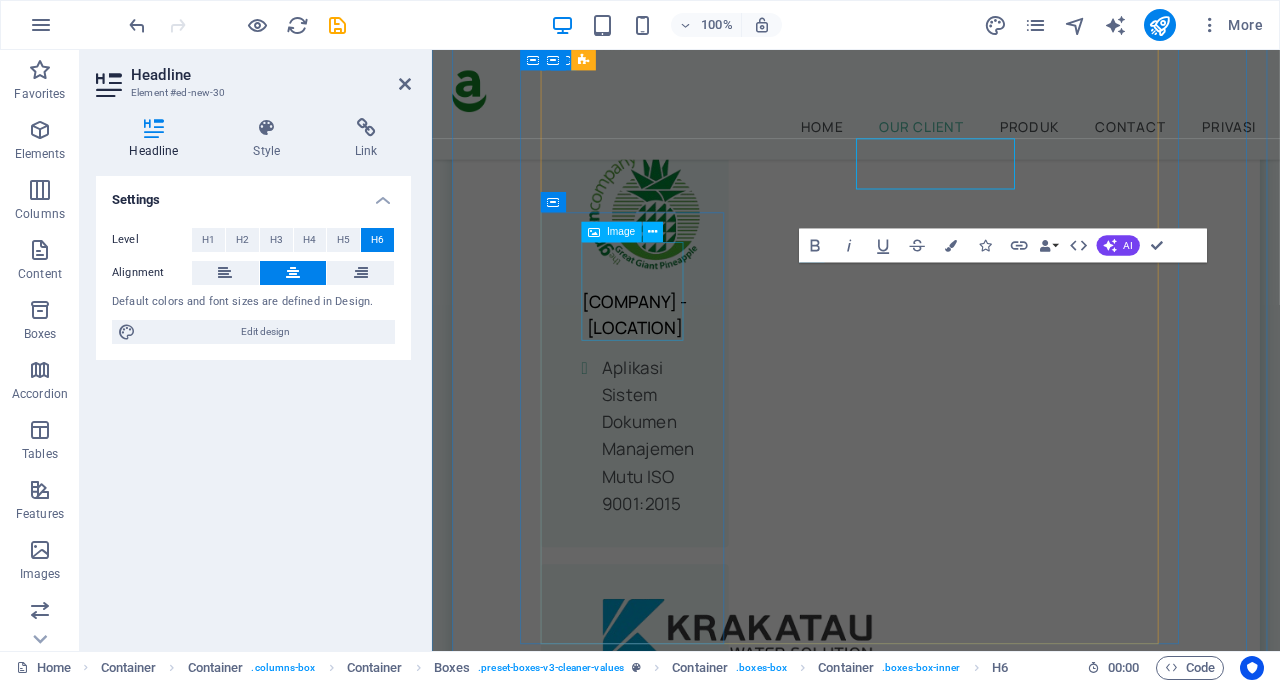 scroll, scrollTop: 1727, scrollLeft: 0, axis: vertical 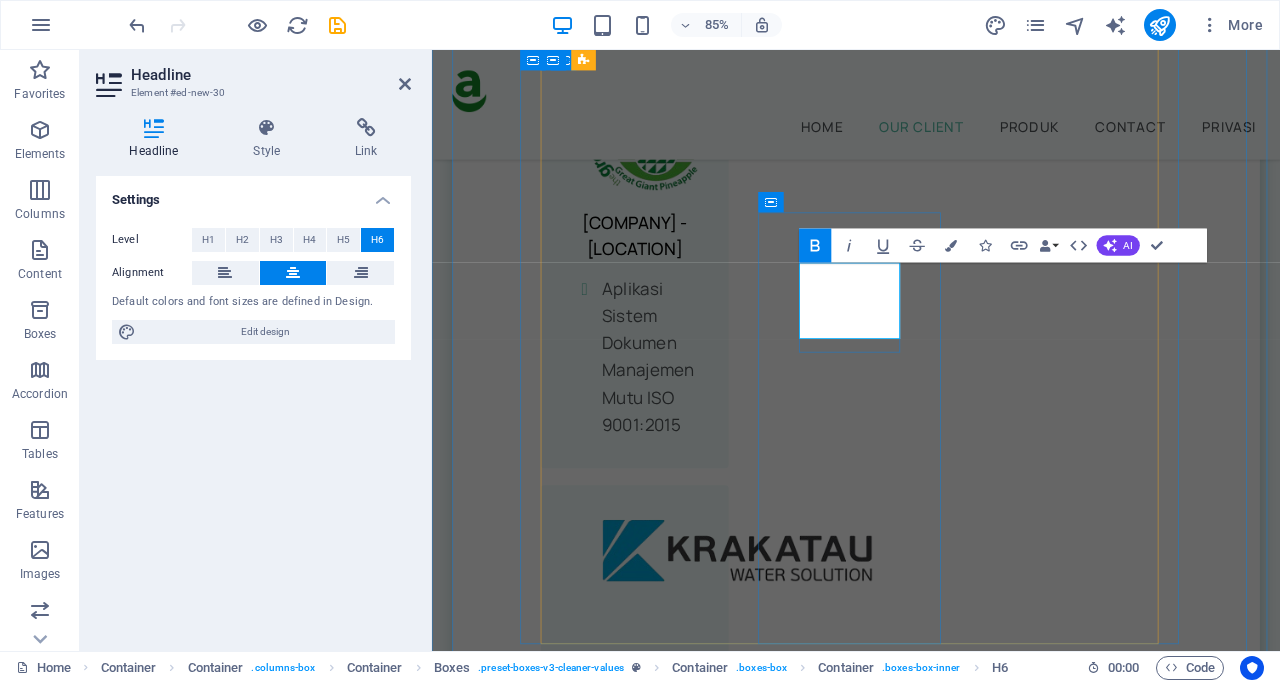 click on "5 +  Perusahaan Lainnya" at bounding box center [670, 2964] 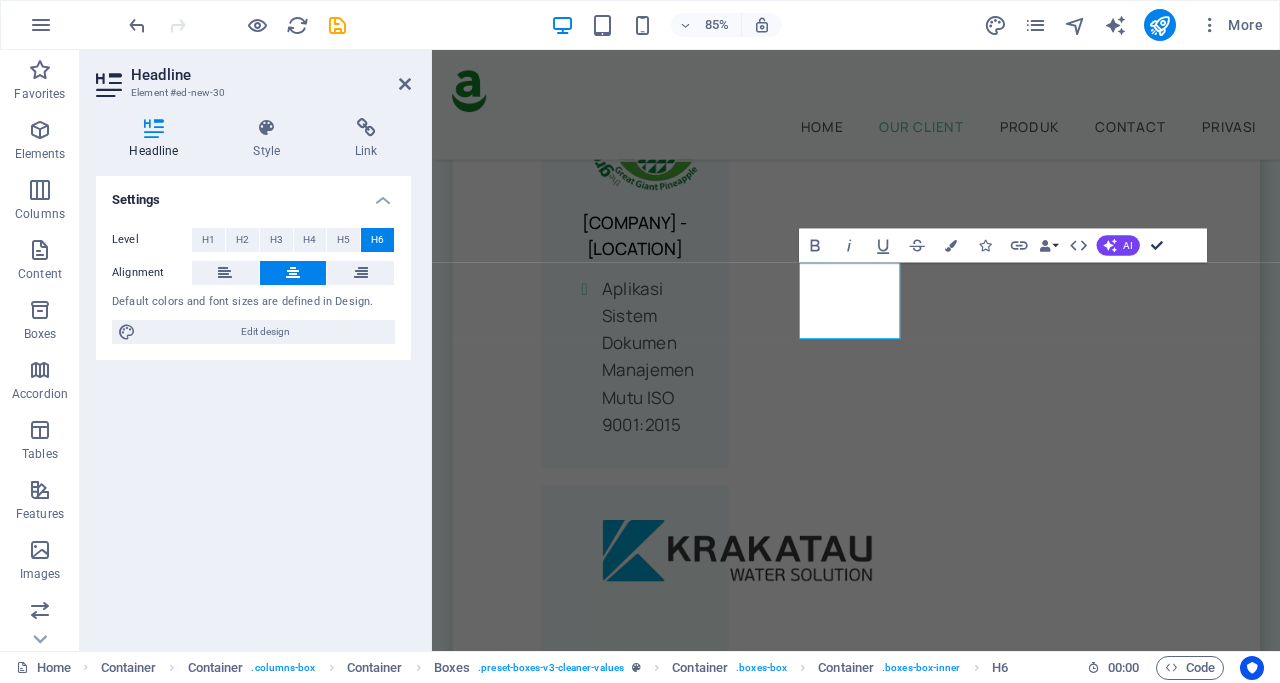 scroll, scrollTop: 1581, scrollLeft: 0, axis: vertical 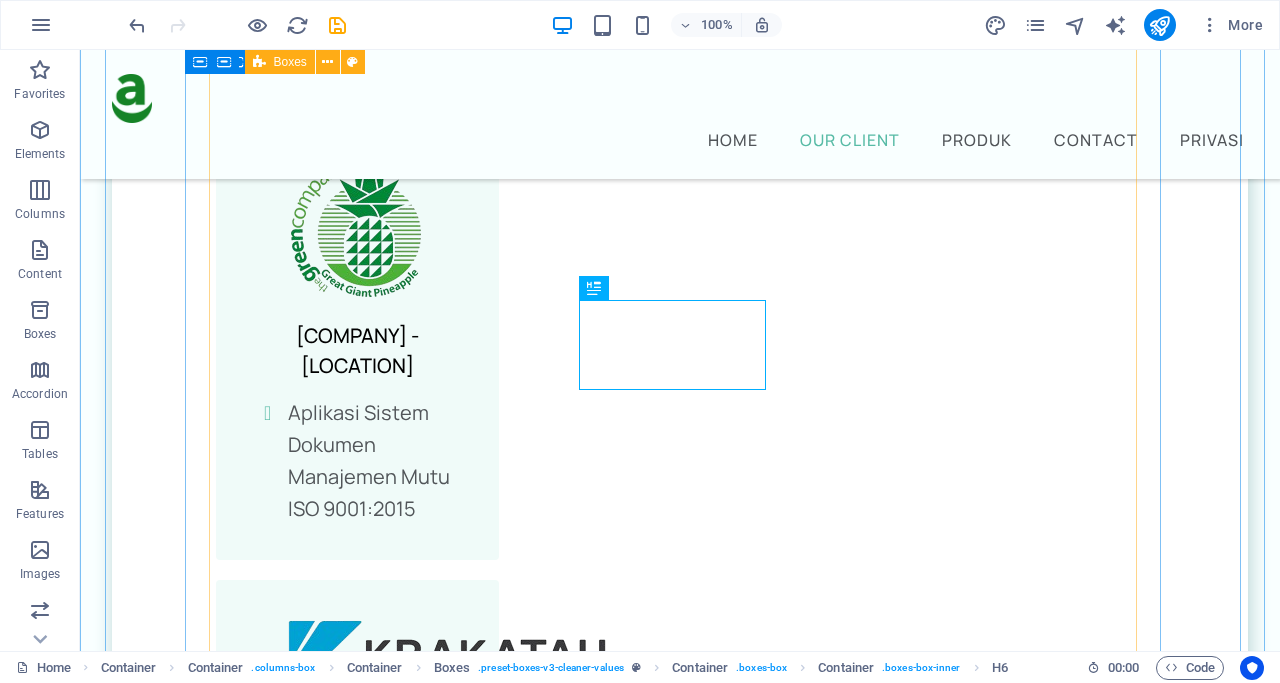 click on "[COMPANY] - [LOCATION] [APP_NAME] [COMPANY] - [LOCATION] [APP_NAME] [COMPANY] - [LOCATION] [APP_NAME] [COMPANY] - [LOCATION] [APP_NAME] [ORGANIZATION_NAME] - [LOCATION] [APP_NAME] [ORGANIZATION_NAME] [LOCATION] - [LOCATION] [APP_NAME] [ORGANIZATION_NAME] [LOCATION] - [LOCATION] [APP_NAME] 5 + [GENERAL_TERM]" at bounding box center (680, 1021) 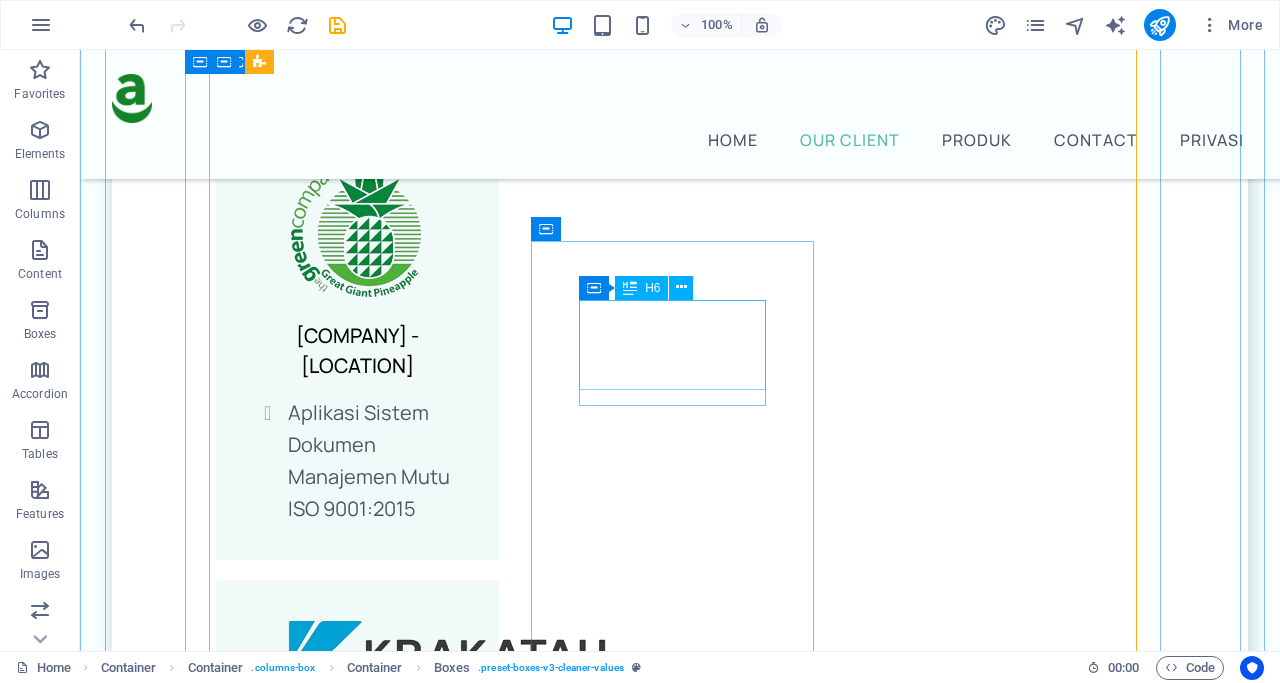 click on "5 +   Perusahaan Lainnya" at bounding box center (357, 2730) 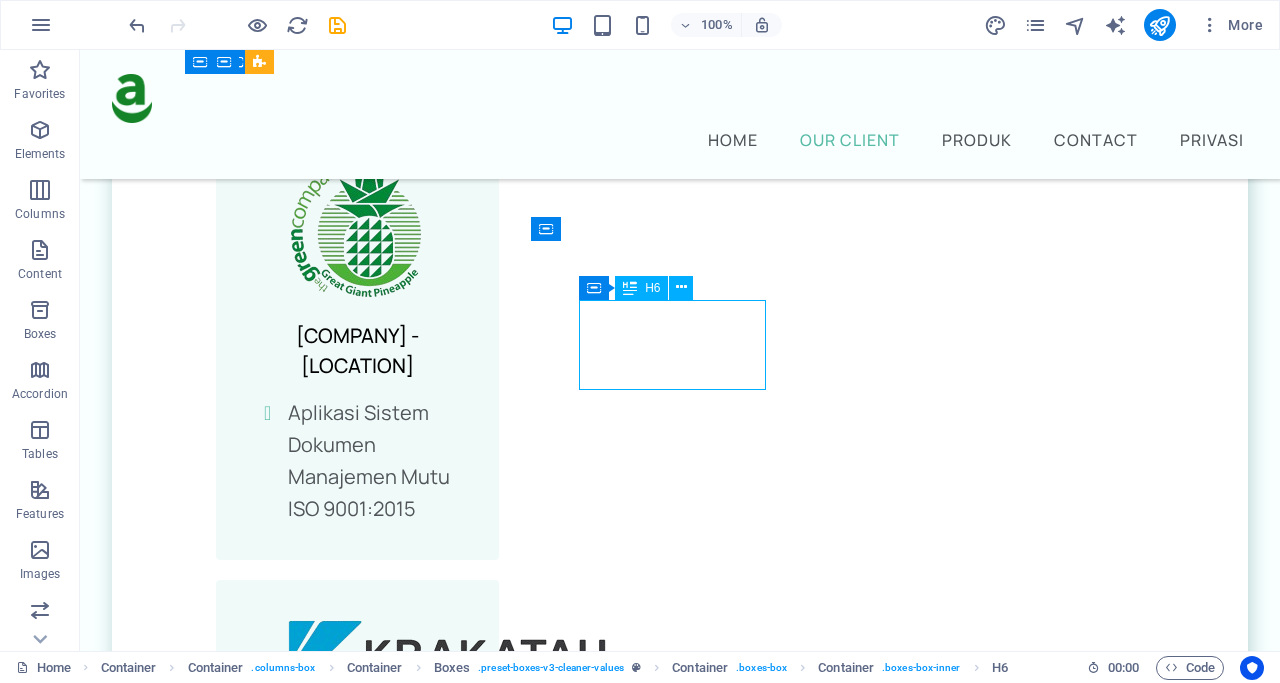 click on "5 +   Perusahaan Lainnya" at bounding box center (357, 2730) 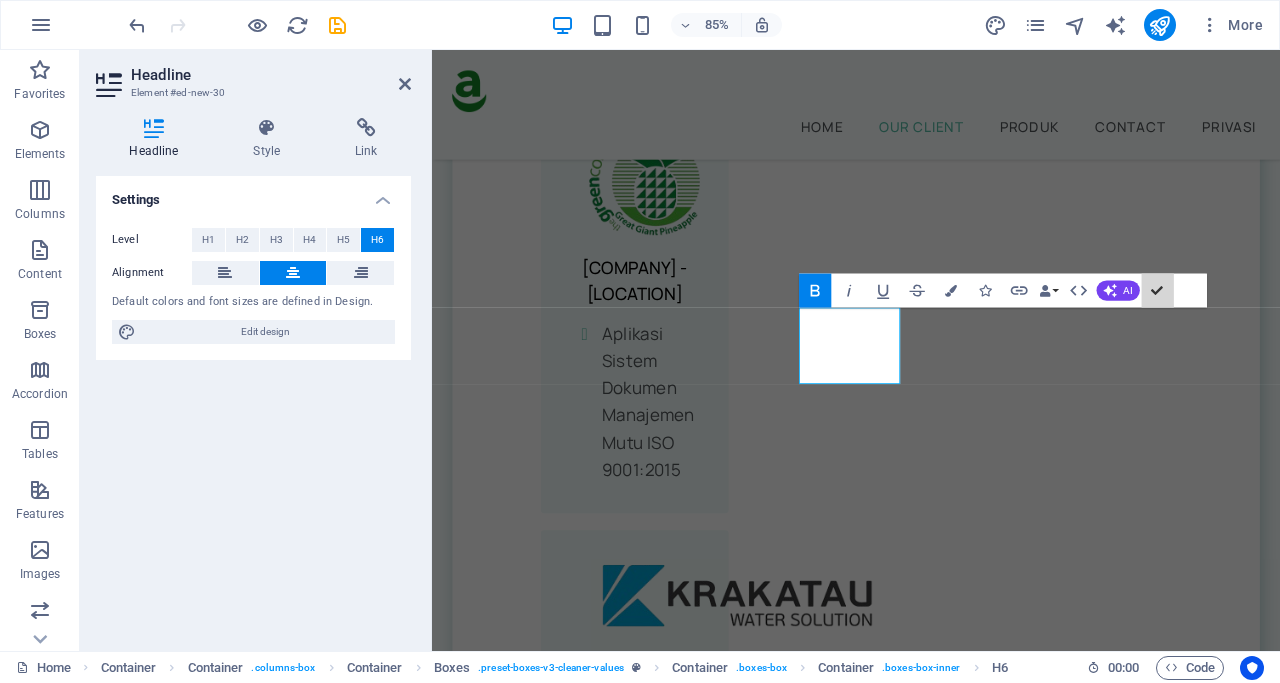 scroll, scrollTop: 1528, scrollLeft: 0, axis: vertical 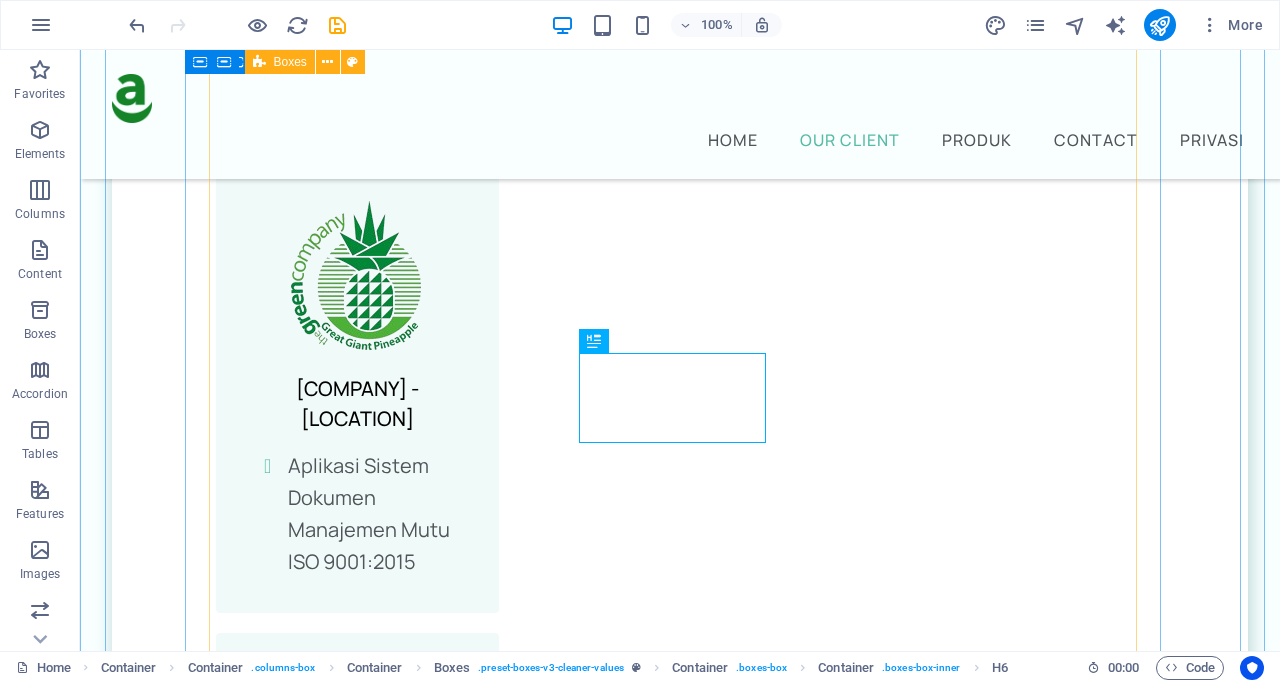 click on "[COMPANY] - [LOCATION] [APP_NAME] [COMPANY] - [LOCATION] [APP_NAME] [COMPANY] - [LOCATION] [APP_NAME] [COMPANY] - [LOCATION] [APP_NAME] [ORGANIZATION_NAME] - [LOCATION] [APP_NAME] [ORGANIZATION_NAME] [LOCATION] - [LOCATION] [APP_NAME] [ORGANIZATION_NAME] [LOCATION] - [LOCATION] [APP_NAME] 5 + [GENERAL_TERM]" at bounding box center [680, 1074] 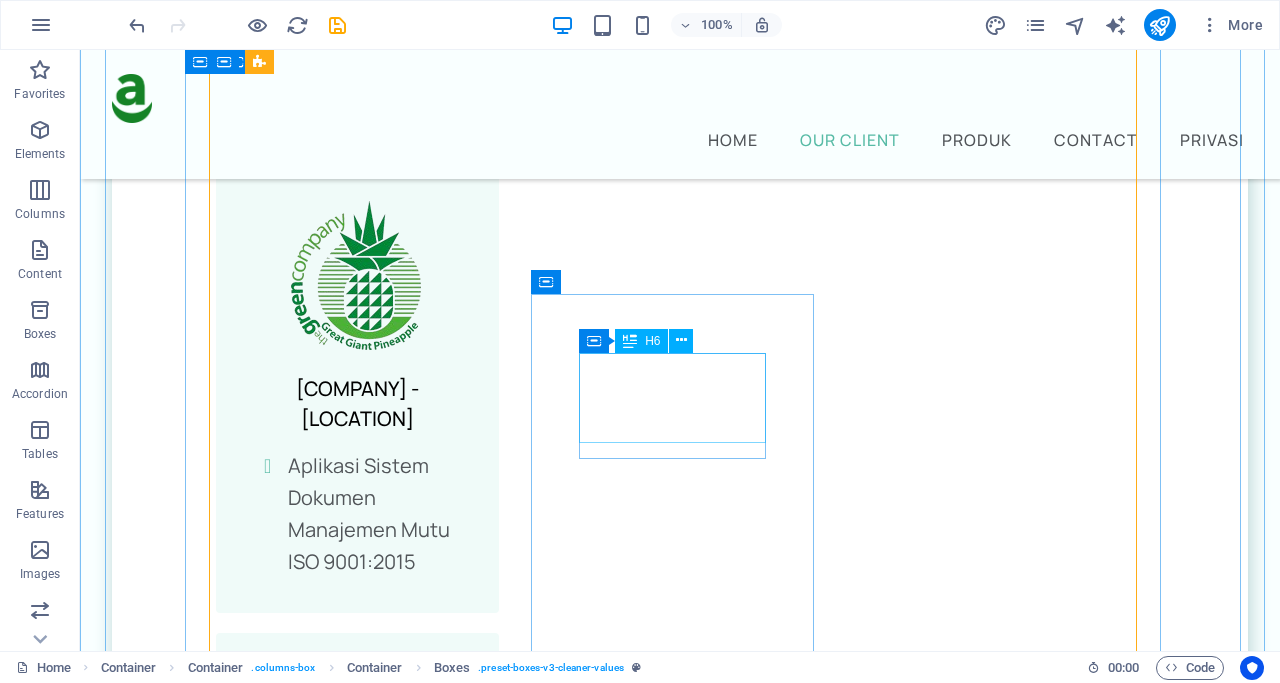 click on "5 + Perusahaan Lainnya" at bounding box center [357, 2783] 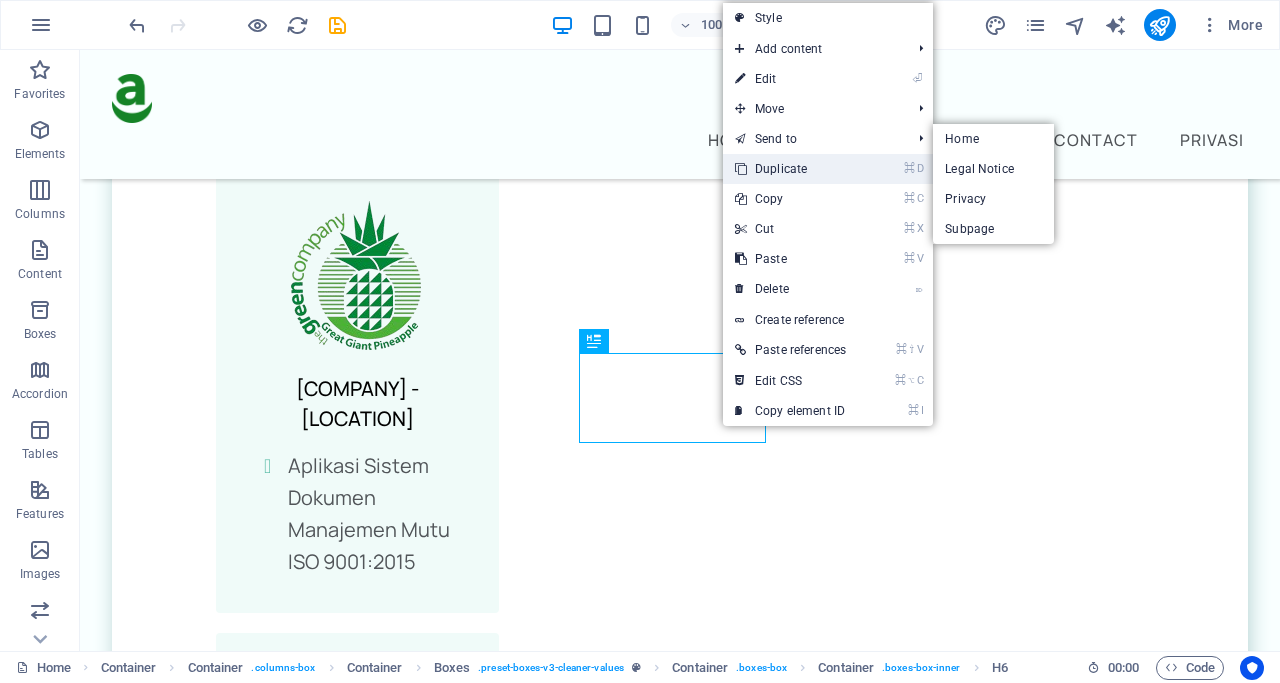 click on "⌘ D  Duplicate" at bounding box center [790, 169] 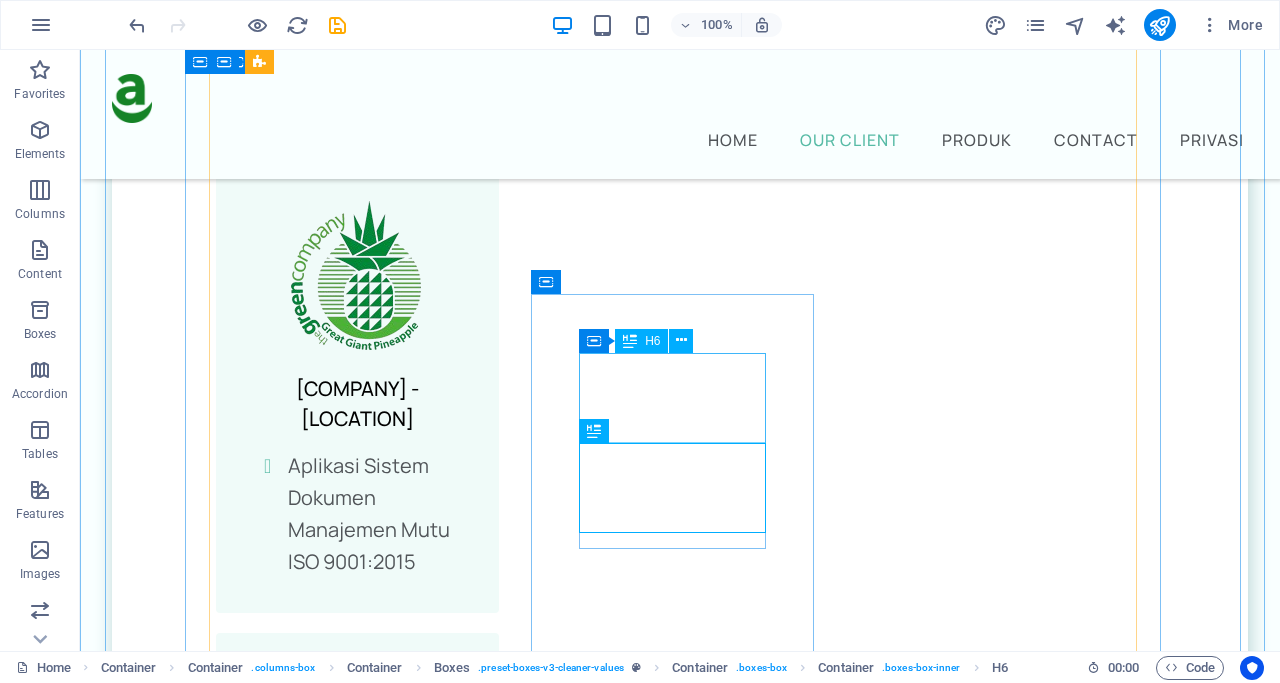 click on "5 + Perusahaan Lainnya" at bounding box center [357, 2783] 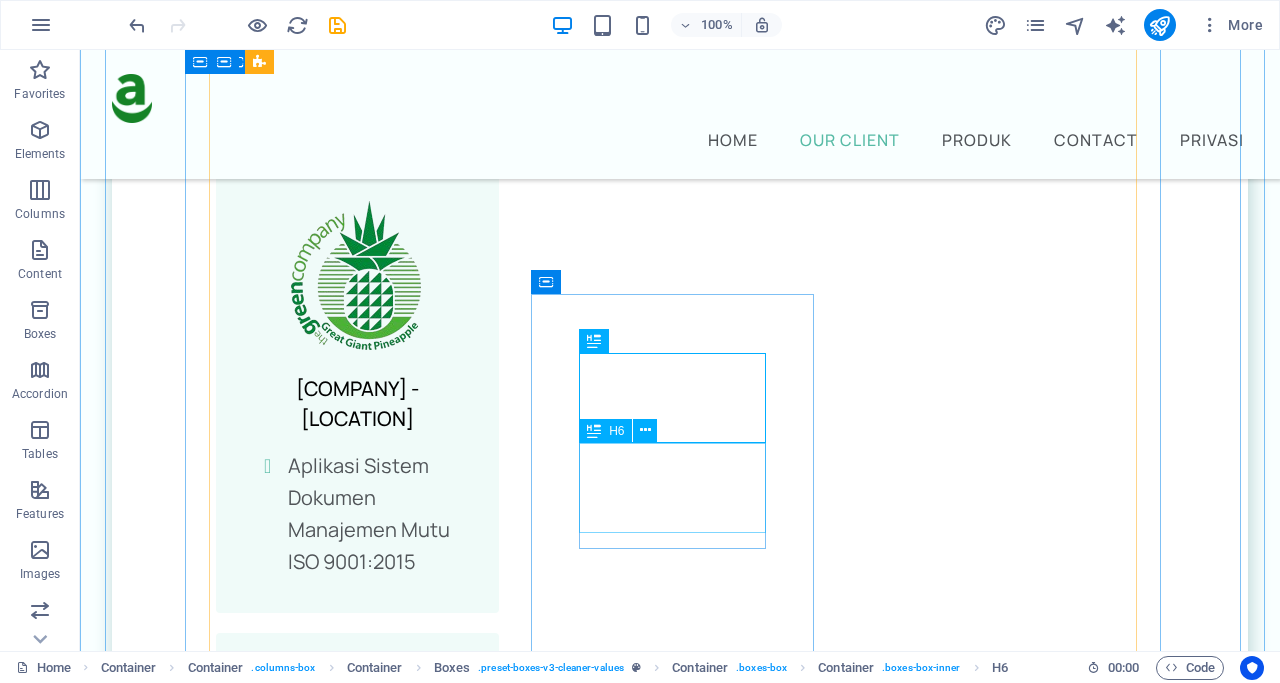 click on "5 + Perusahaan Lainnya" at bounding box center [357, 2873] 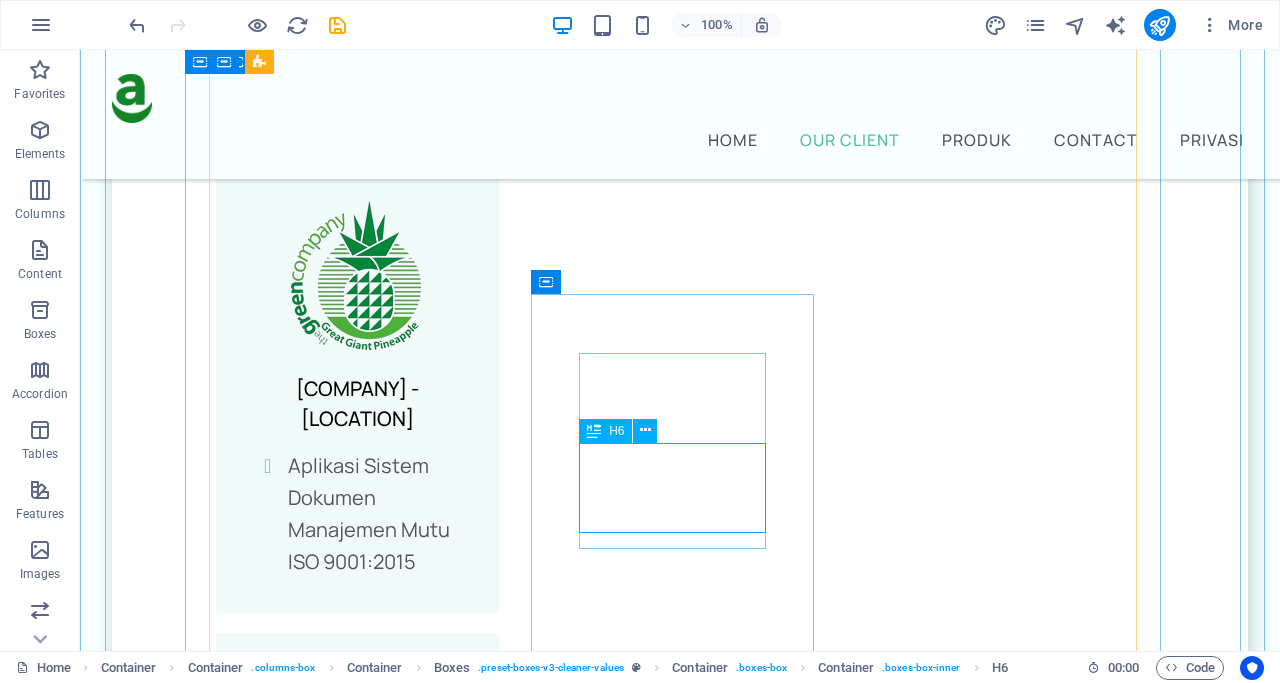 click on "5 + Perusahaan Lainnya" at bounding box center (357, 2873) 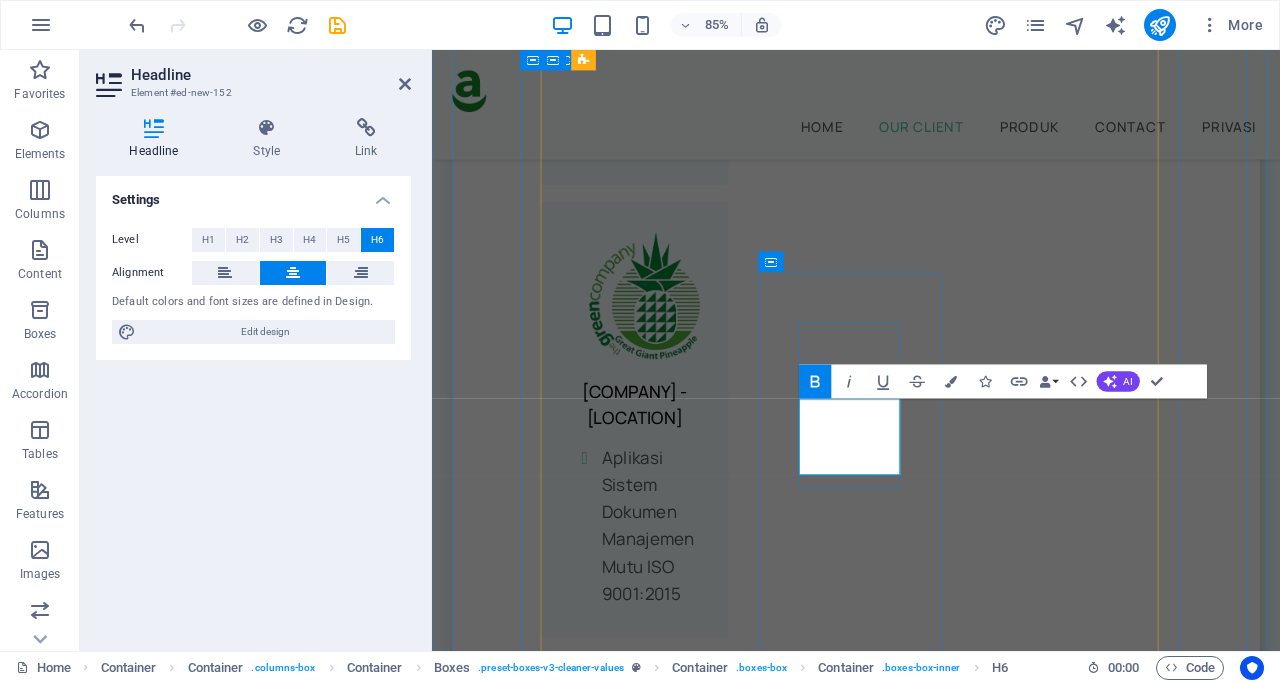 scroll, scrollTop: 1657, scrollLeft: 0, axis: vertical 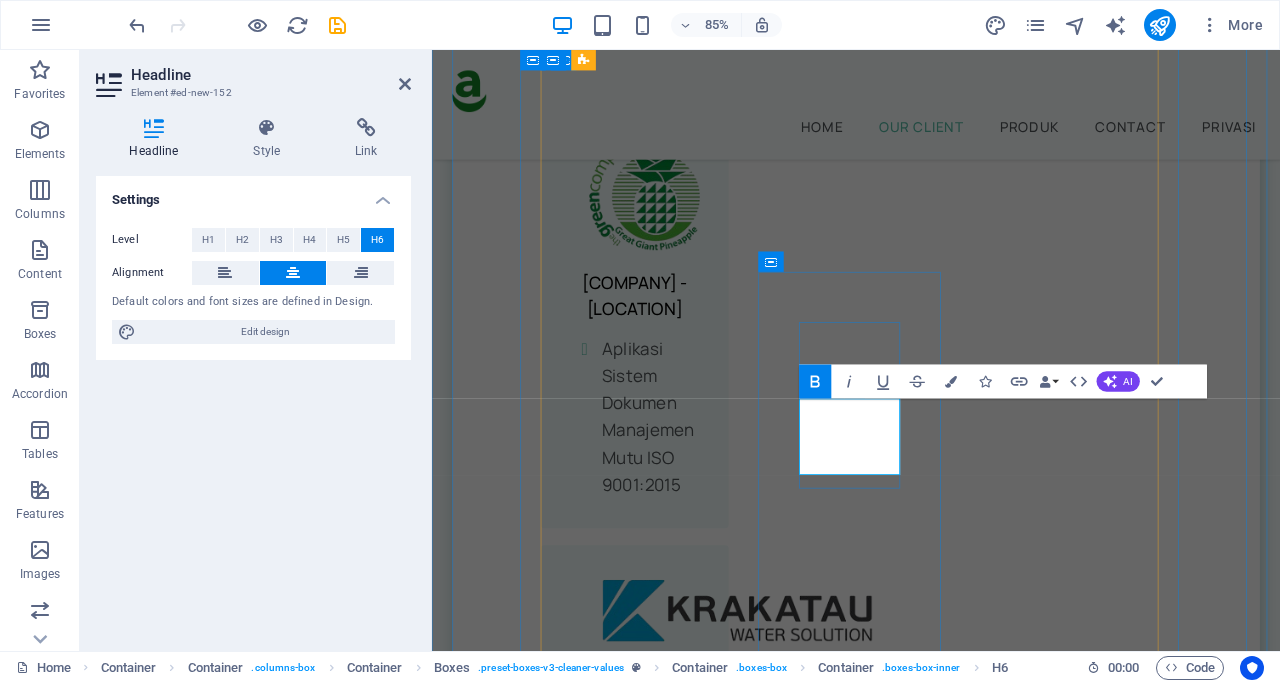 click on "5 + Perusahaan Lainnya" at bounding box center (670, 3124) 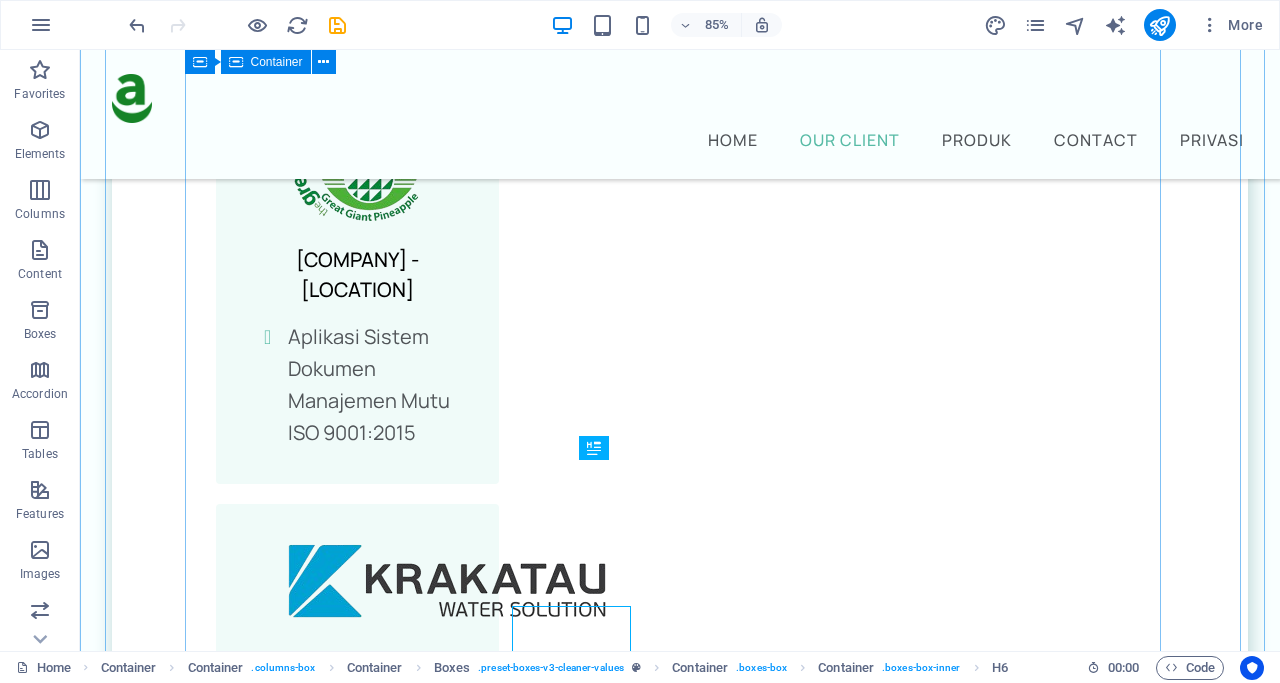 scroll, scrollTop: 1511, scrollLeft: 0, axis: vertical 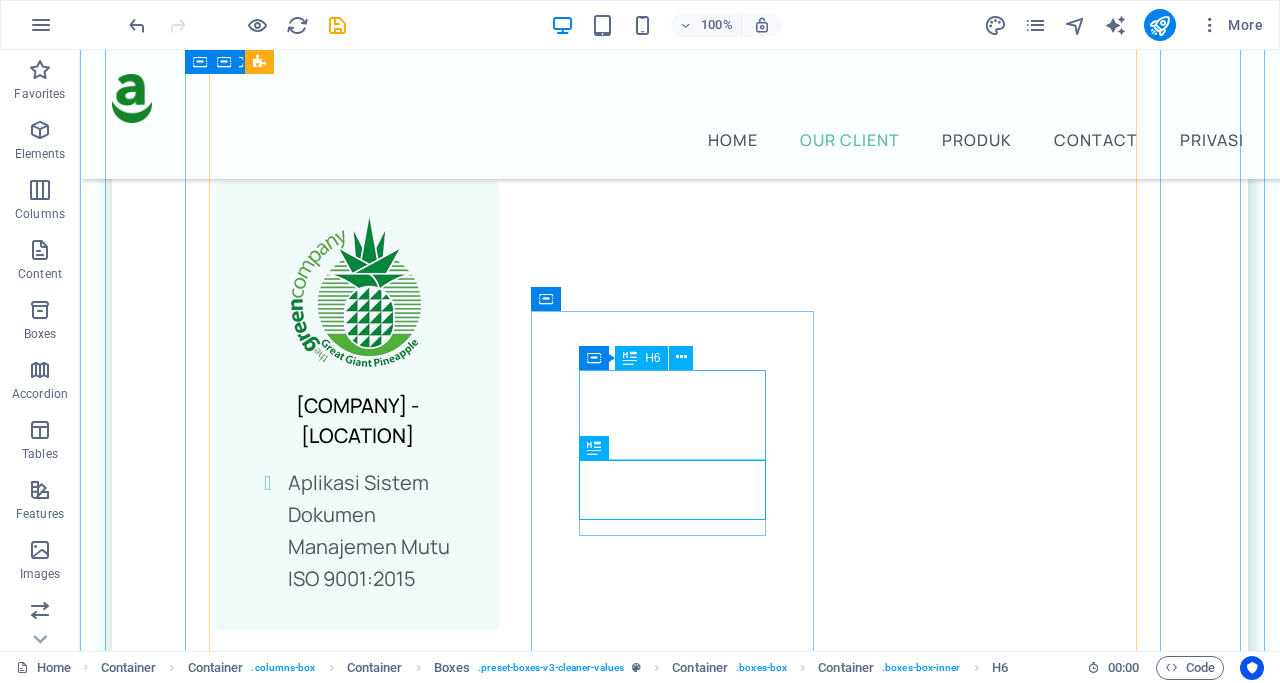 click on "5 + Perusahaan Lainnya" at bounding box center [357, 2800] 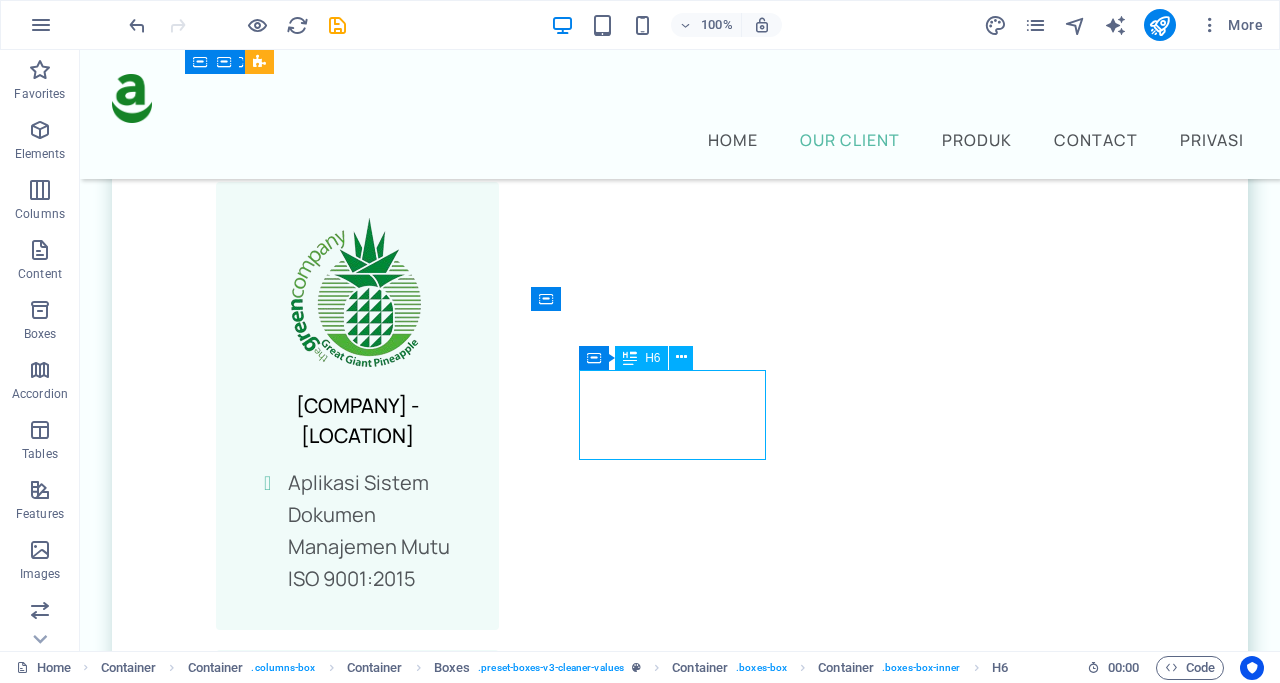 click on "5 + Perusahaan Lainnya" at bounding box center (357, 2800) 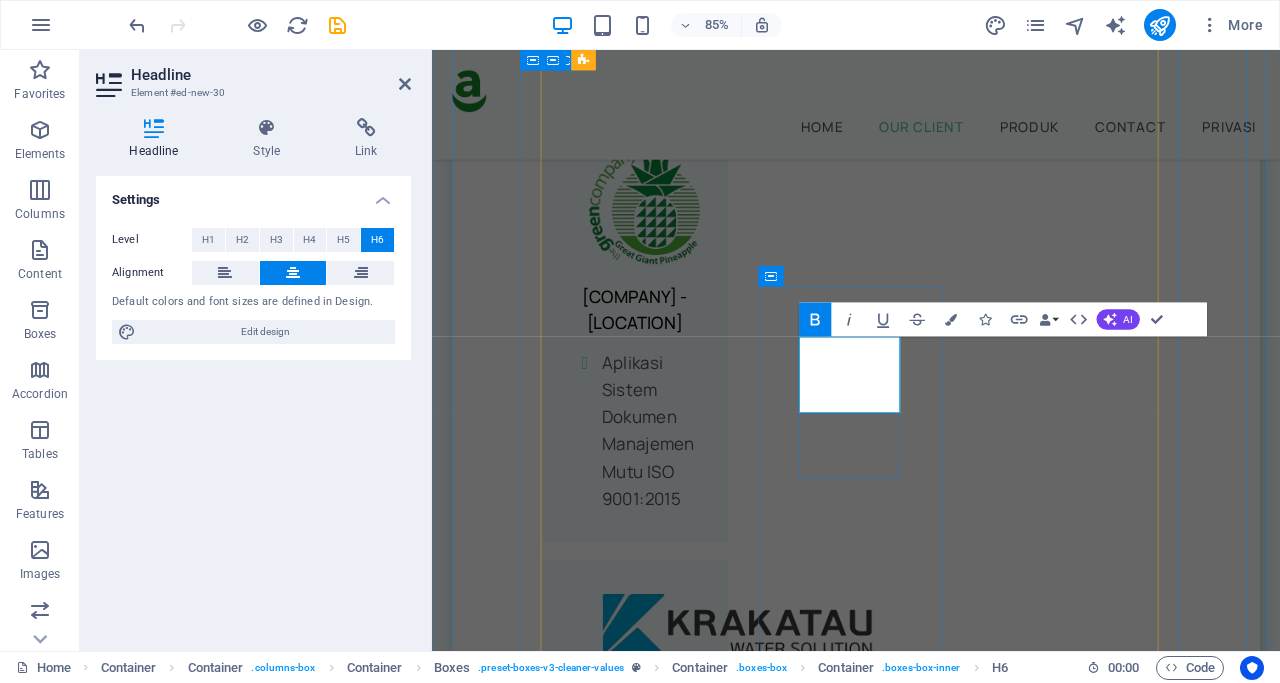 click on "5 + Perusahaan Lainnya" at bounding box center (670, 3051) 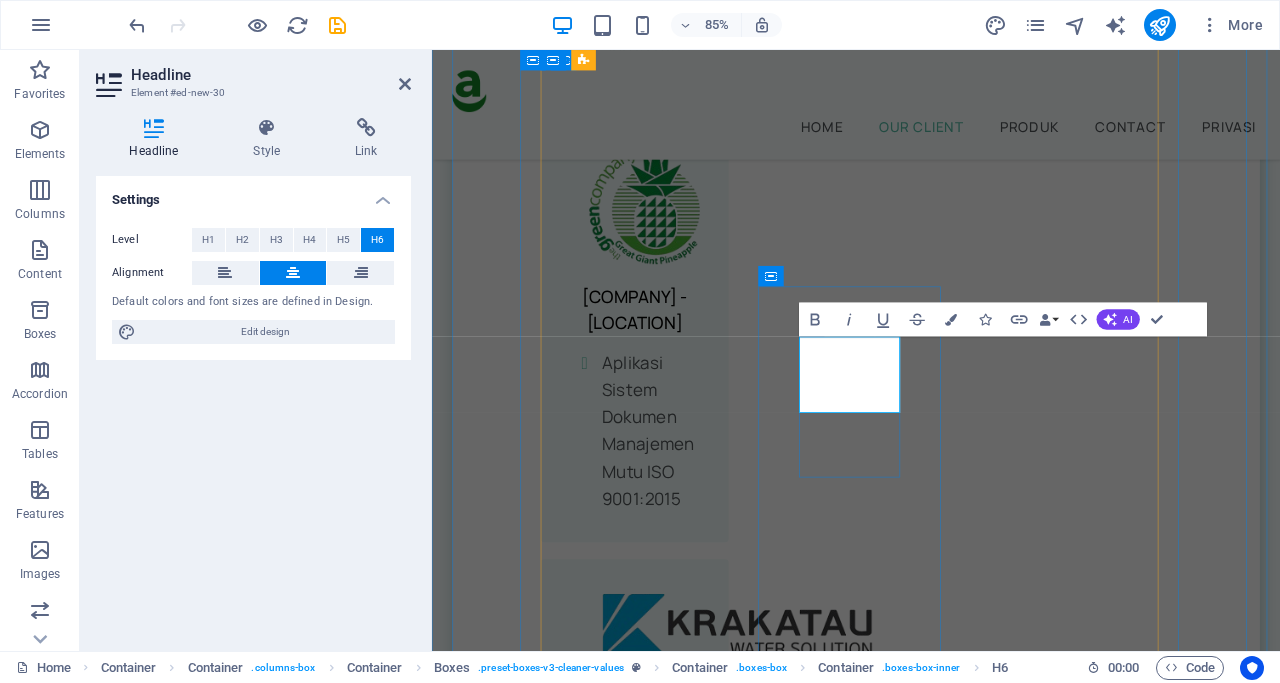 click on "5 + Perusahaan Lainnya" at bounding box center [670, 3051] 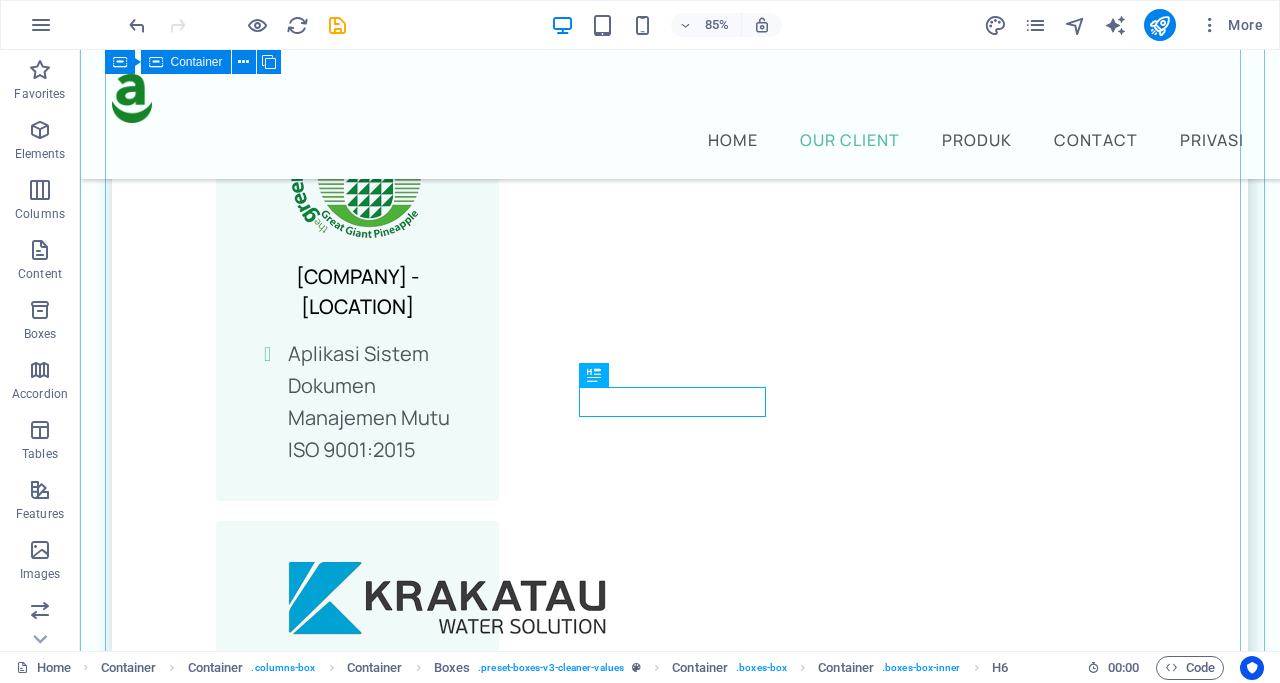 scroll, scrollTop: 1494, scrollLeft: 0, axis: vertical 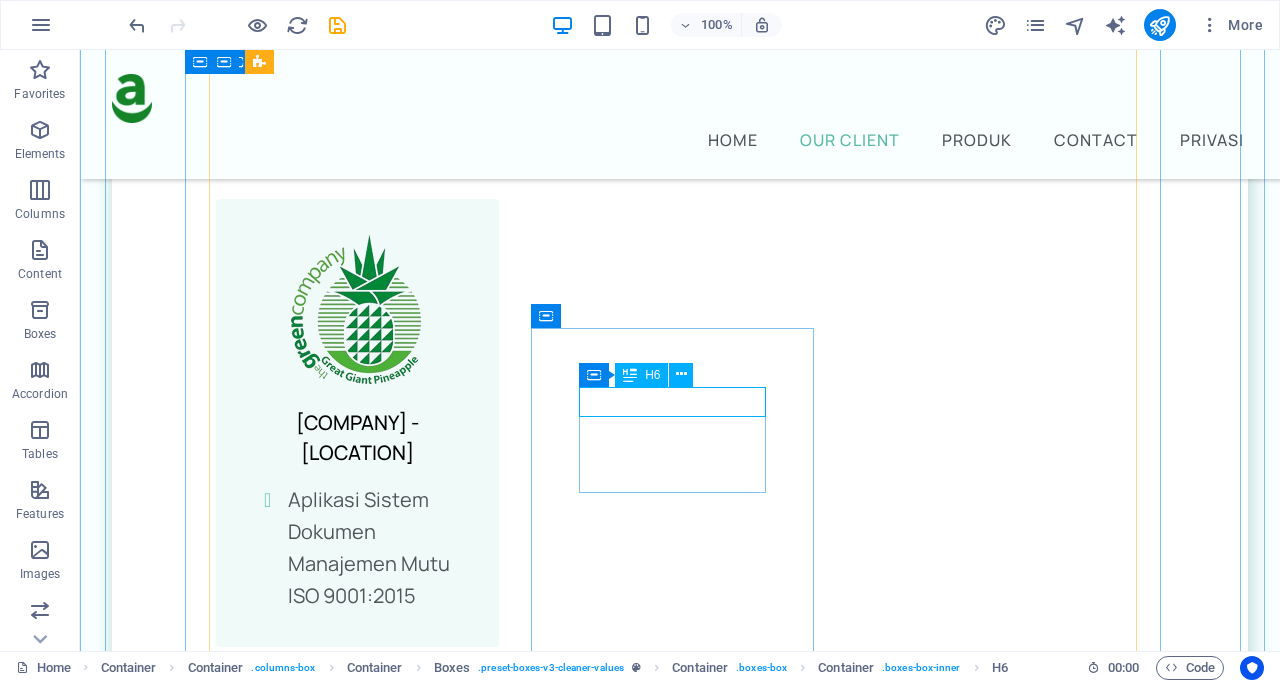 click on "5 +" at bounding box center (357, 2787) 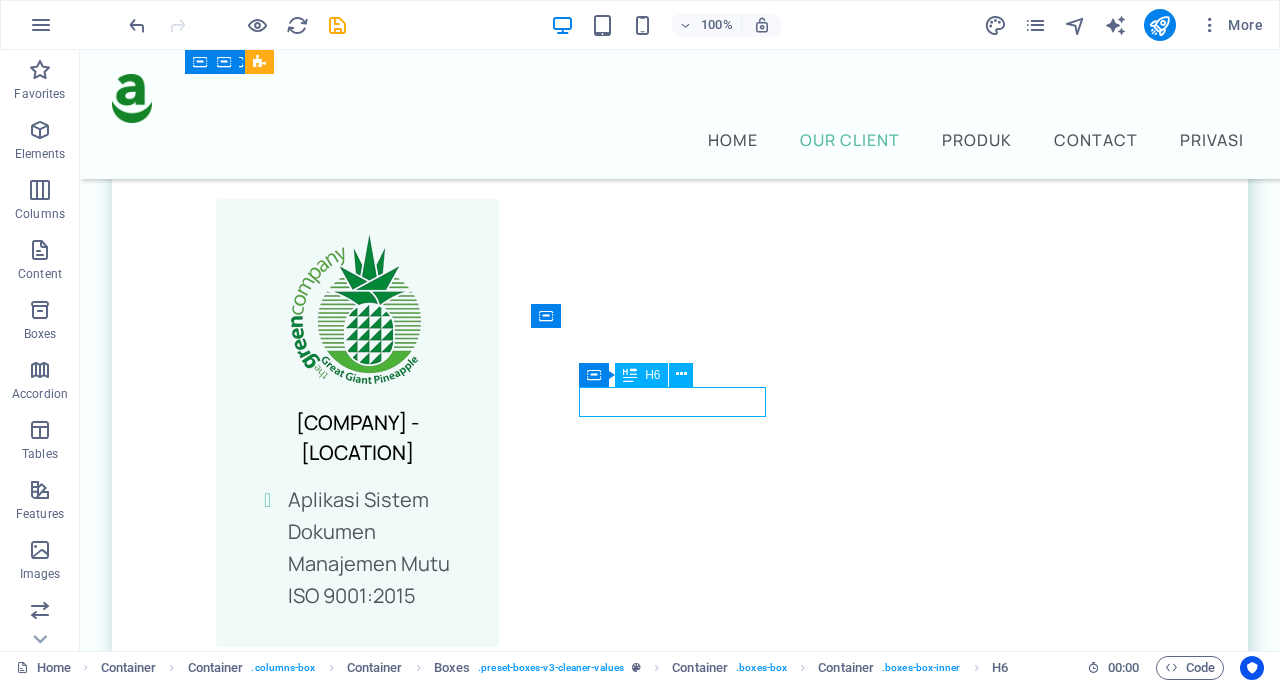 click on "5 +" at bounding box center (357, 2787) 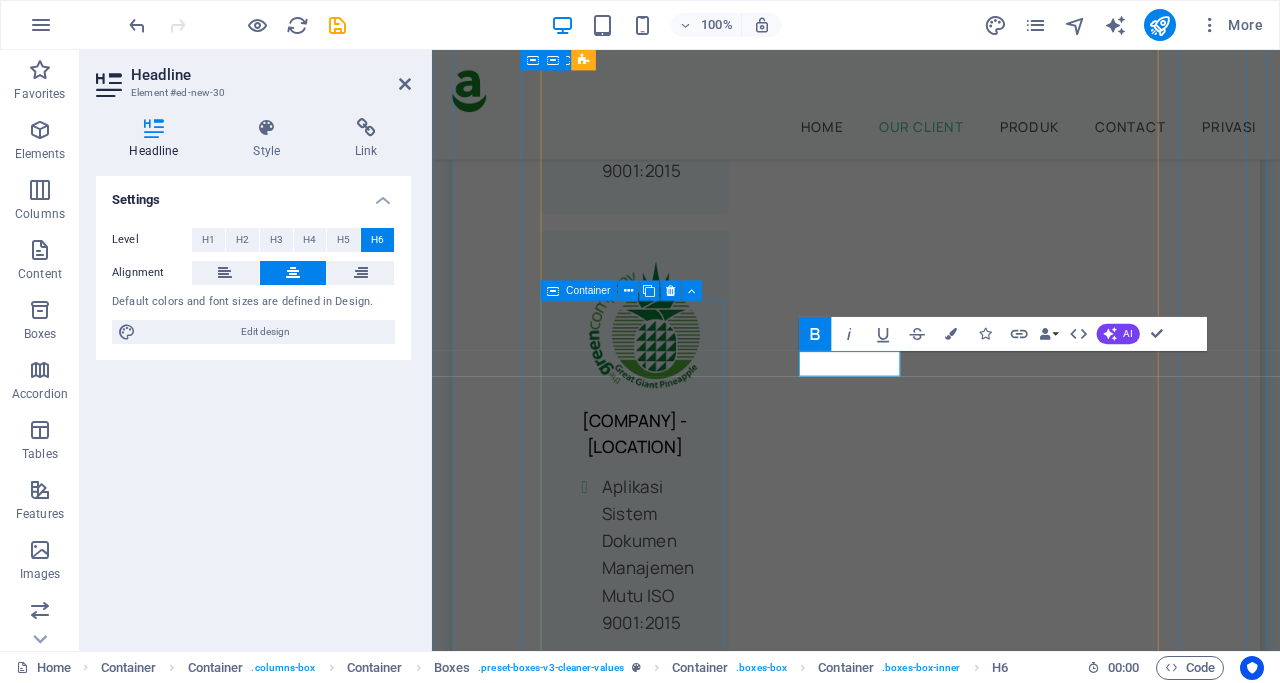 scroll, scrollTop: 1623, scrollLeft: 0, axis: vertical 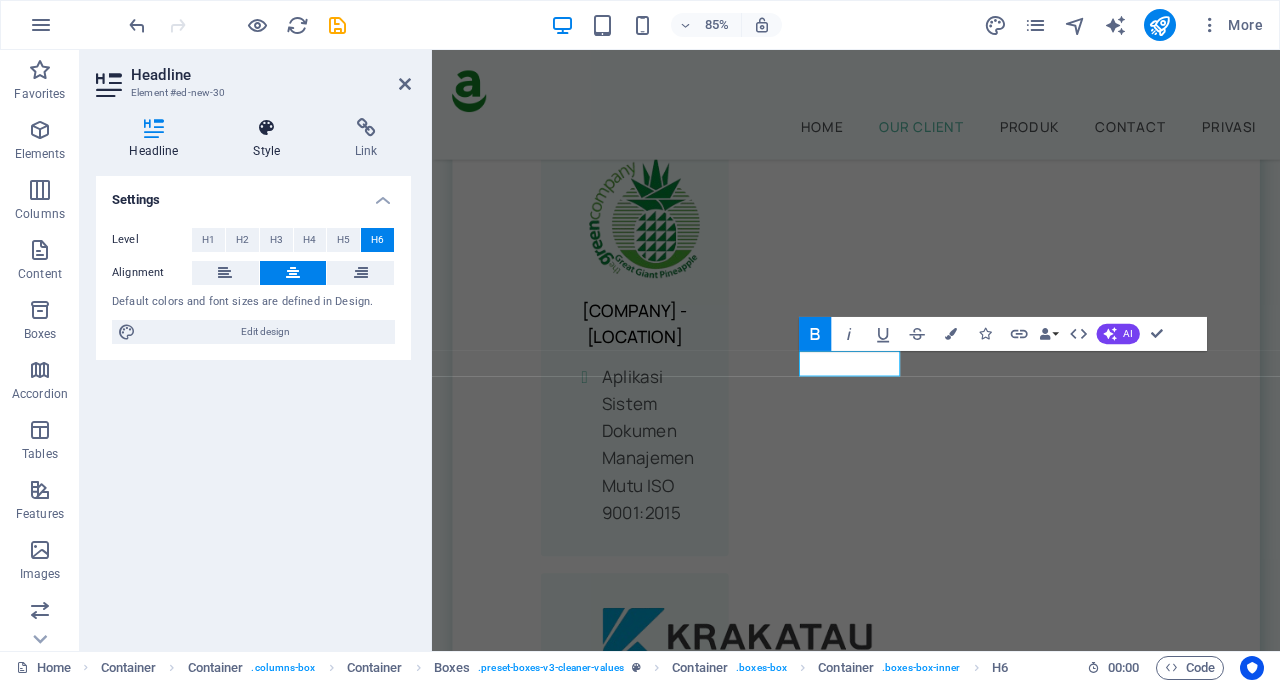 click at bounding box center (267, 128) 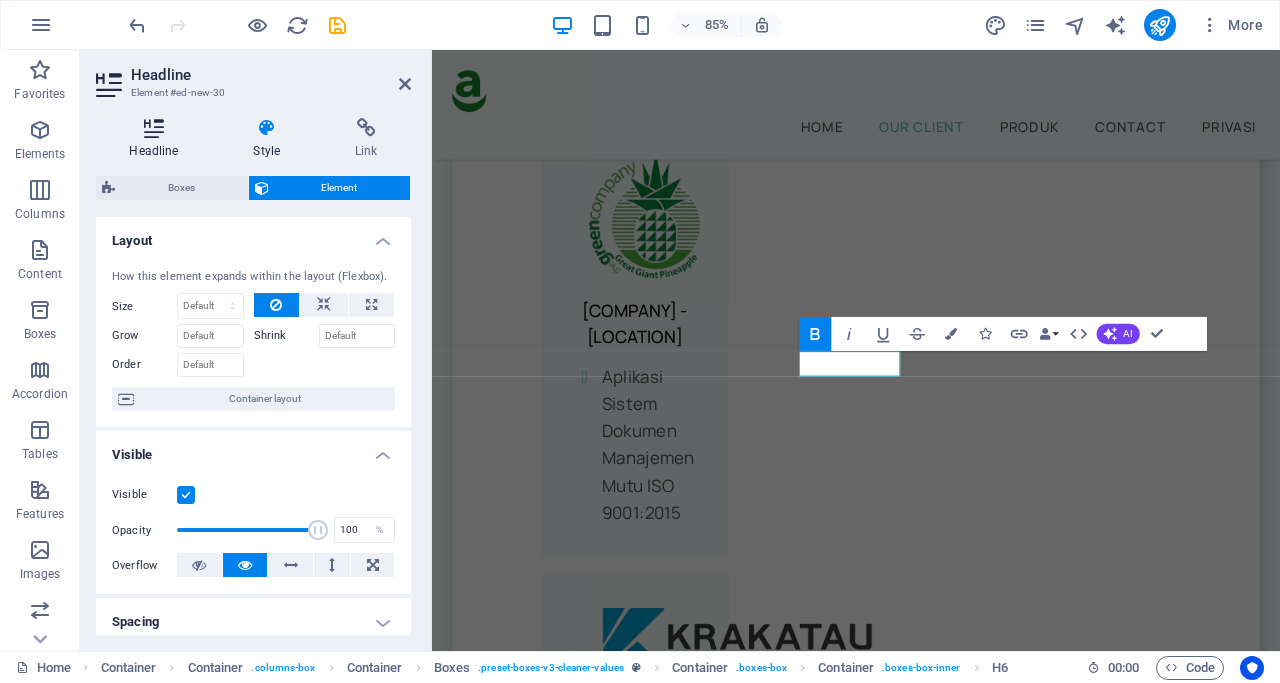 click at bounding box center [154, 128] 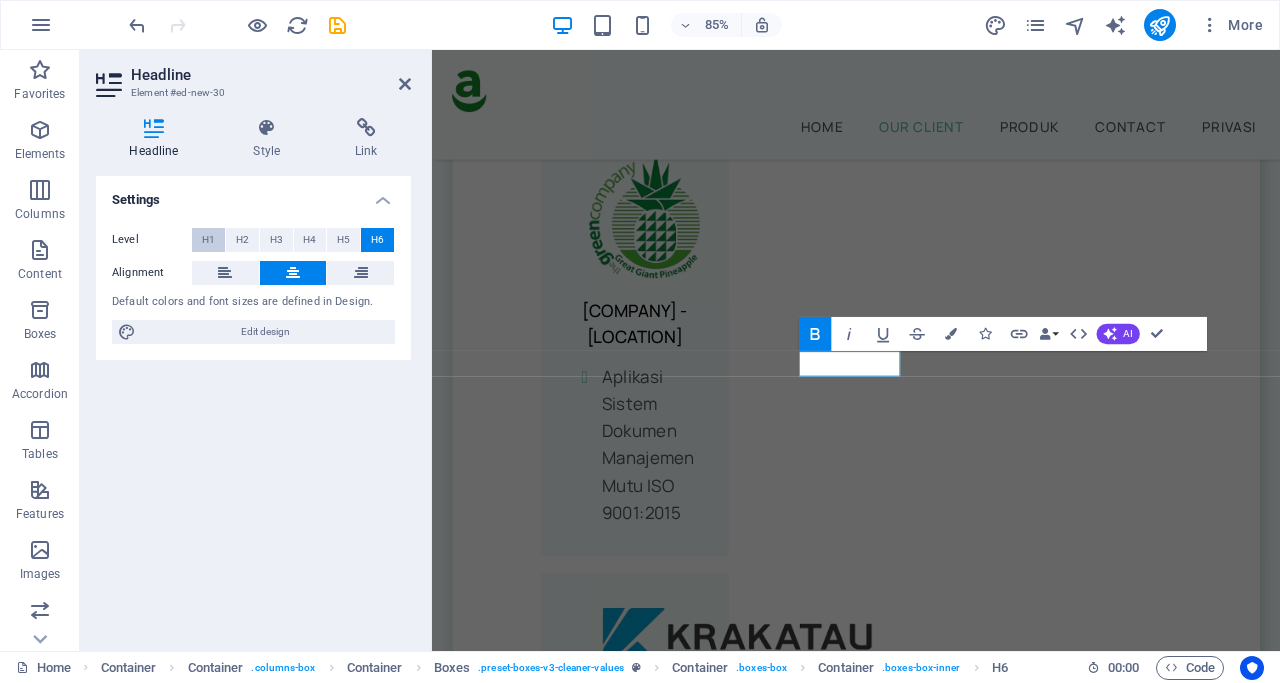 click on "H1" at bounding box center [208, 240] 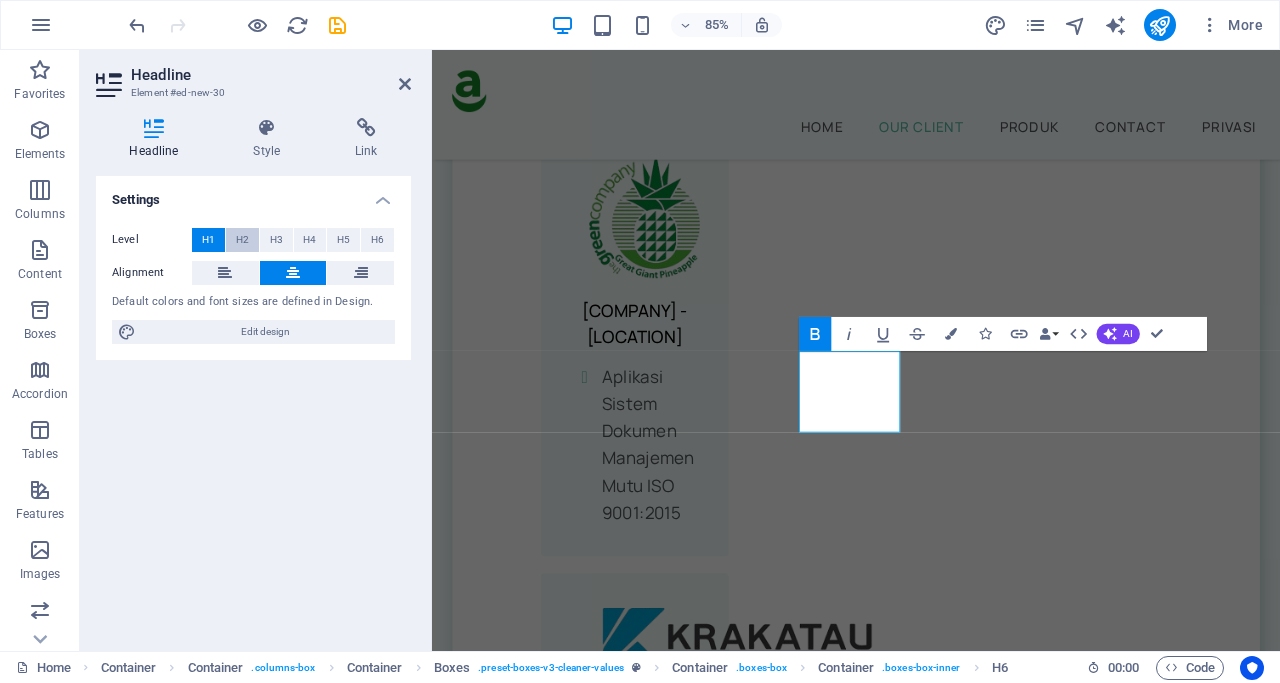 click on "H2" at bounding box center [242, 240] 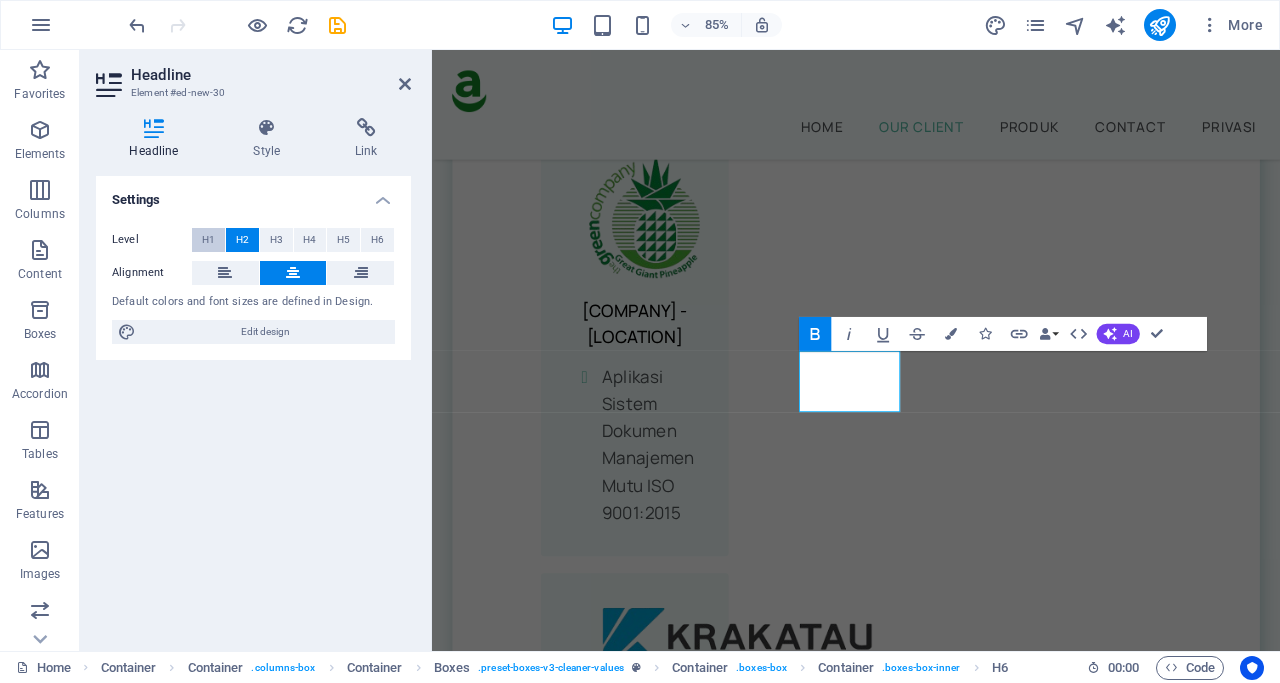 click on "H1" at bounding box center (208, 240) 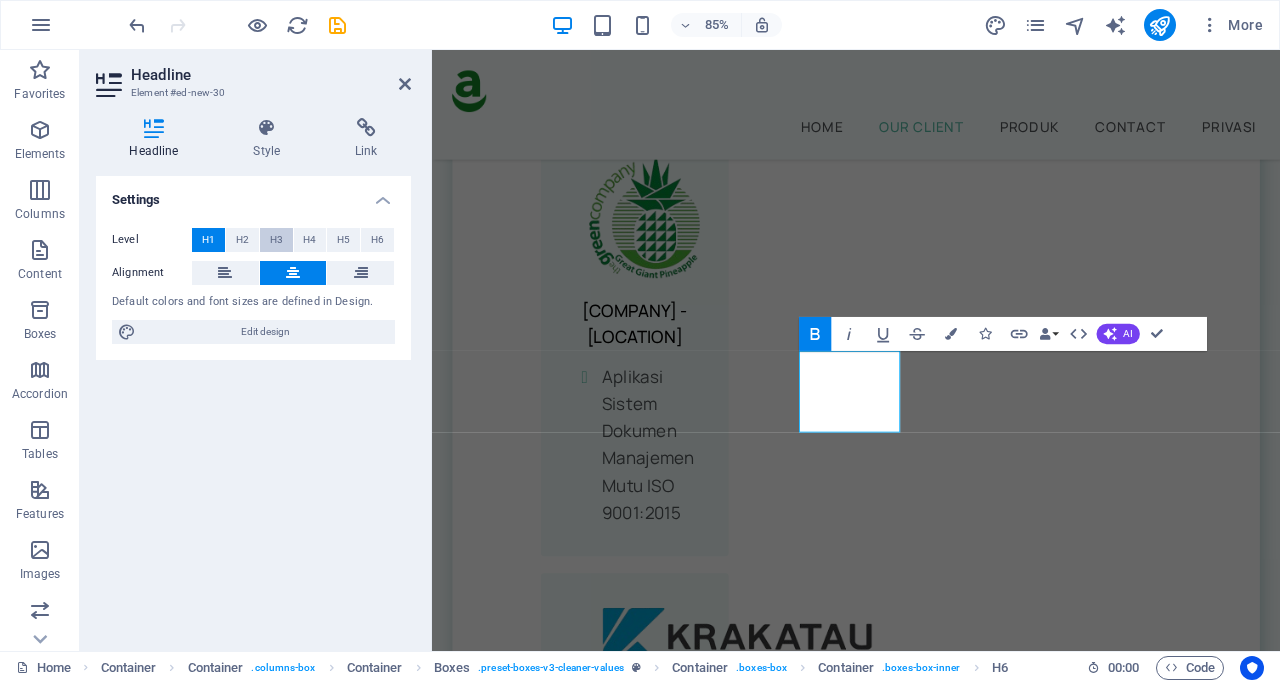 click on "H3" at bounding box center (276, 240) 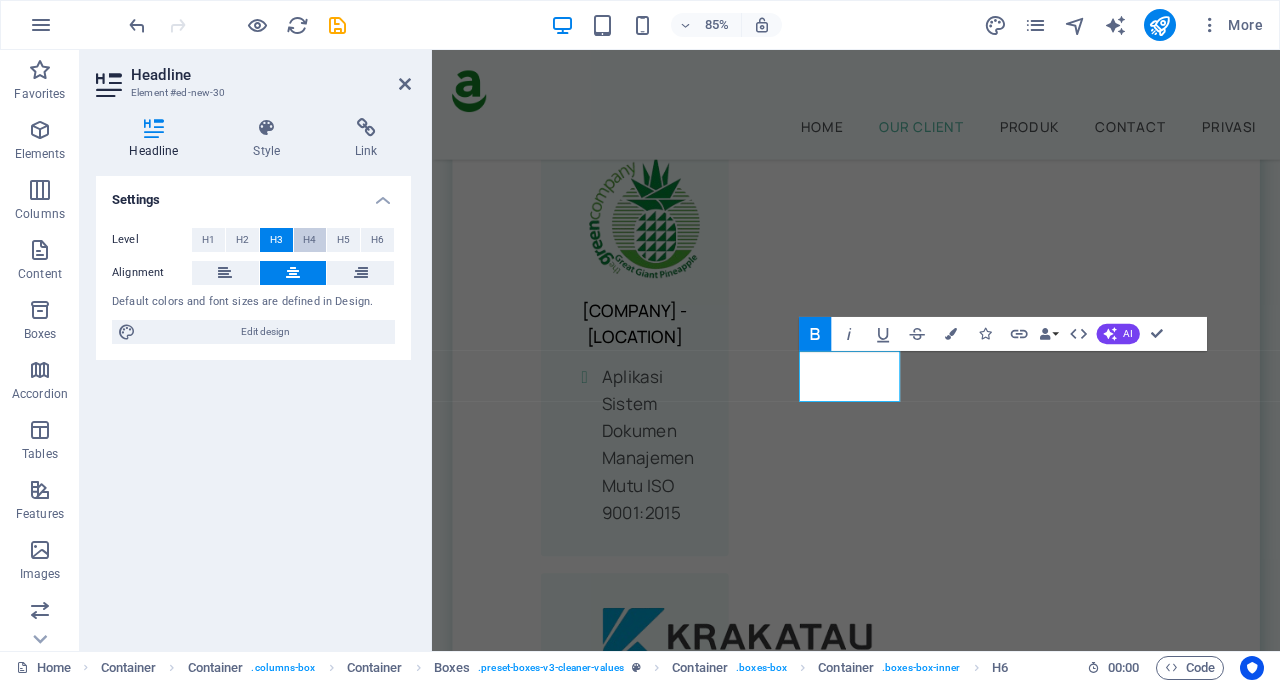 click on "H4" at bounding box center (309, 240) 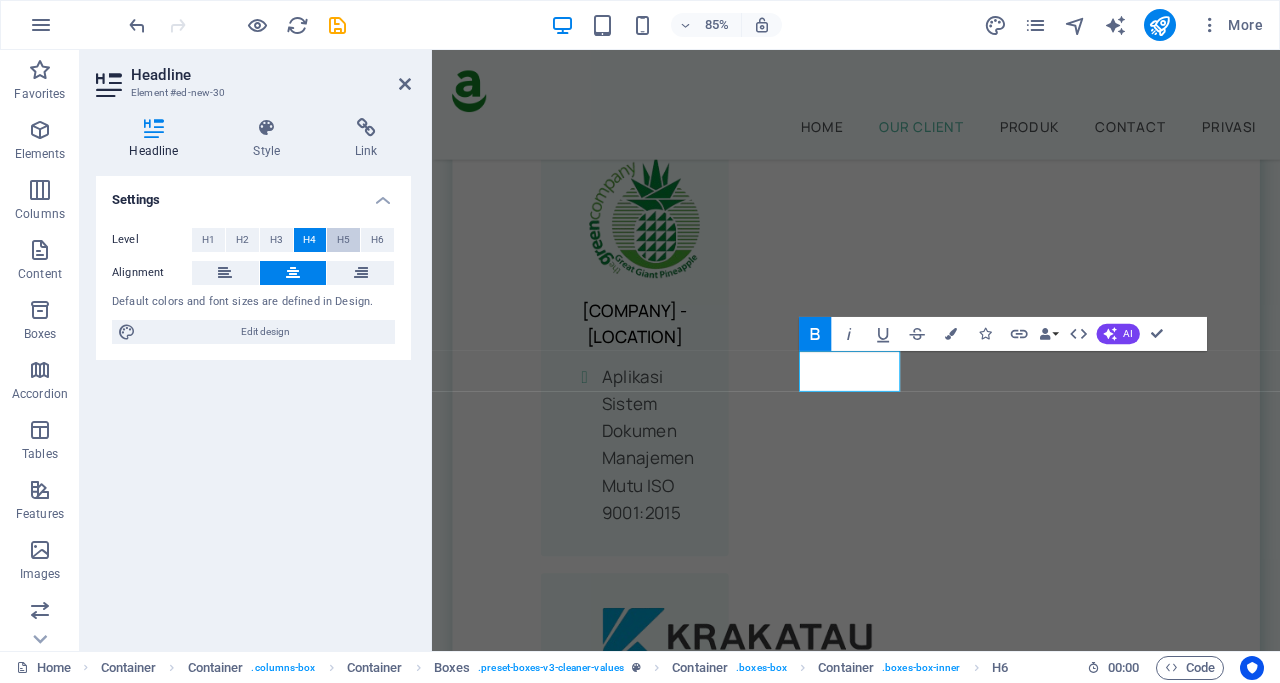 click on "H5" at bounding box center [343, 240] 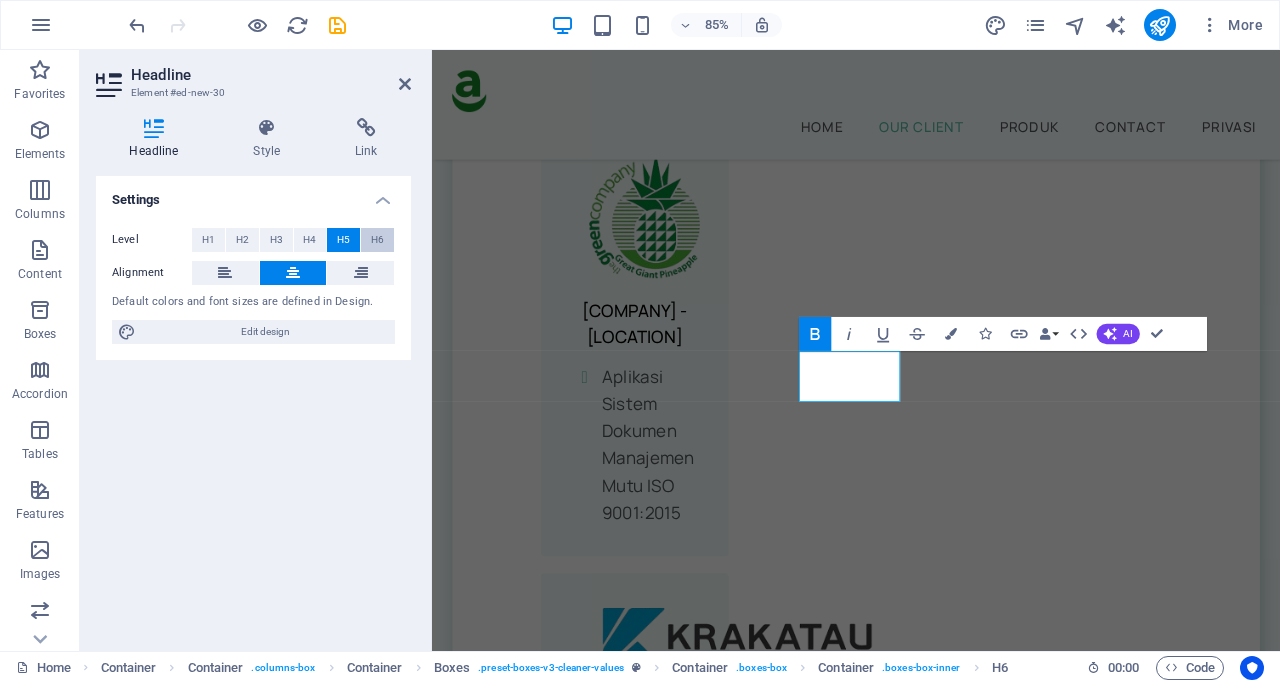click on "H6" at bounding box center [377, 240] 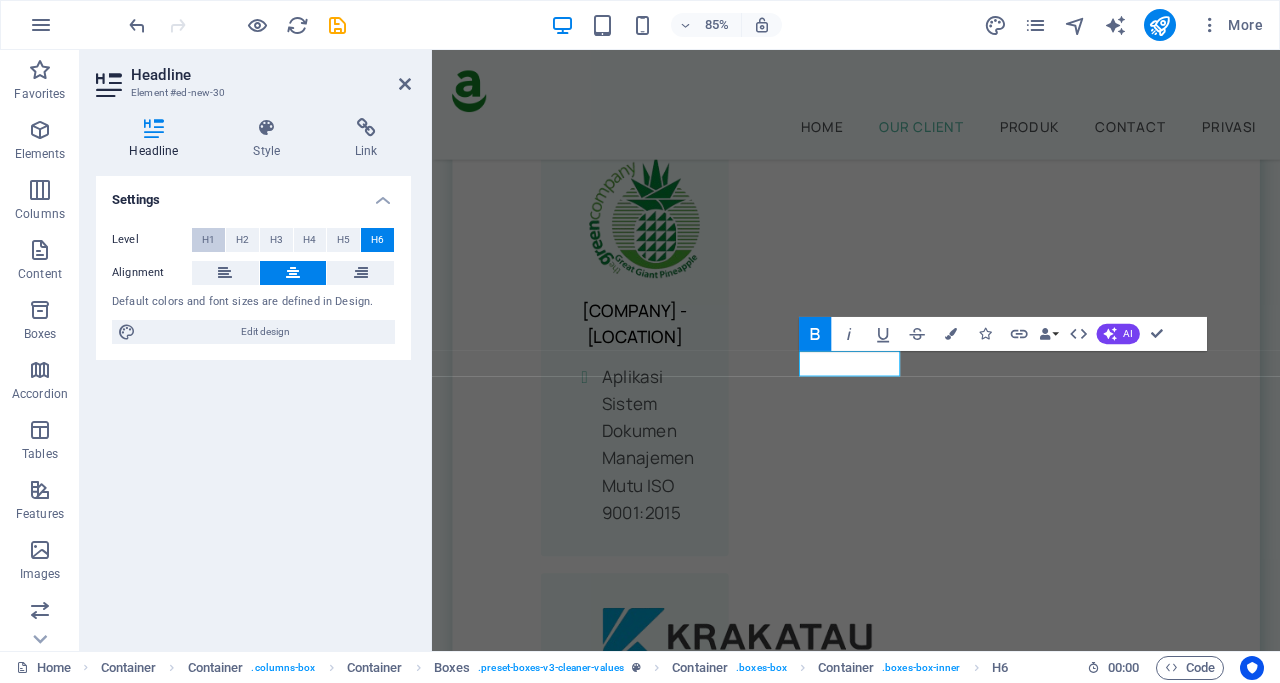click on "H1" at bounding box center (208, 240) 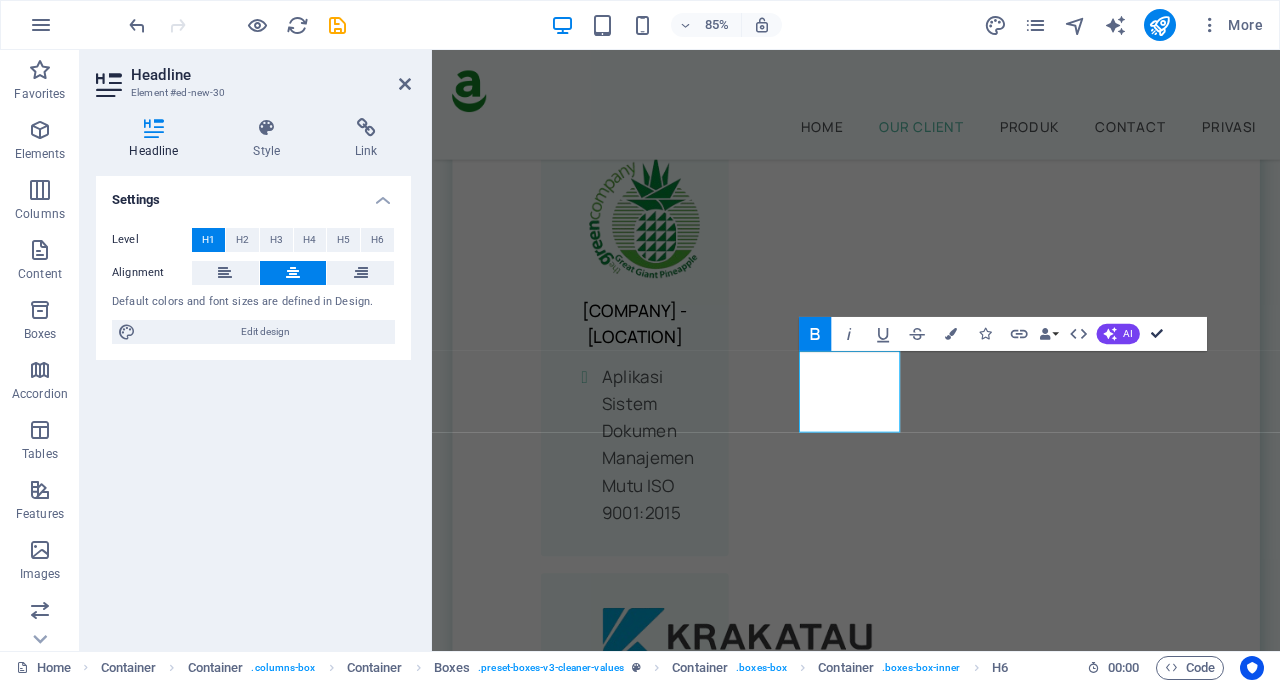 scroll, scrollTop: 1494, scrollLeft: 0, axis: vertical 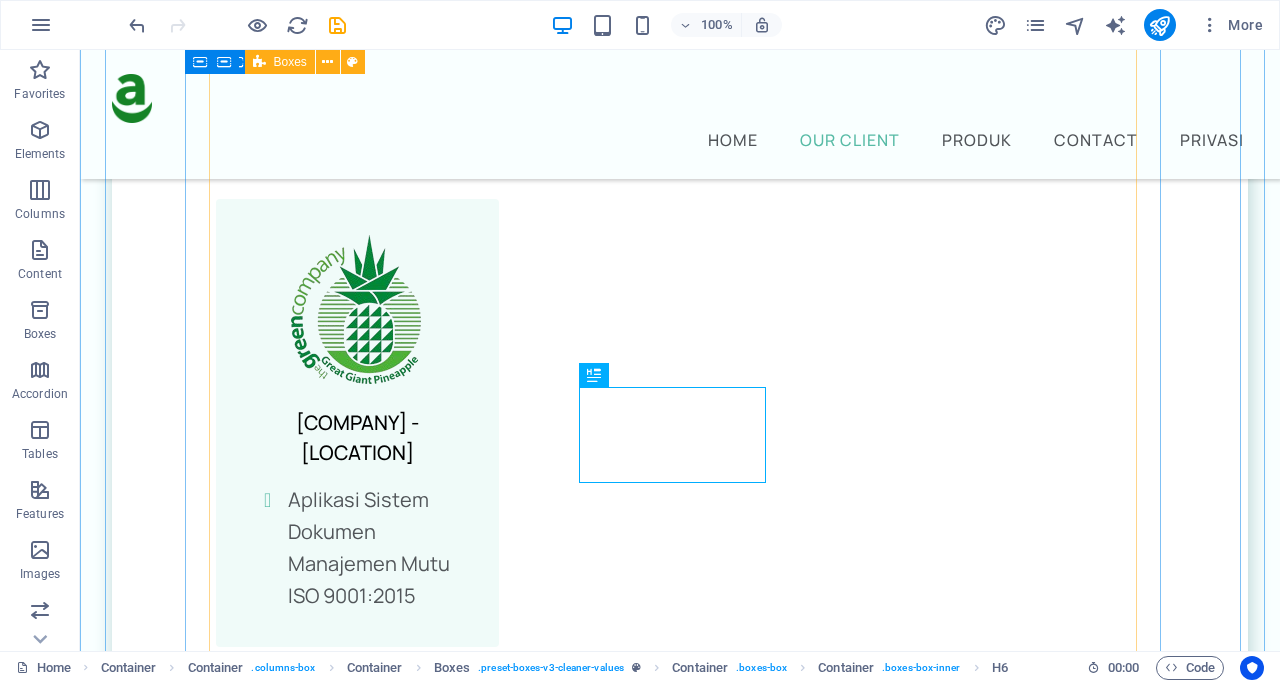 click on "[COMPANY] - [LOCATION] [APP_NAME] [COMPANY] - [LOCATION] [APP_NAME] [COMPANY] - [LOCATION] [APP_NAME] [COMPANY] - [LOCATION] [APP_NAME] [ORGANIZATION_NAME] - [LOCATION] [APP_NAME] [ORGANIZATION_NAME] [LOCATION] - [LOCATION] [APP_NAME] [ORGANIZATION_NAME] [LOCATION] - [LOCATION] [APP_NAME] 5 + [GENERAL_TERM]" at bounding box center (680, 1141) 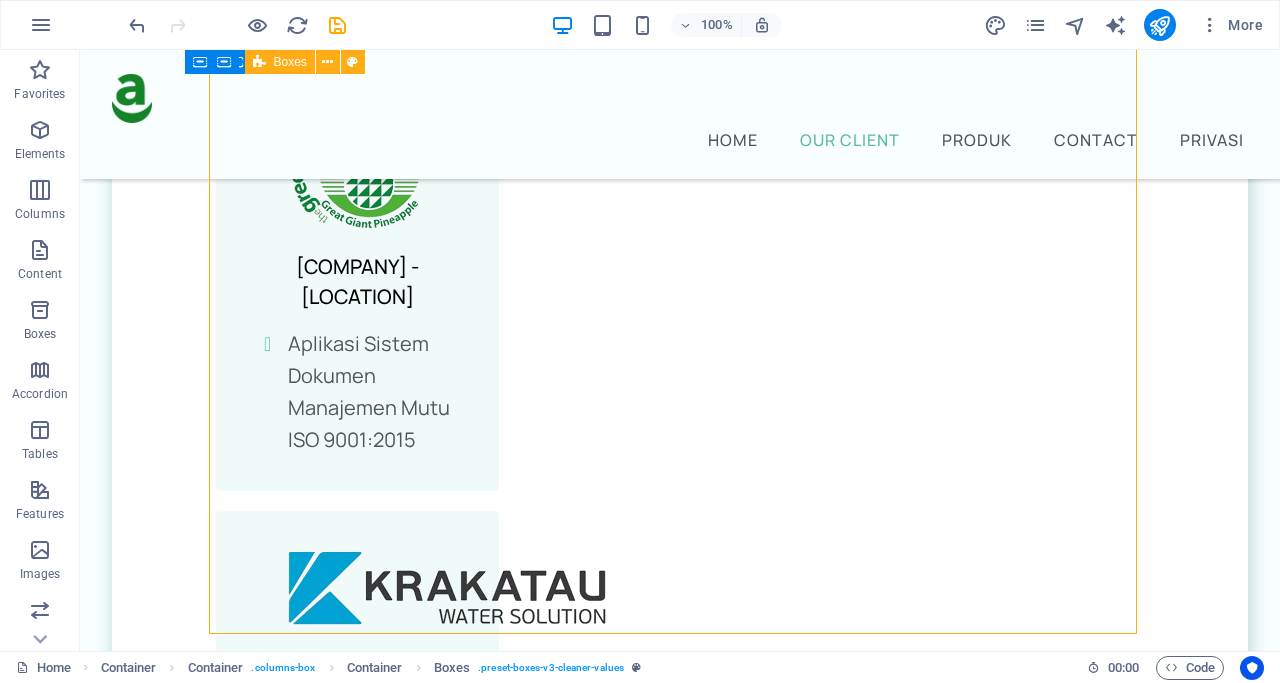 scroll, scrollTop: 1624, scrollLeft: 0, axis: vertical 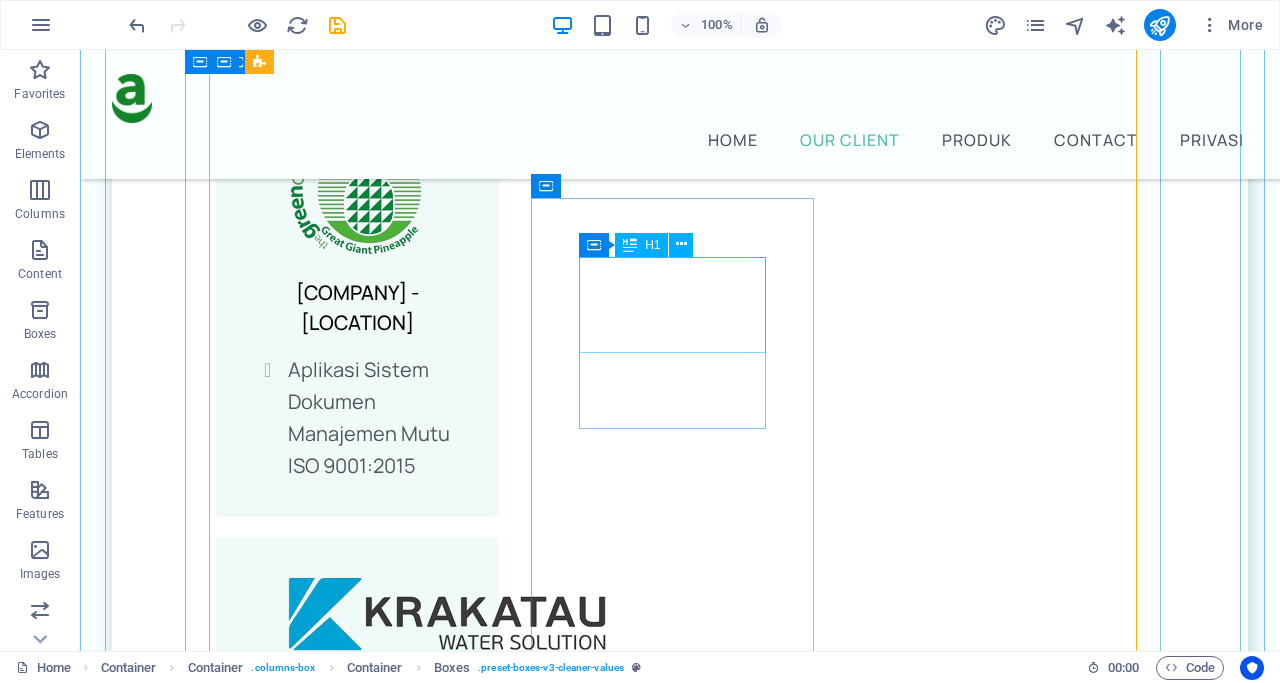 click on "5 +" at bounding box center [357, 2690] 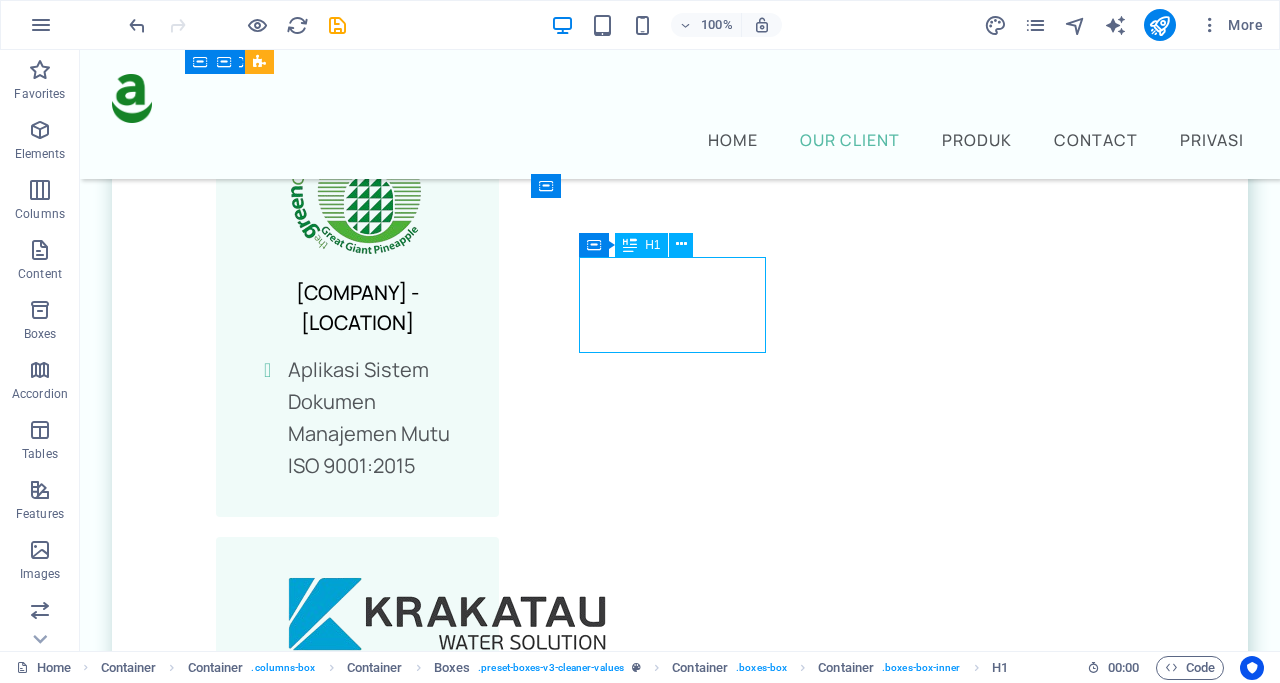 click on "5 +" at bounding box center [357, 2690] 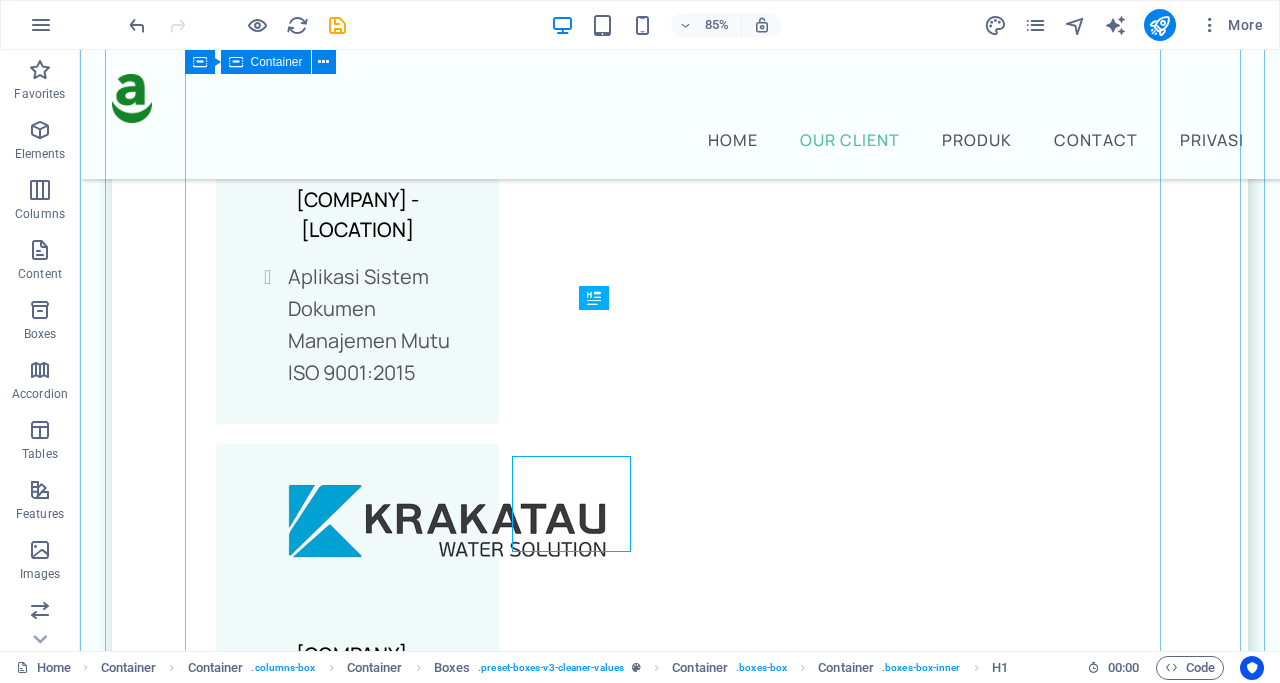 scroll, scrollTop: 1571, scrollLeft: 0, axis: vertical 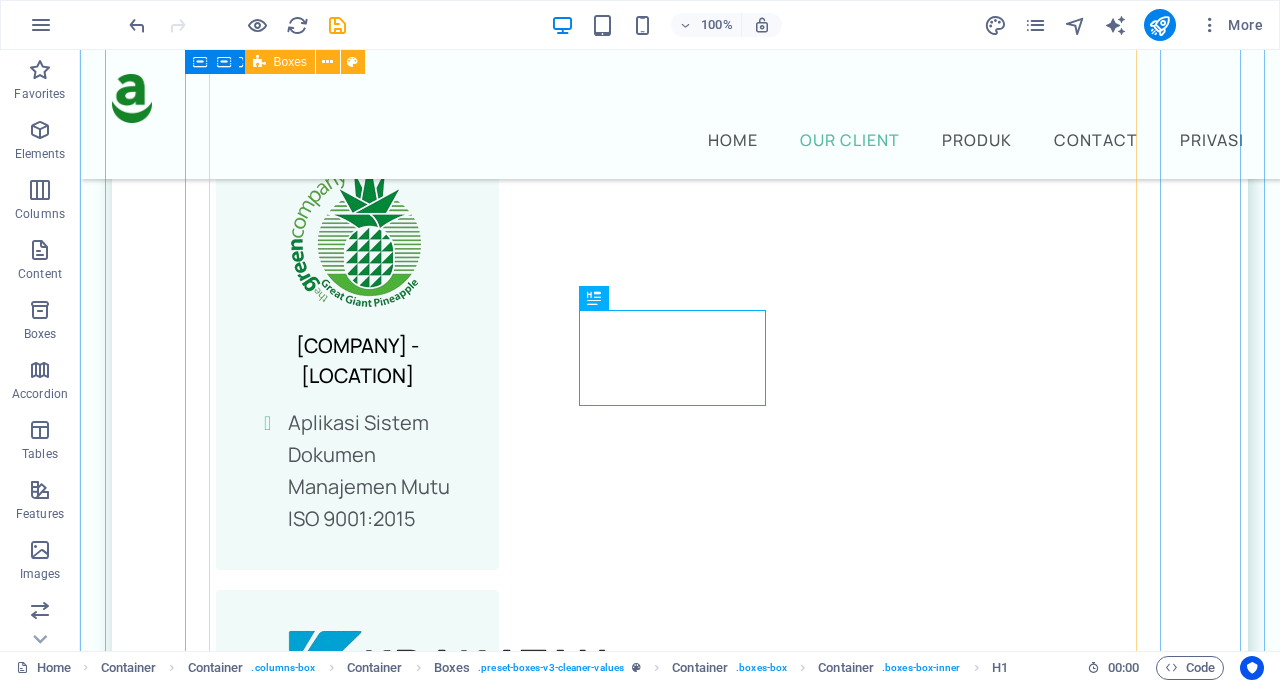 click on "[COMPANY] - [LOCATION] [APP_NAME] [COMPANY] - [LOCATION] [APP_NAME] [COMPANY] - [LOCATION] [APP_NAME] [COMPANY] - [LOCATION] [APP_NAME] [ORGANIZATION_NAME] - [LOCATION] [APP_NAME] [ORGANIZATION_NAME] [LOCATION] - [LOCATION] [APP_NAME] [ORGANIZATION_NAME] [LOCATION] - [LOCATION] [APP_NAME] 5 + [GENERAL_TERM]" at bounding box center (680, 1064) 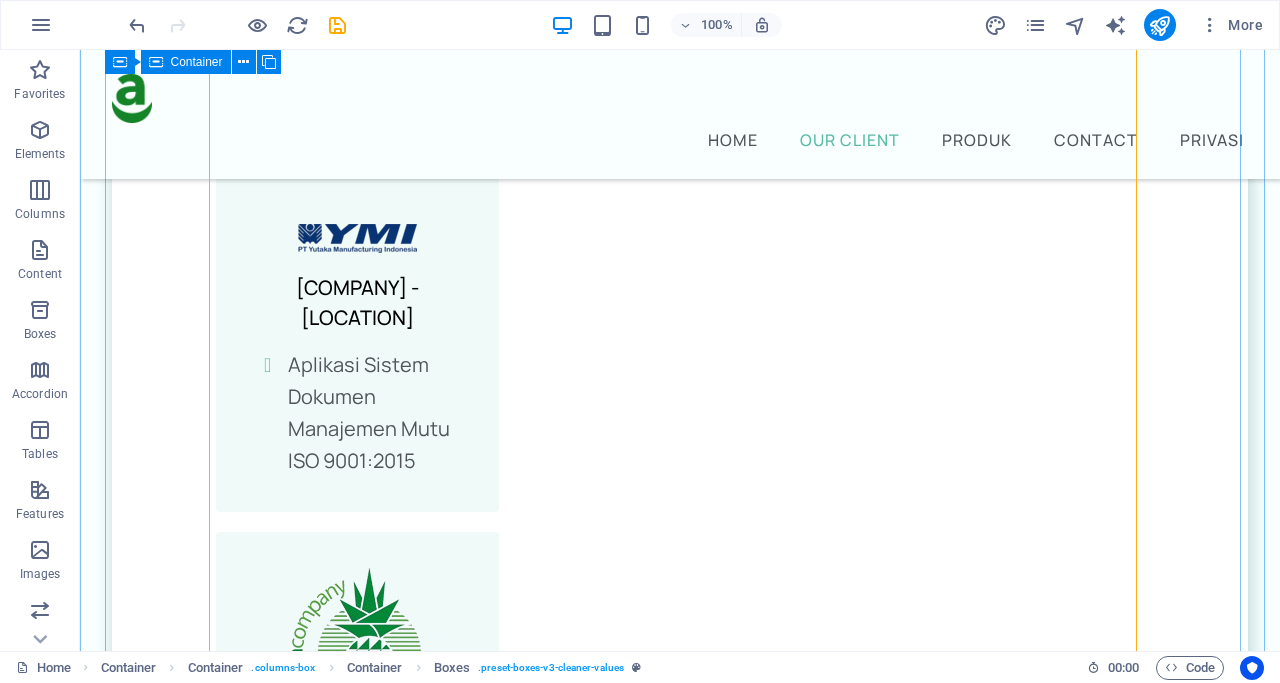 scroll, scrollTop: 1635, scrollLeft: 0, axis: vertical 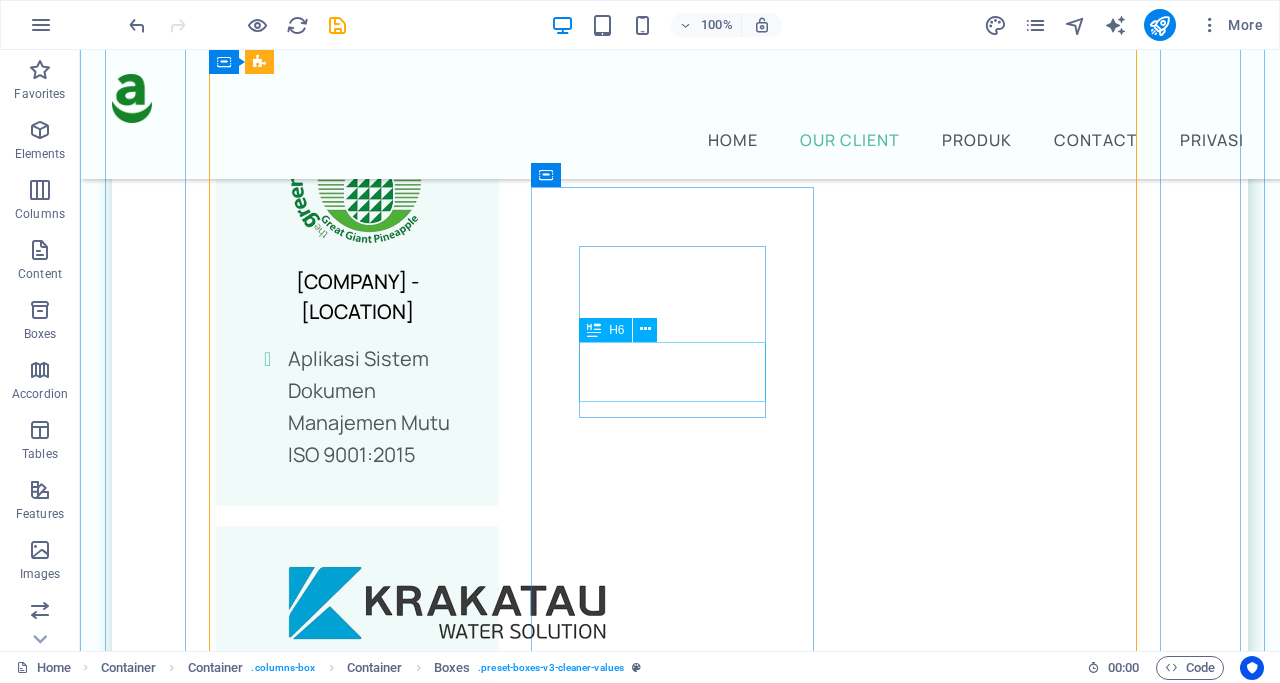 click on "Perusahaan Lainnya" at bounding box center [357, 2757] 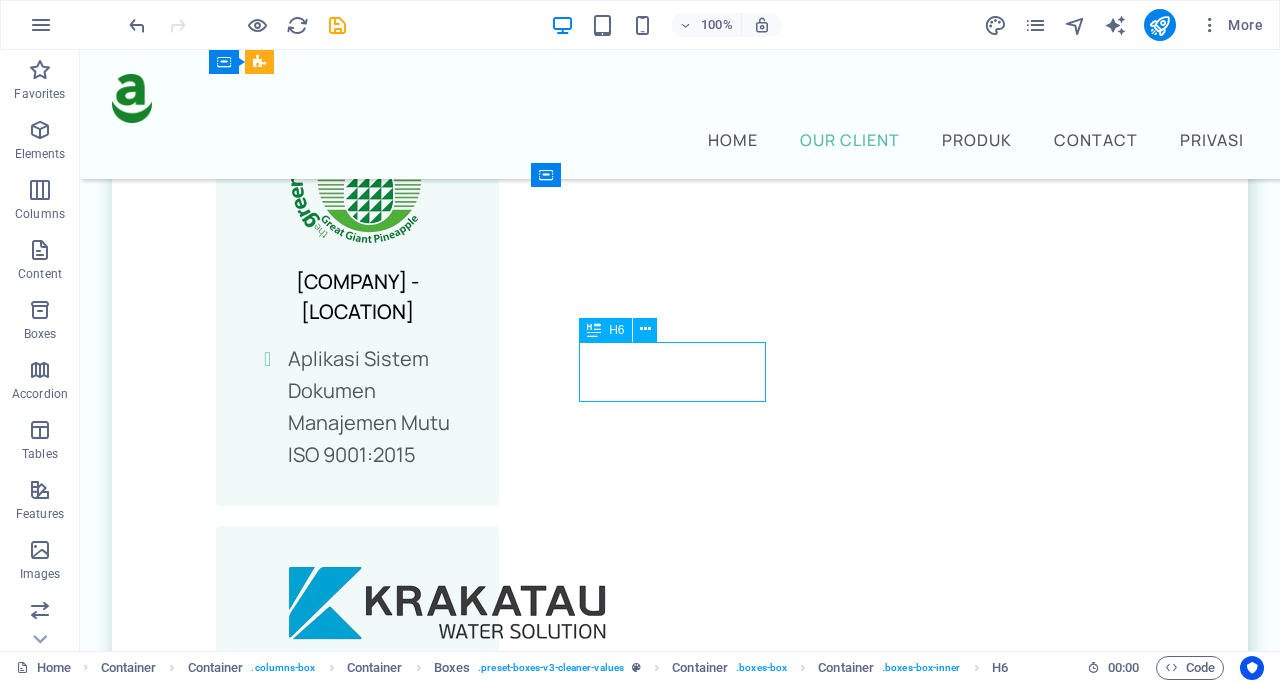 click on "Perusahaan Lainnya" at bounding box center (357, 2757) 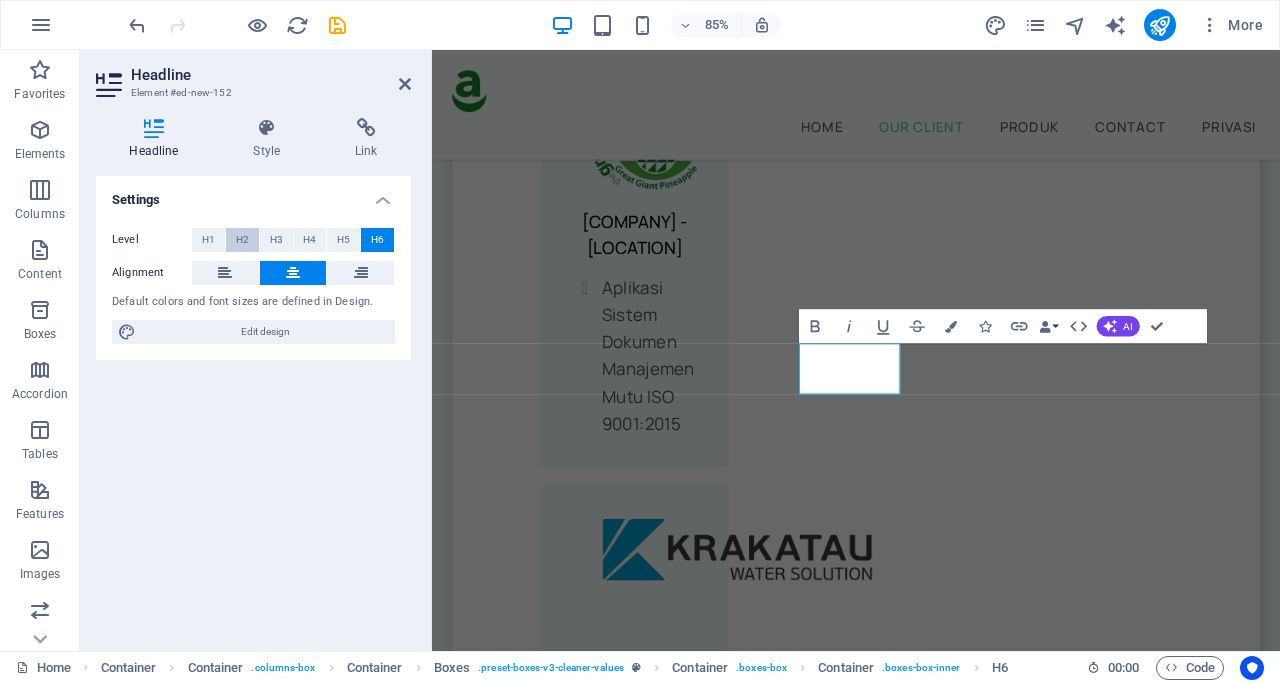 click on "H2" at bounding box center (242, 240) 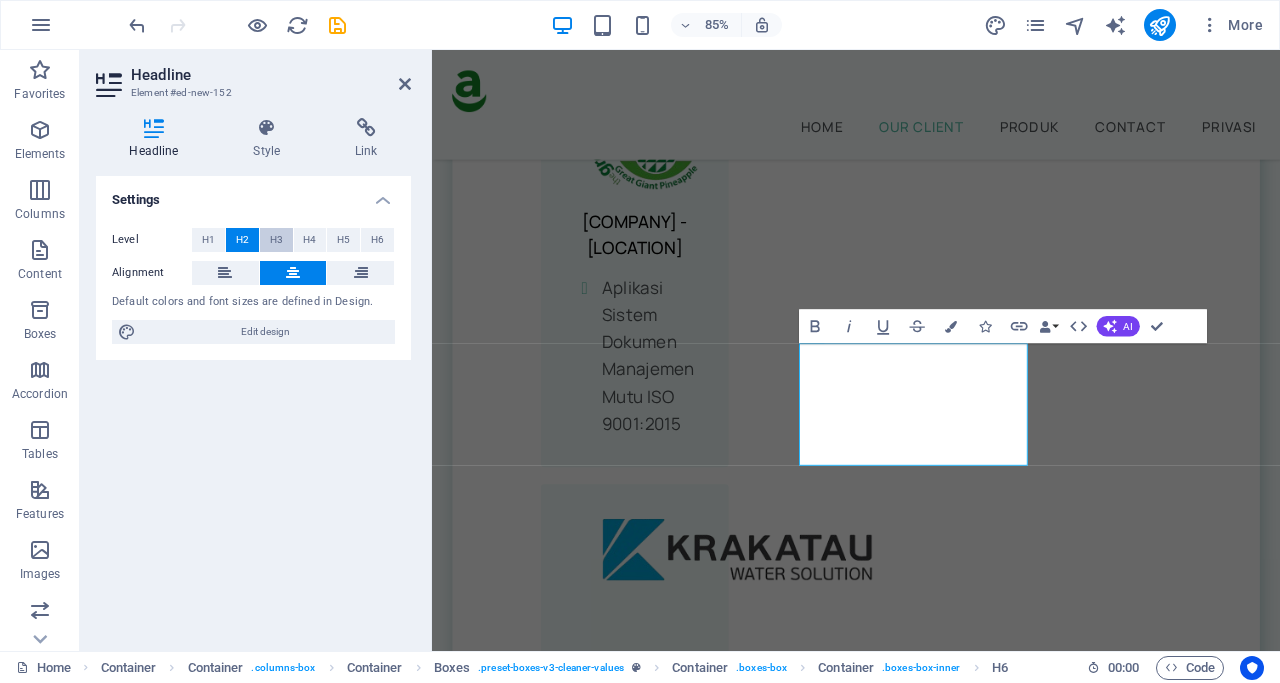 click on "H3" at bounding box center [276, 240] 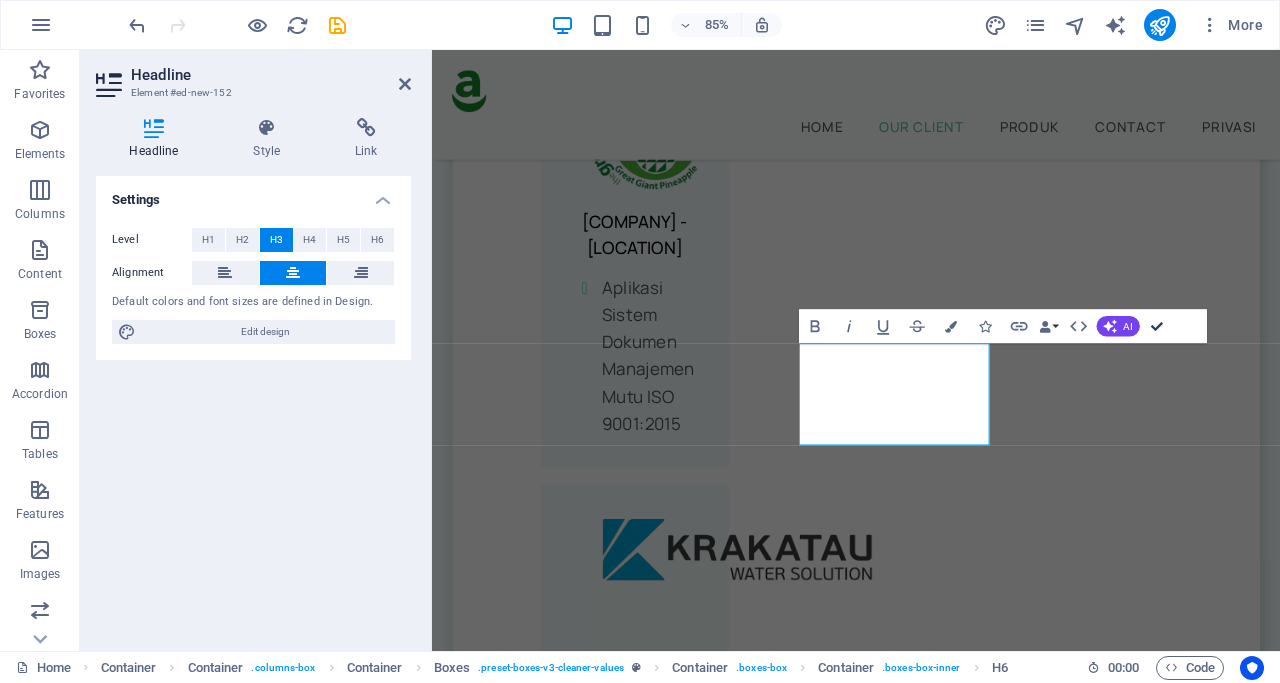 scroll, scrollTop: 1599, scrollLeft: 0, axis: vertical 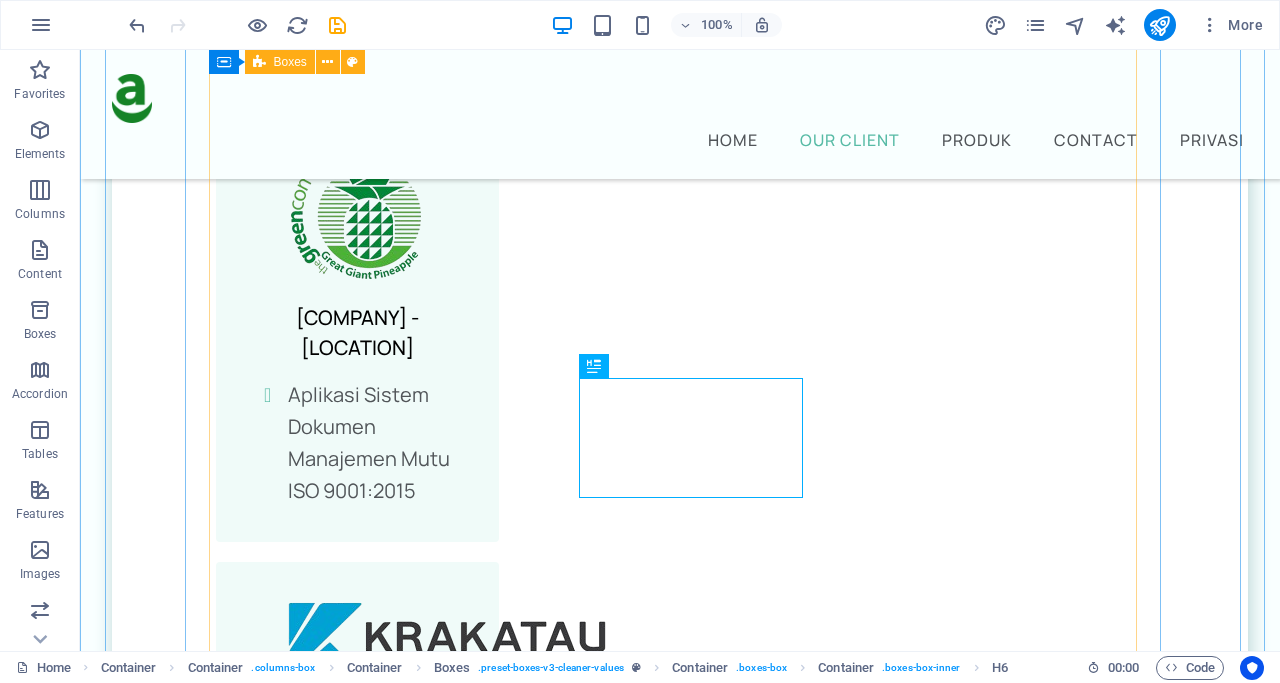 click on "[COMPANY] - [LOCATION] [APP_NAME] [COMPANY] - [LOCATION] [APP_NAME] [COMPANY] - [LOCATION] [APP_NAME] [COMPANY] - [LOCATION] [APP_NAME] [ORGANIZATION_NAME] - [LOCATION] [APP_NAME] [ORGANIZATION_NAME] [LOCATION] - [LOCATION] [APP_NAME] [ORGANIZATION_NAME] [LOCATION] - [LOCATION] [APP_NAME] 5 + [GENERAL_TERM]" at bounding box center (680, 1066) 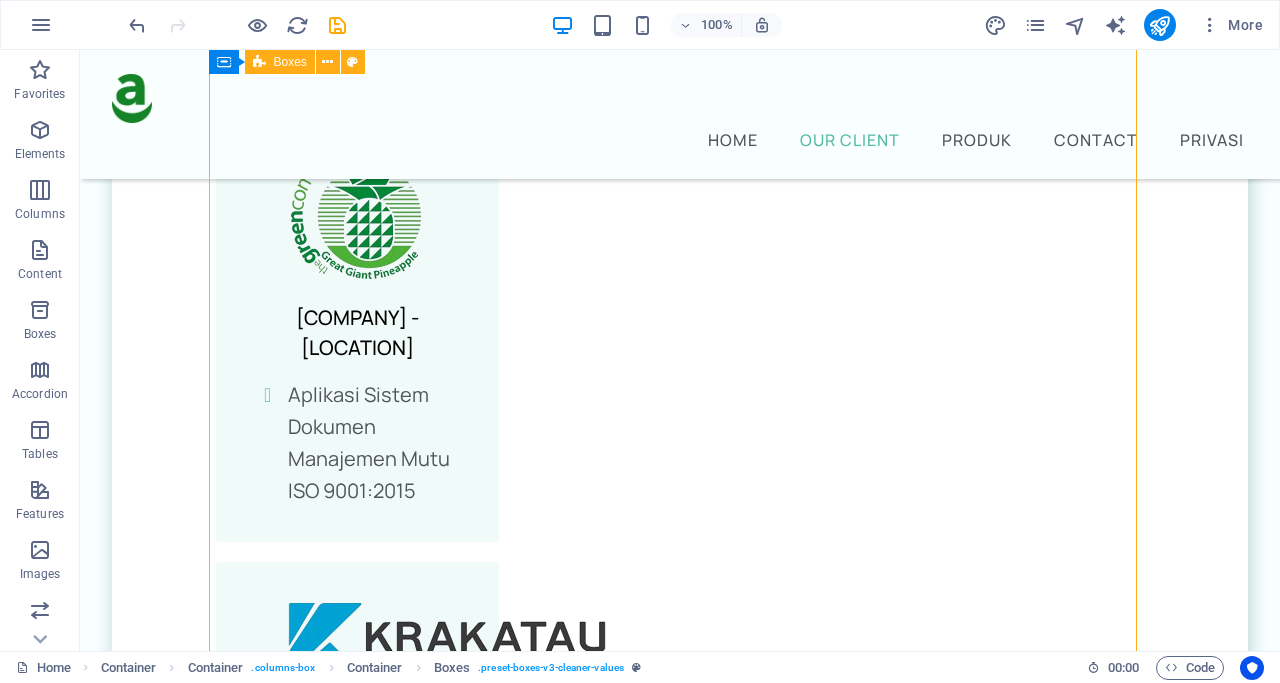 scroll, scrollTop: 1622, scrollLeft: 0, axis: vertical 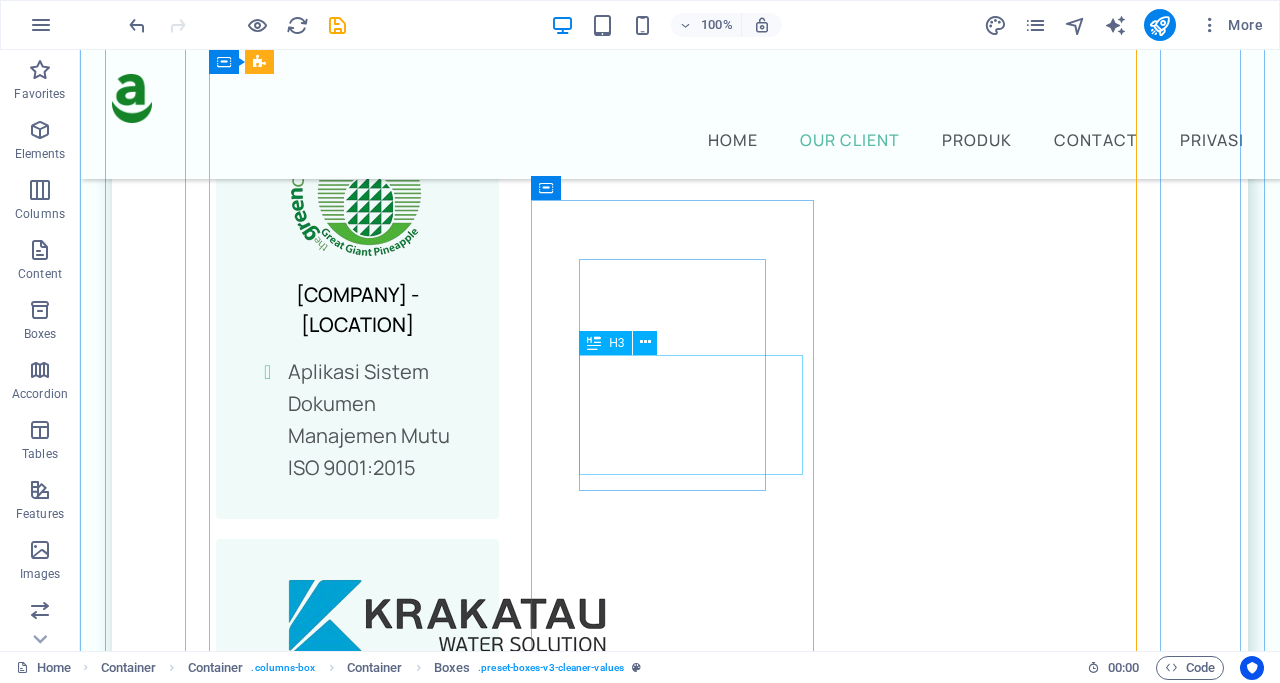click on "Perusahaan Lainnya" at bounding box center [357, 2800] 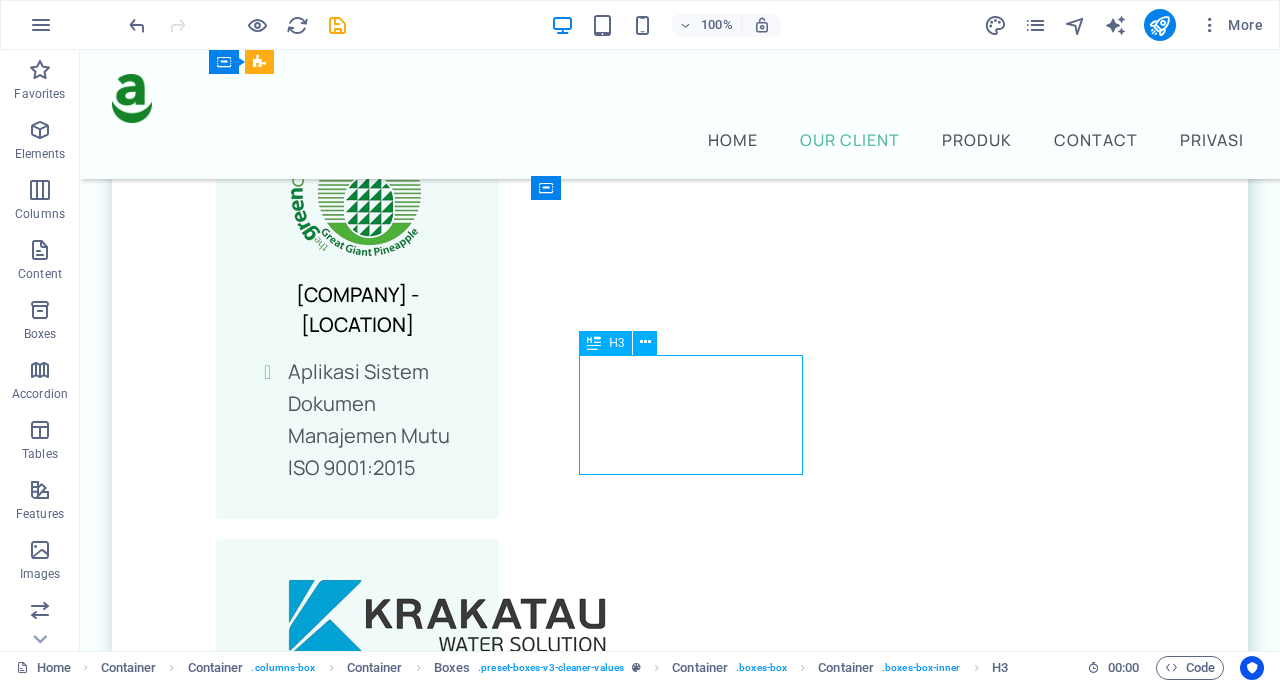 click on "Perusahaan Lainnya" at bounding box center (357, 2800) 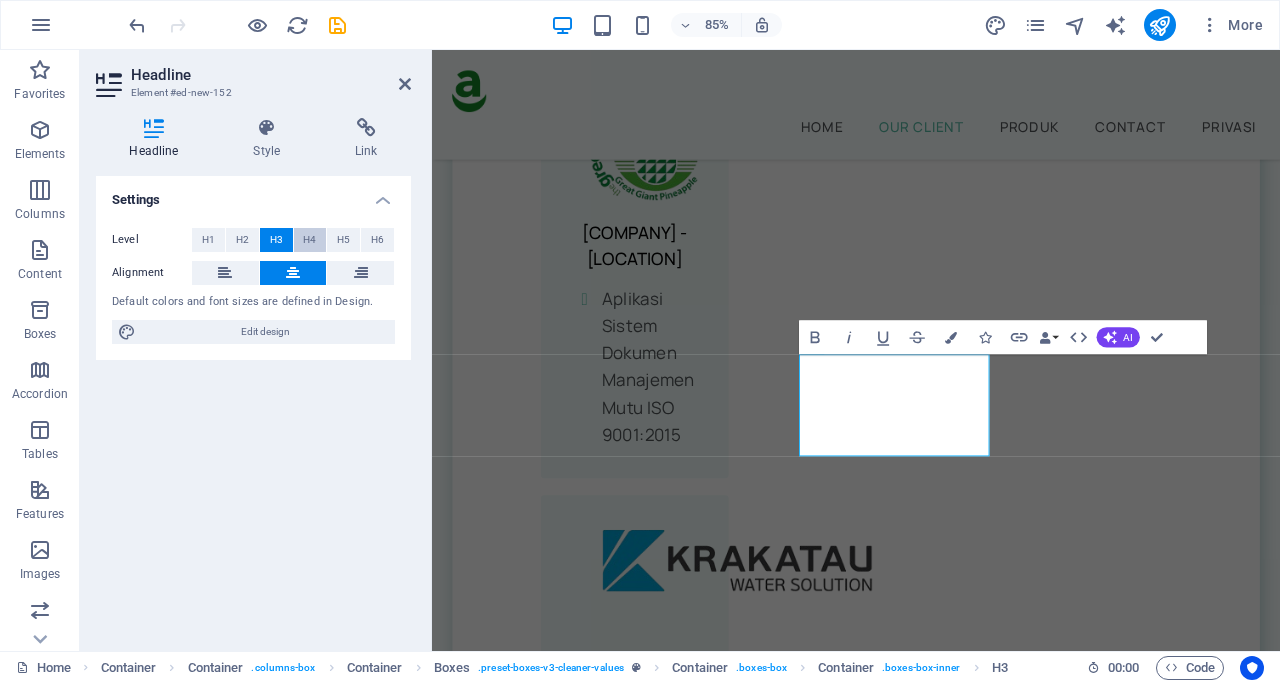 click on "H4" at bounding box center [310, 240] 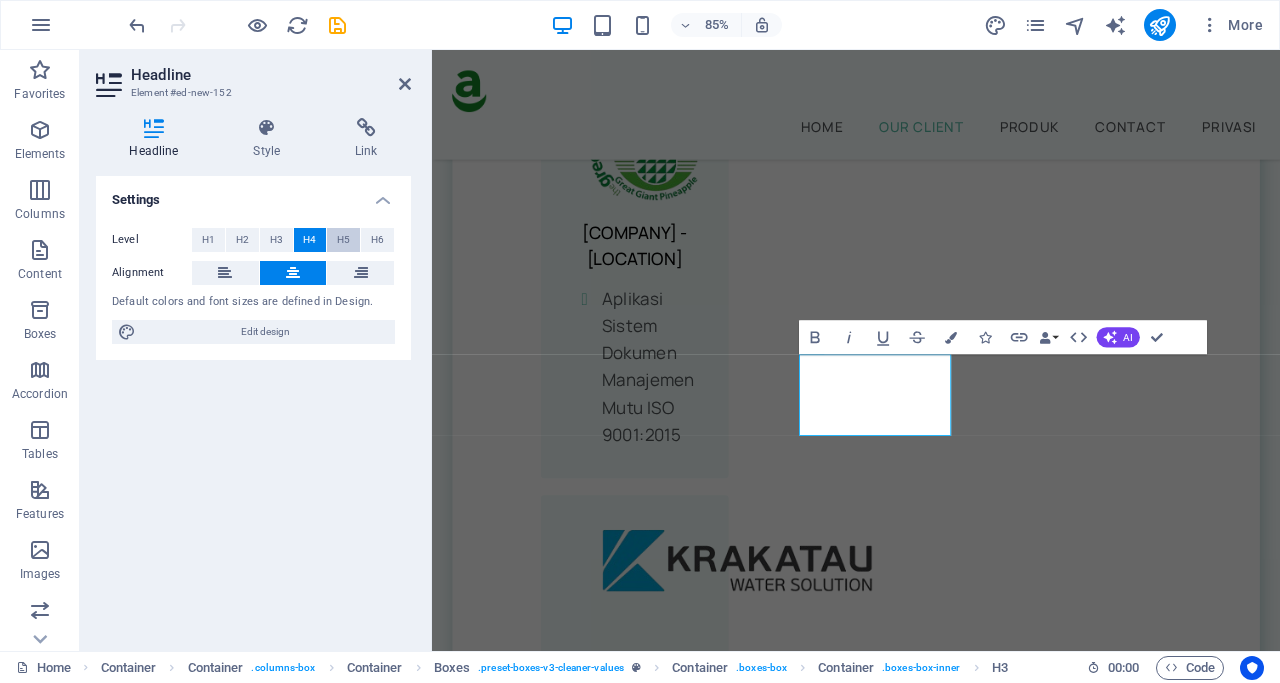click on "H5" at bounding box center [343, 240] 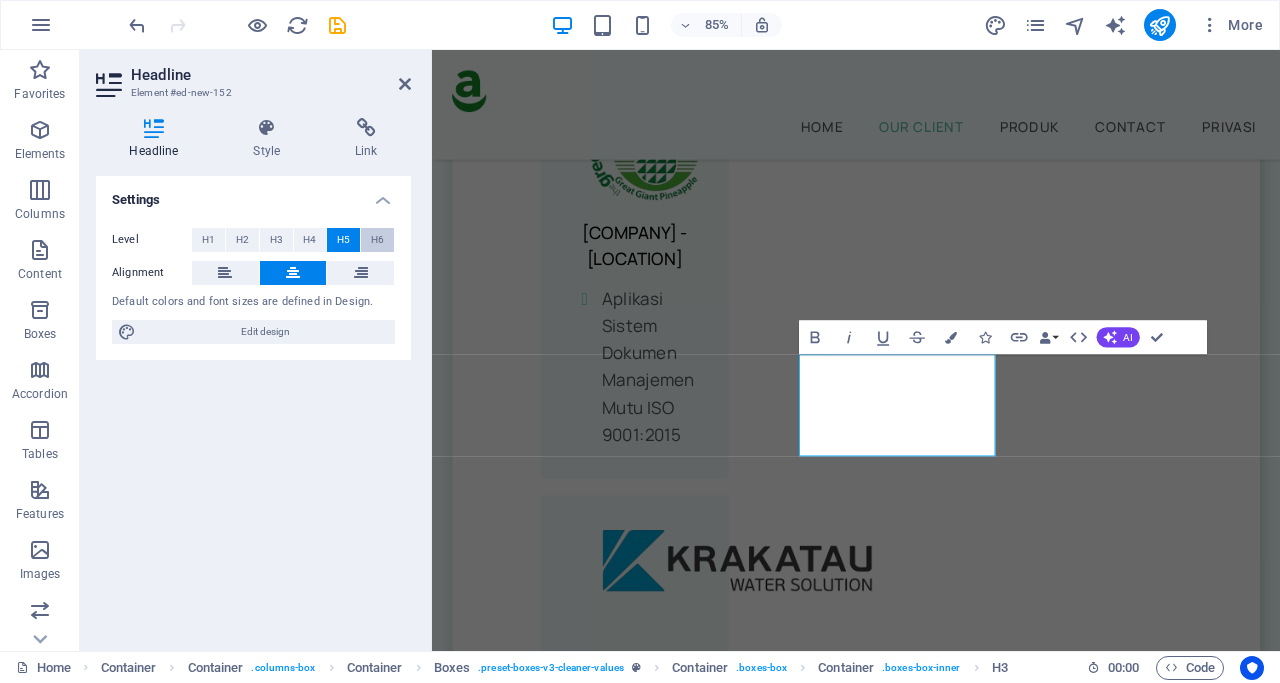 click on "H6" at bounding box center [377, 240] 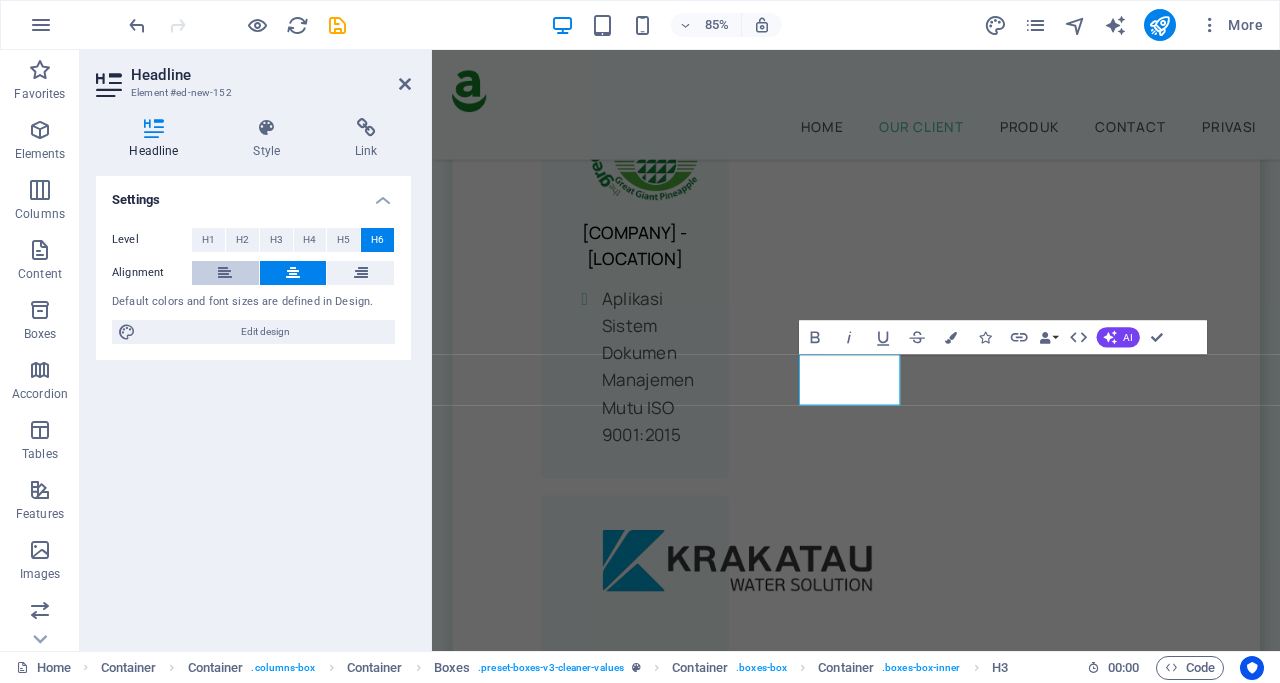 click at bounding box center [225, 273] 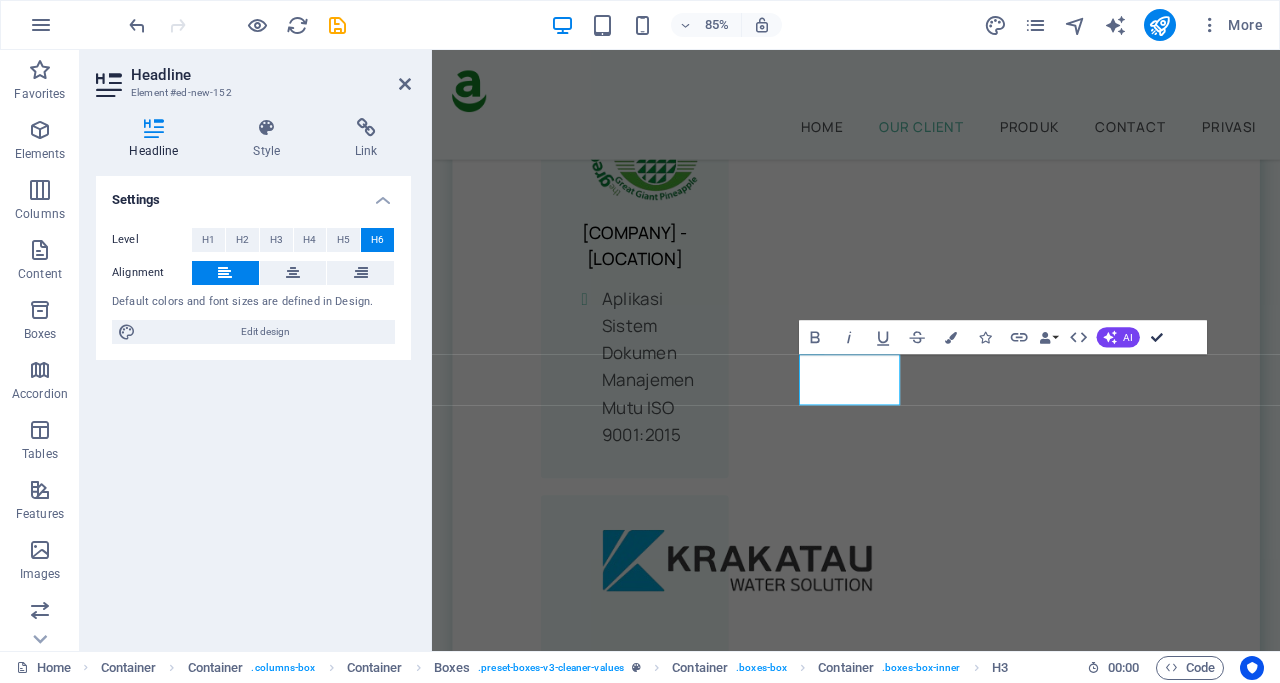 scroll, scrollTop: 1586, scrollLeft: 0, axis: vertical 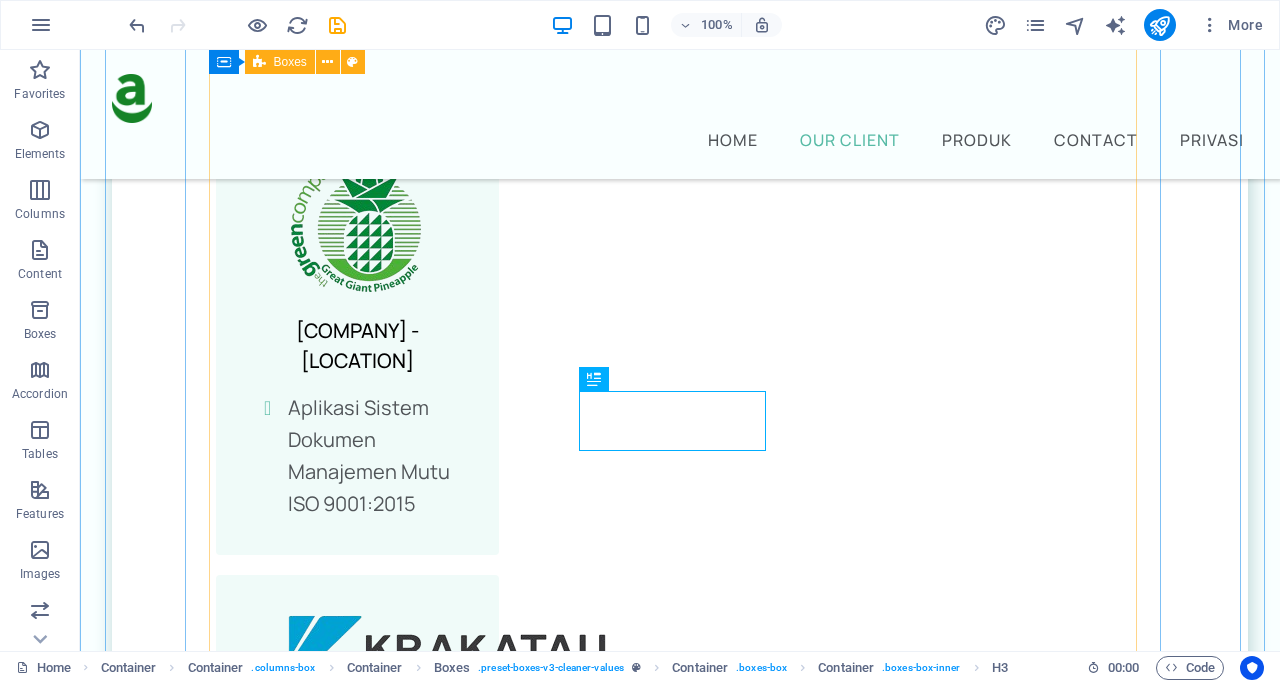 click on "[COMPANY] - [LOCATION] [APP_NAME] [COMPANY] - [LOCATION] [APP_NAME] [COMPANY] - [LOCATION] [APP_NAME] [COMPANY] - [LOCATION] [APP_NAME] [ORGANIZATION_NAME] - [LOCATION] [APP_NAME] [ORGANIZATION_NAME] [LOCATION] - [LOCATION] [APP_NAME] [ORGANIZATION_NAME] [LOCATION] - [LOCATION] [APP_NAME] 5 + [GENERAL_TERM]" at bounding box center (680, 1049) 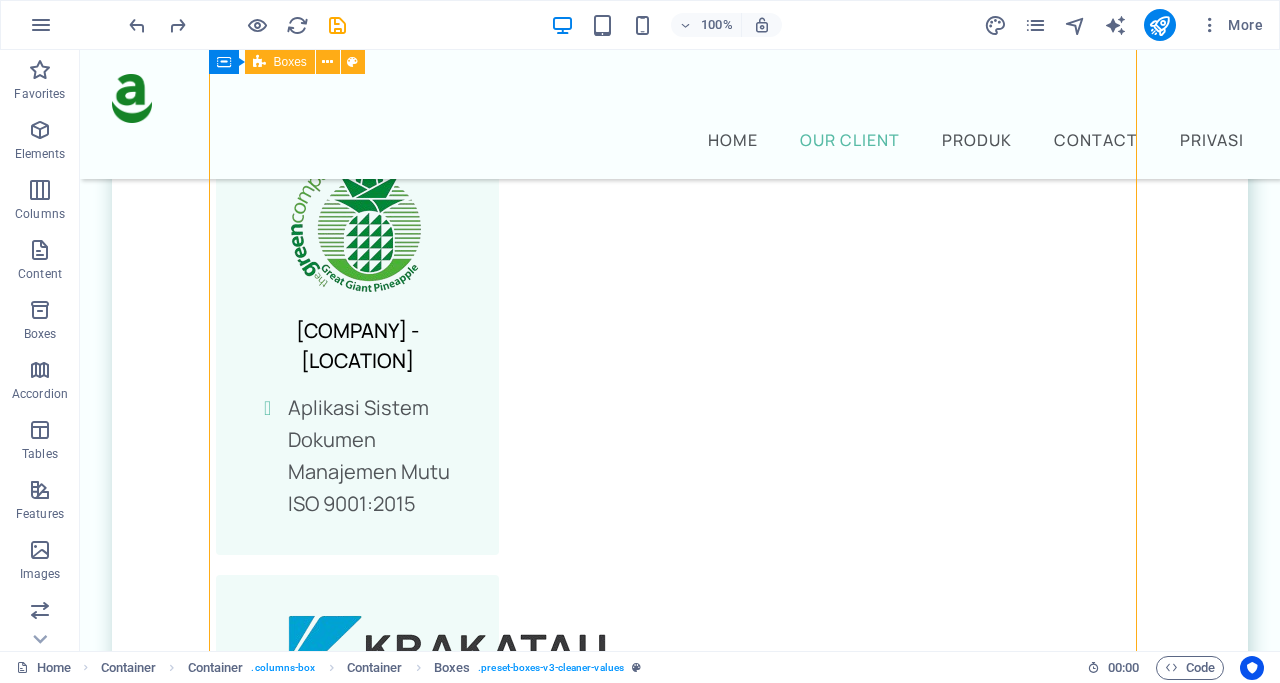 click on "[COMPANY] - [LOCATION] [APP_NAME] [COMPANY] - [LOCATION] [APP_NAME] [COMPANY] - [LOCATION] [APP_NAME] [COMPANY] - [LOCATION] [APP_NAME] [ORGANIZATION_NAME] - [LOCATION] [APP_NAME] [ORGANIZATION_NAME] [LOCATION] - [LOCATION] [APP_NAME] [ORGANIZATION_NAME] [LOCATION] - [LOCATION] [APP_NAME] 5 + [GENERAL_TERM]" at bounding box center [680, 1049] 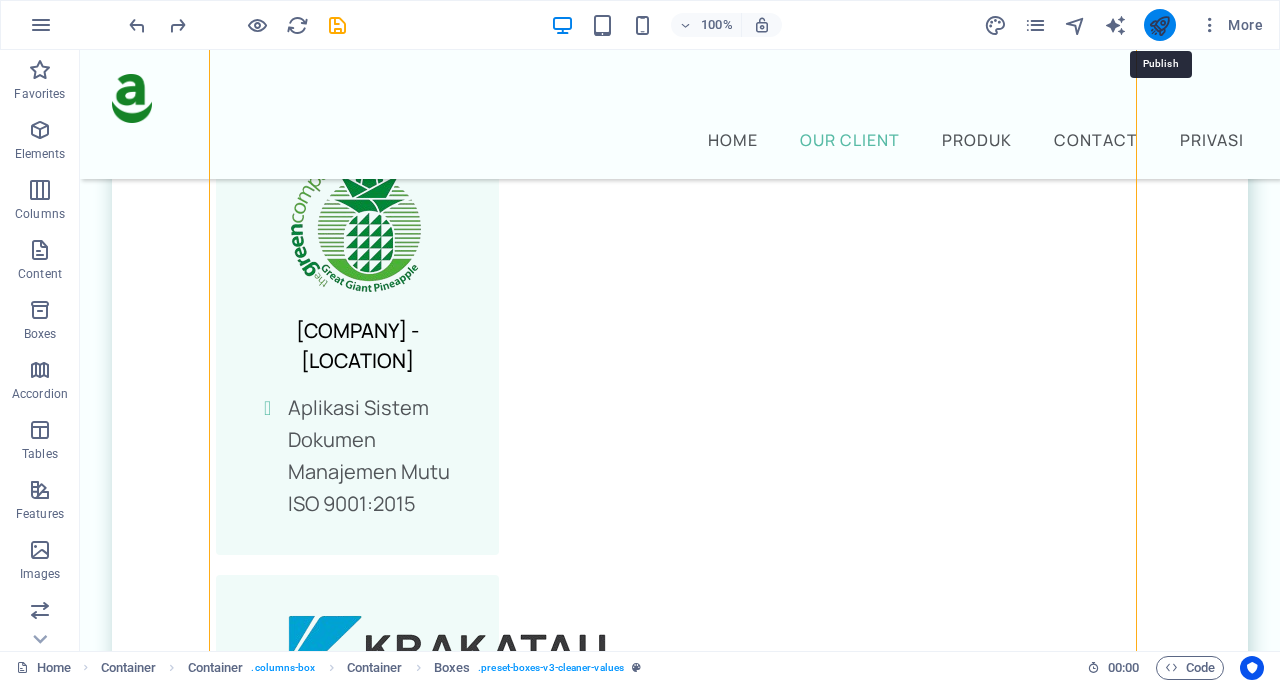 click at bounding box center [1159, 25] 